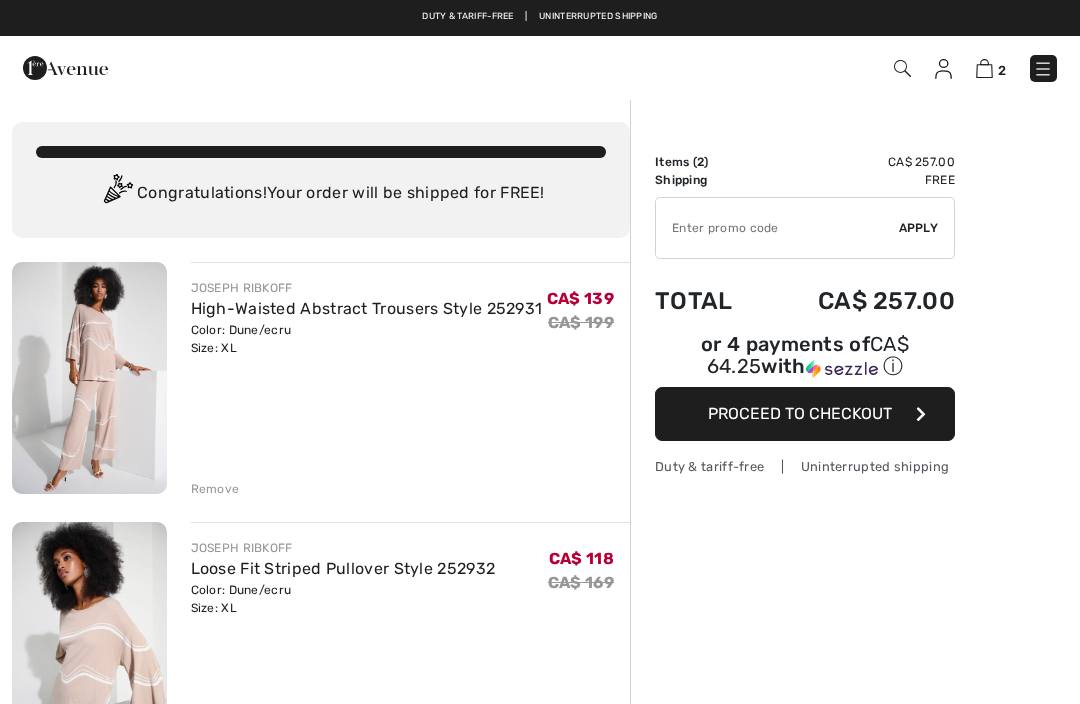 scroll, scrollTop: 0, scrollLeft: 0, axis: both 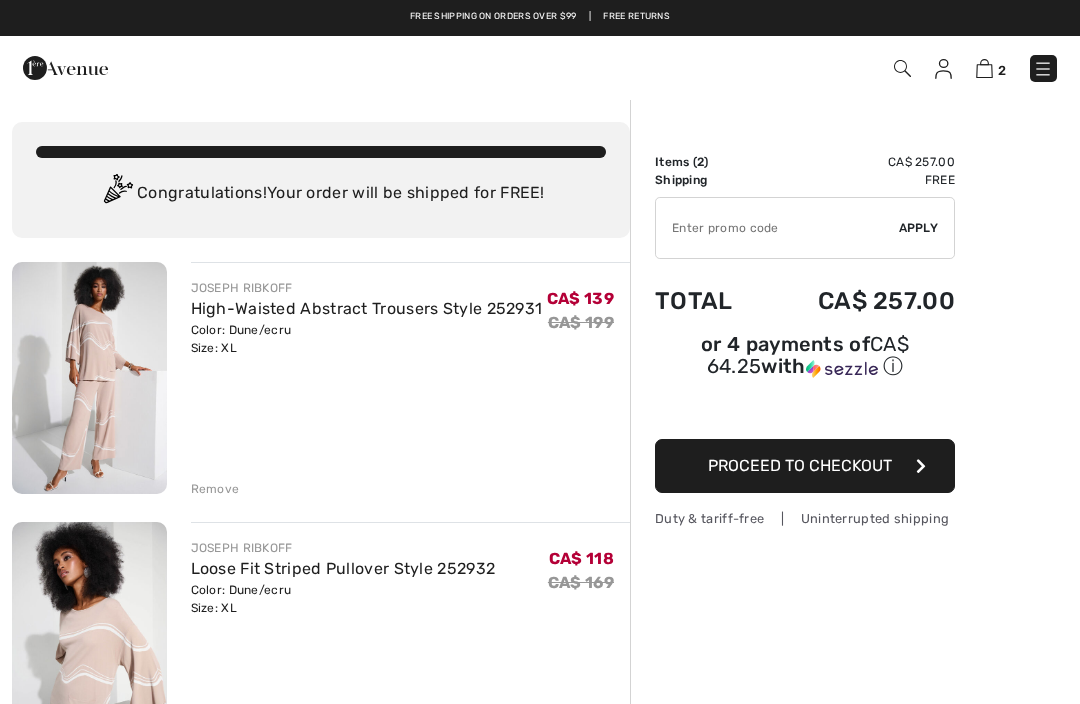 click at bounding box center (777, 228) 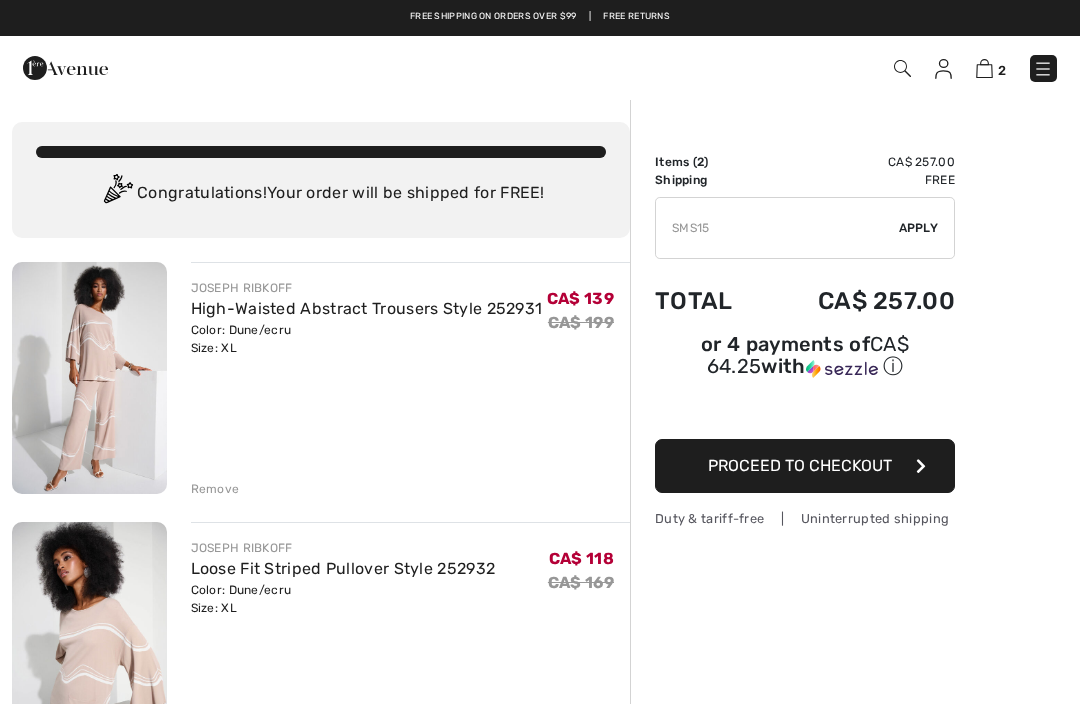 type on "SMS15" 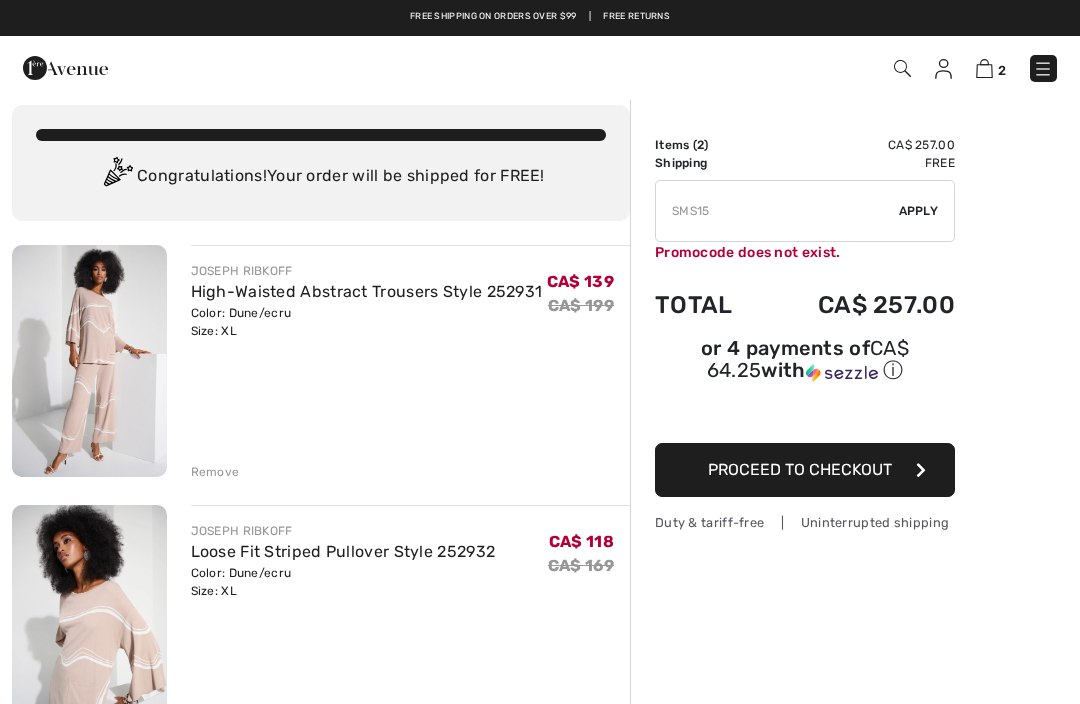 scroll, scrollTop: 0, scrollLeft: 0, axis: both 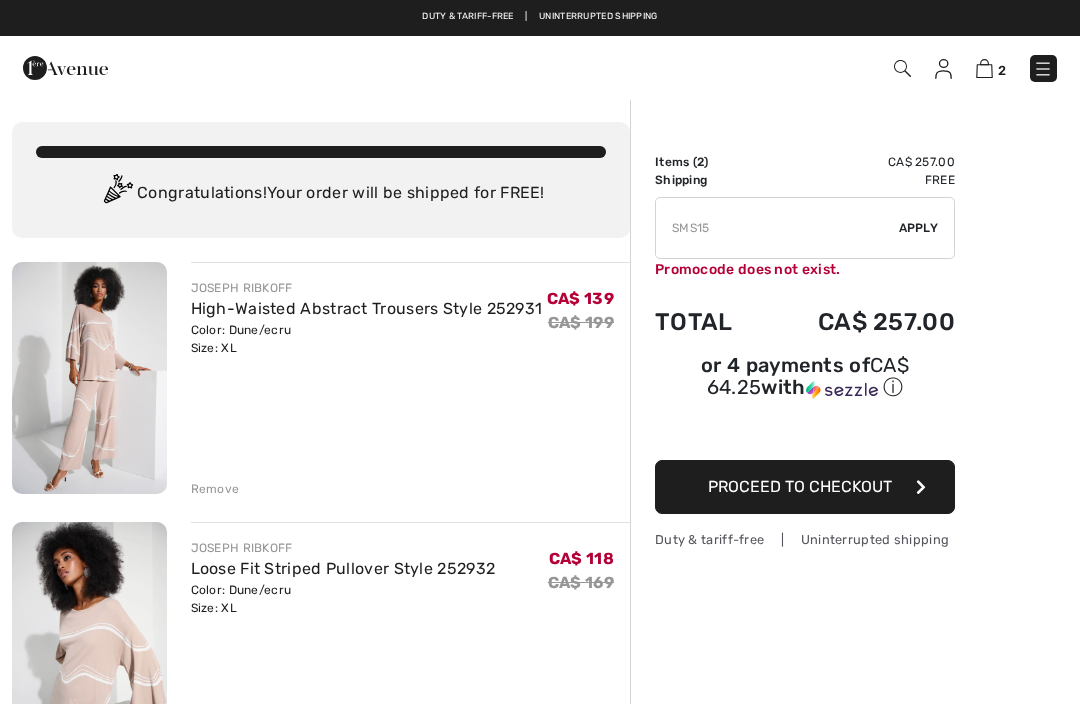 click at bounding box center (1043, 69) 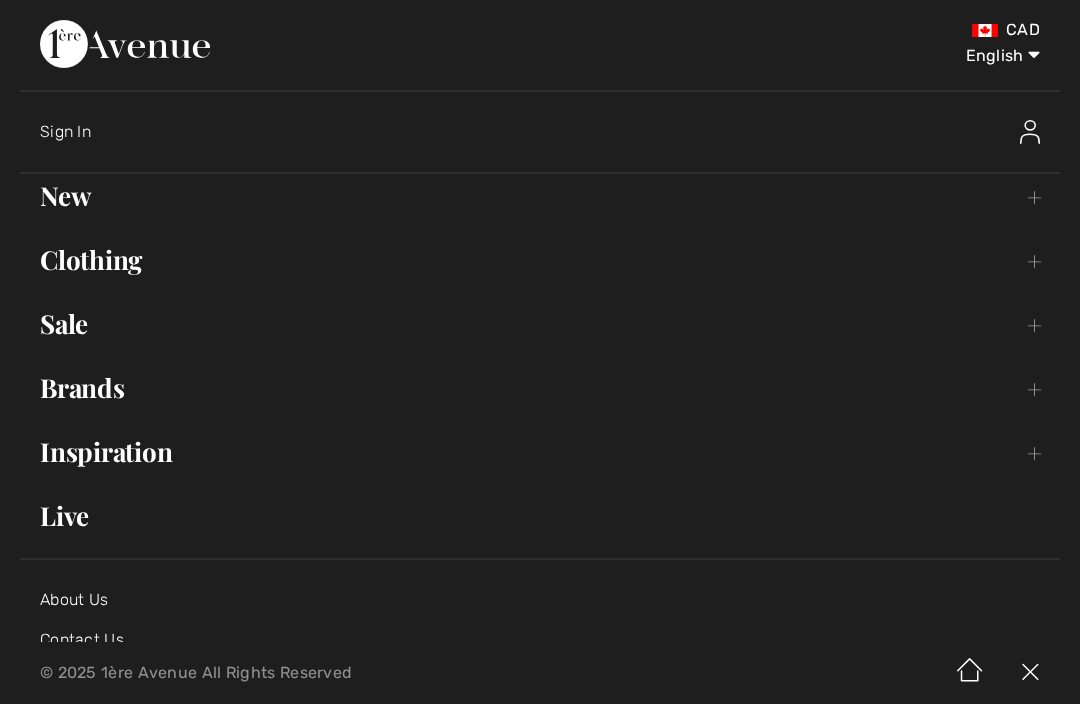 click on "Sale Toggle submenu" at bounding box center [540, 324] 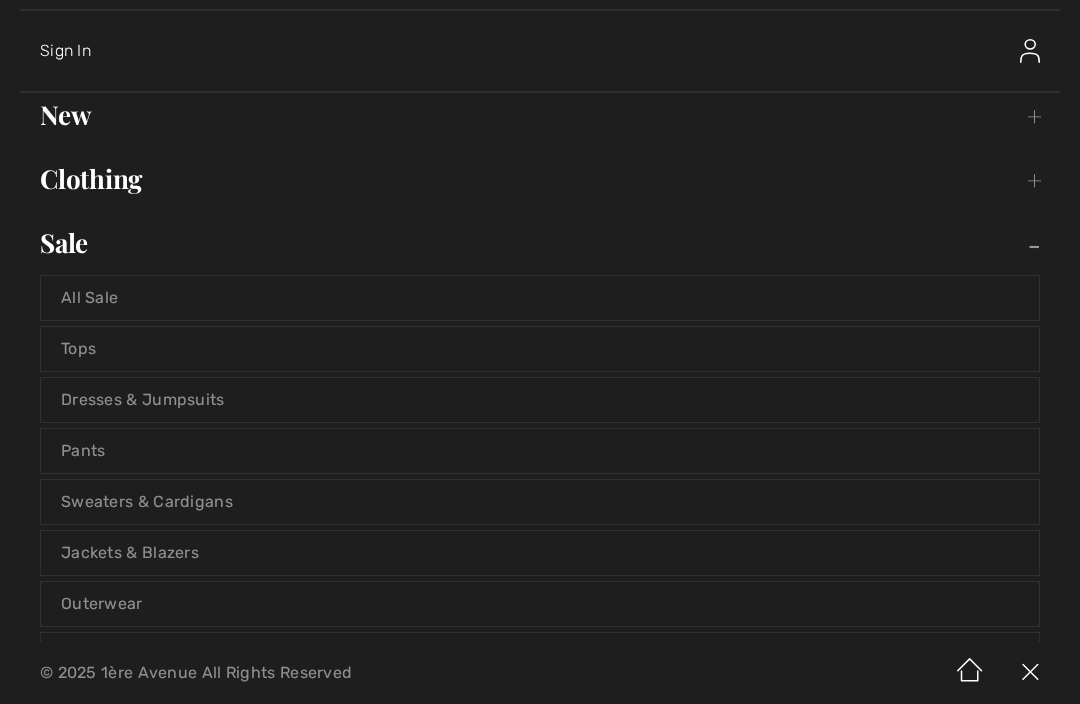 scroll, scrollTop: 153, scrollLeft: 0, axis: vertical 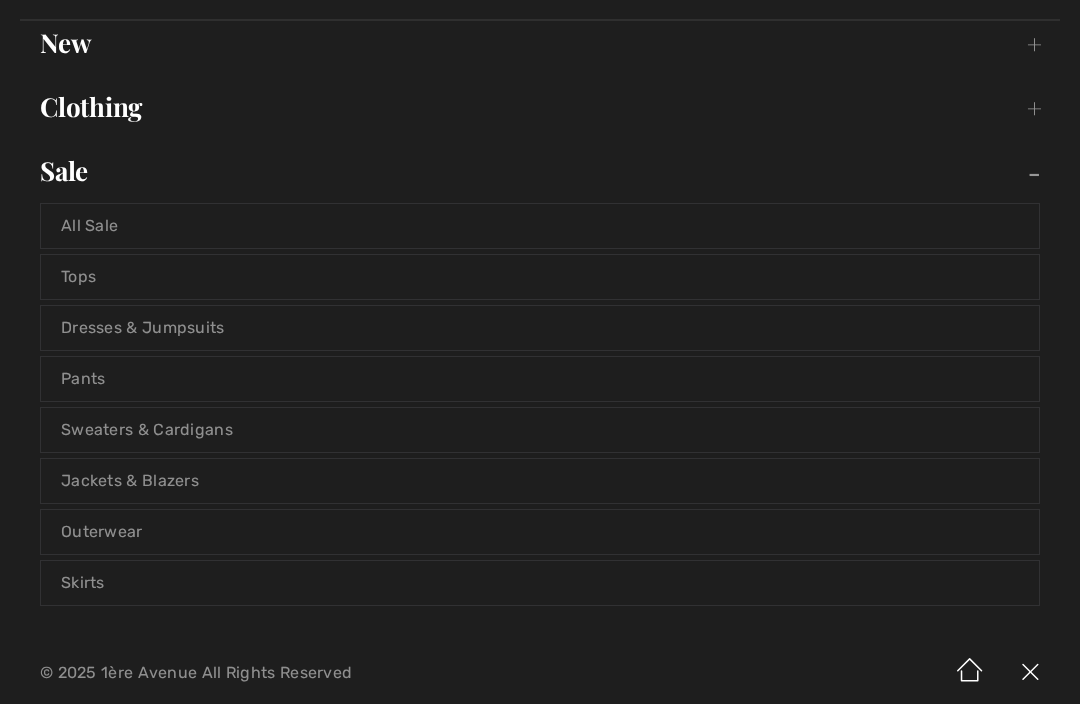 click on "Pants" at bounding box center [540, 379] 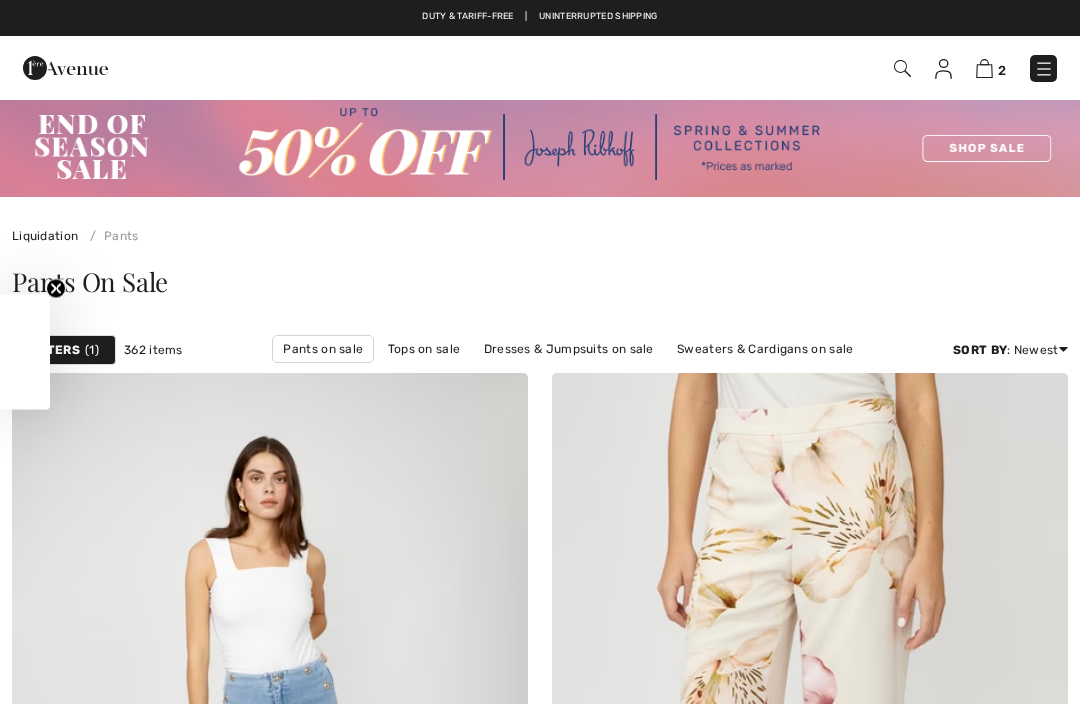 checkbox on "true" 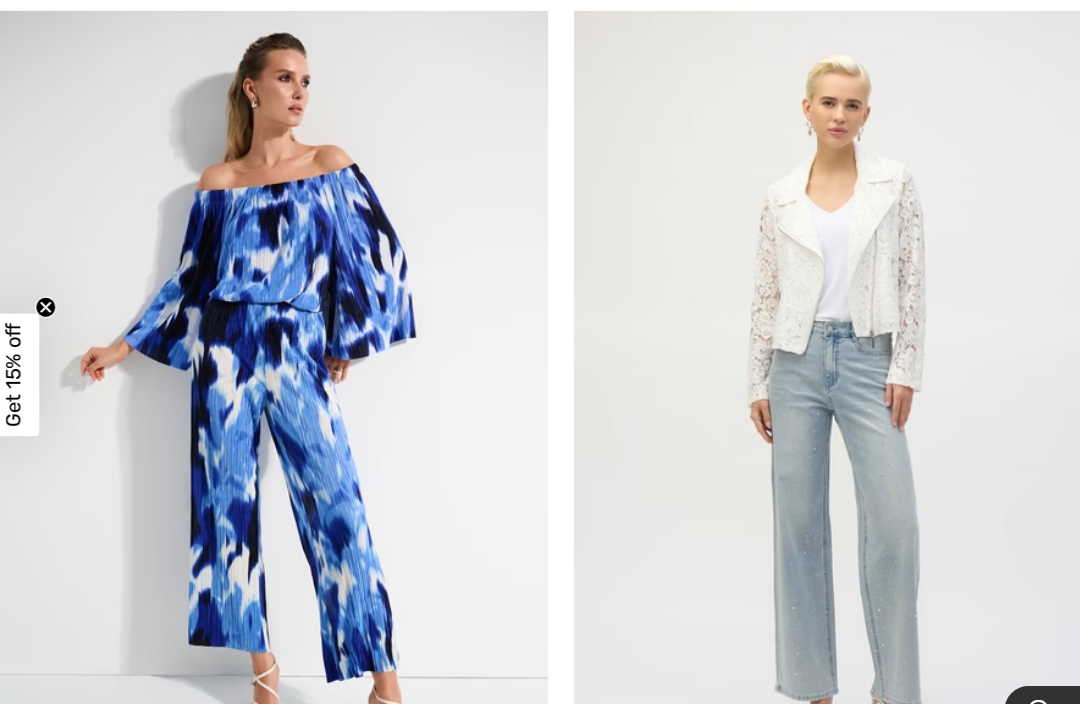scroll, scrollTop: 15557, scrollLeft: 0, axis: vertical 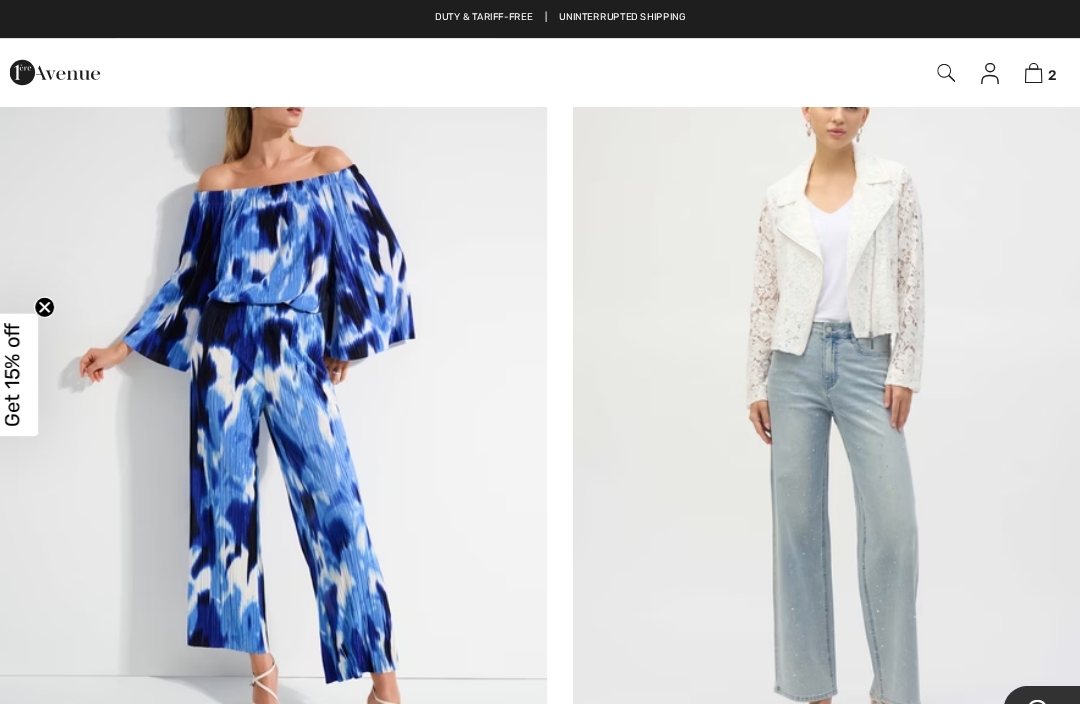 click at bounding box center (270, 374) 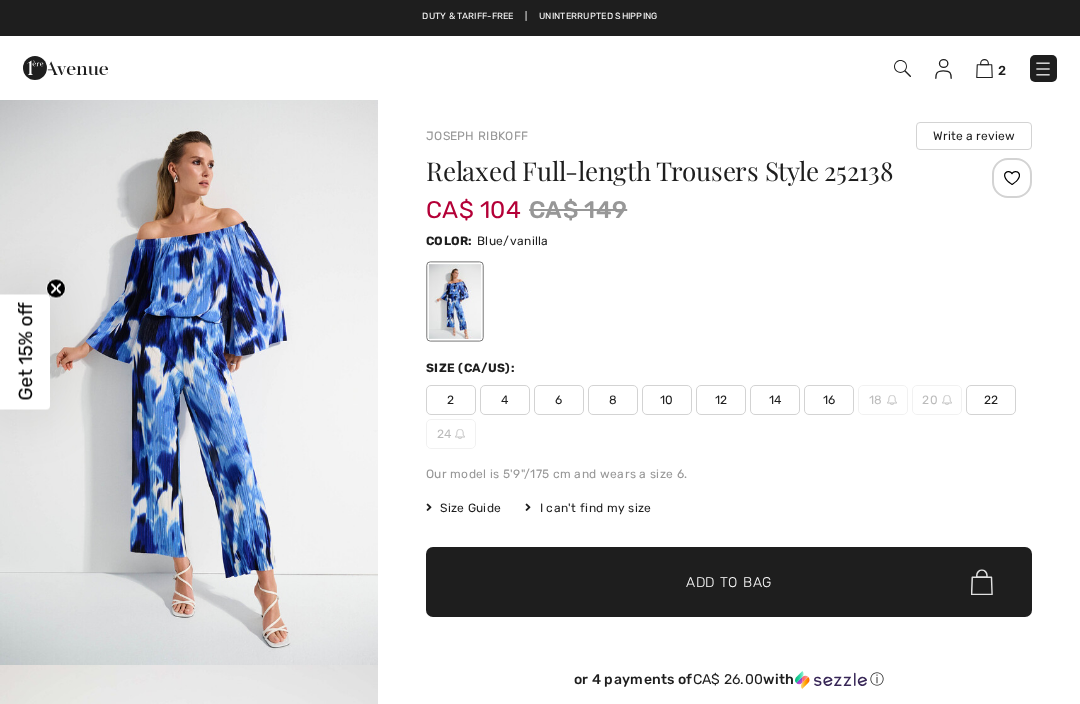 scroll, scrollTop: 0, scrollLeft: 0, axis: both 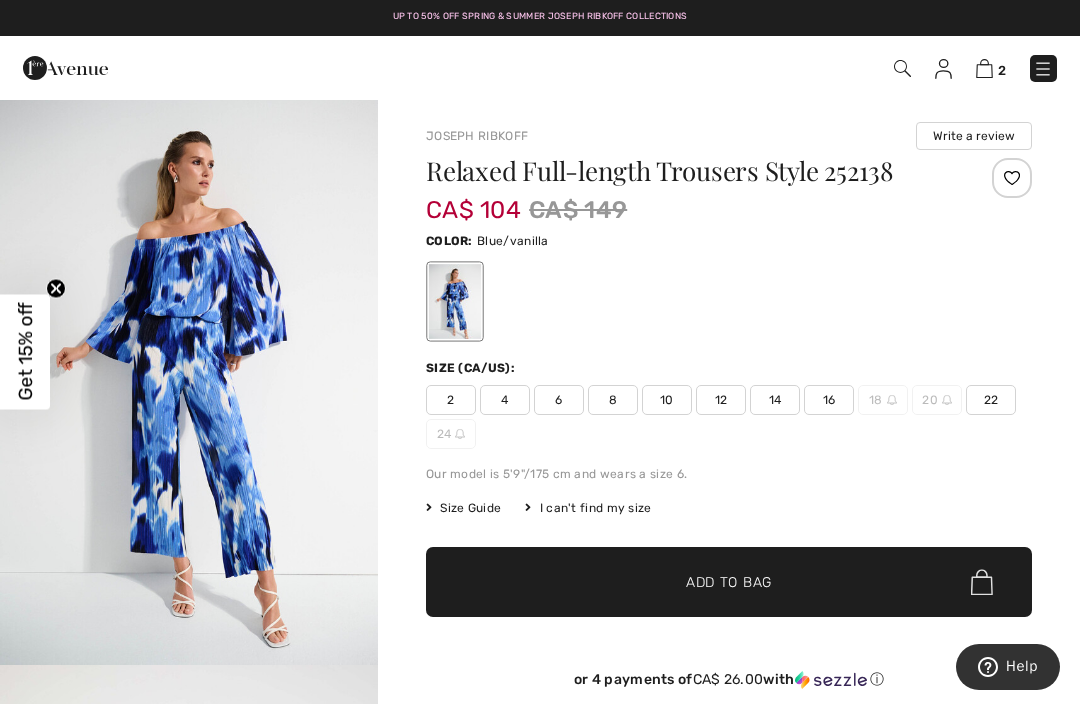 click on "16" at bounding box center (829, 400) 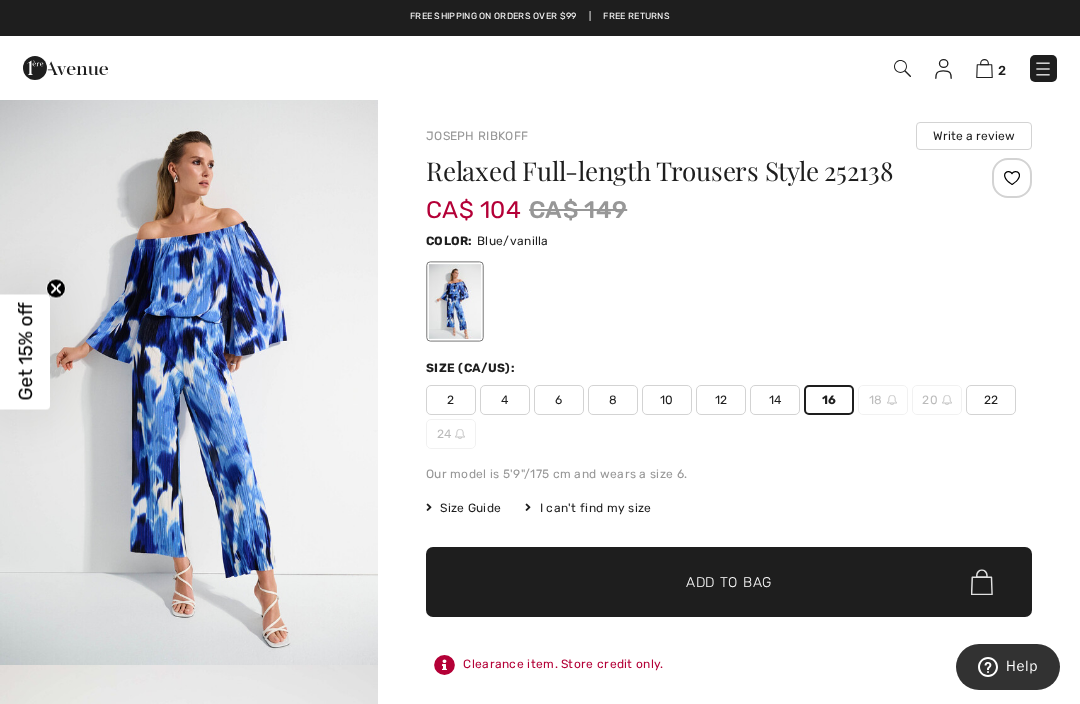 click on "Add to Bag" at bounding box center [729, 582] 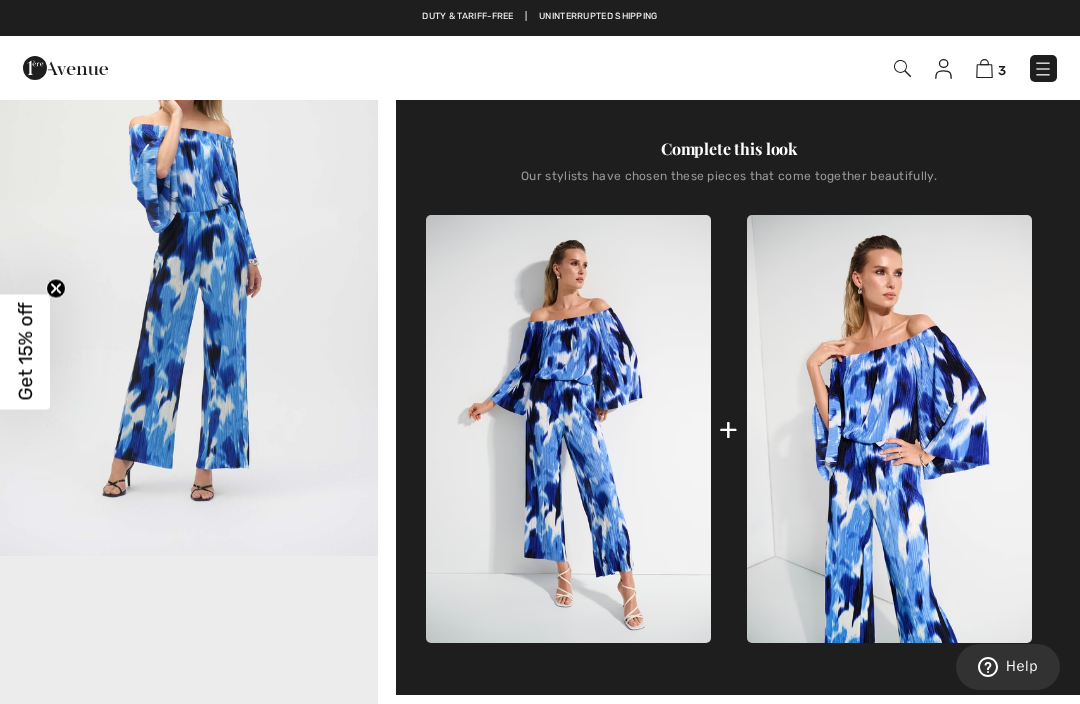 scroll, scrollTop: 679, scrollLeft: 0, axis: vertical 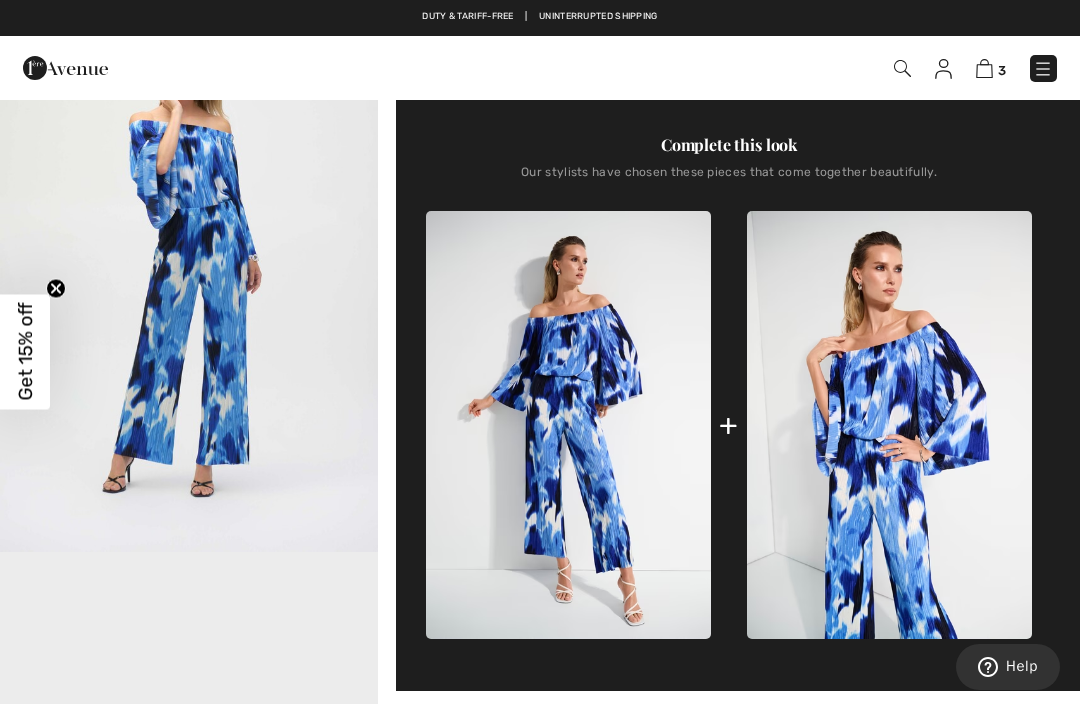 click at bounding box center [568, 425] 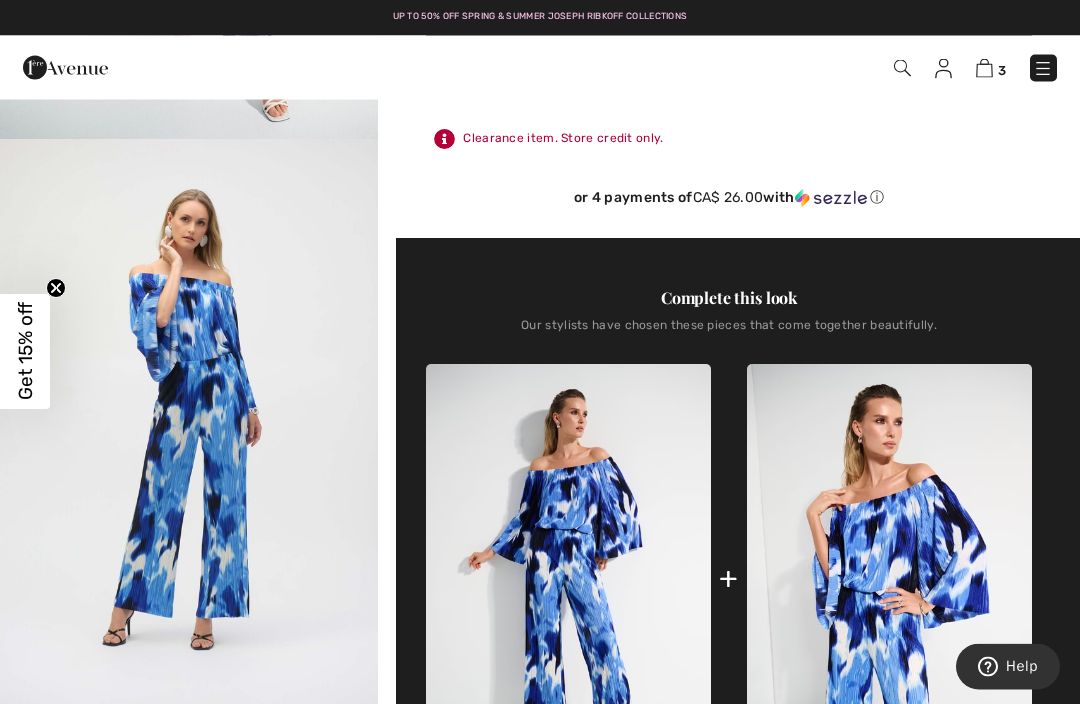 scroll, scrollTop: 526, scrollLeft: 0, axis: vertical 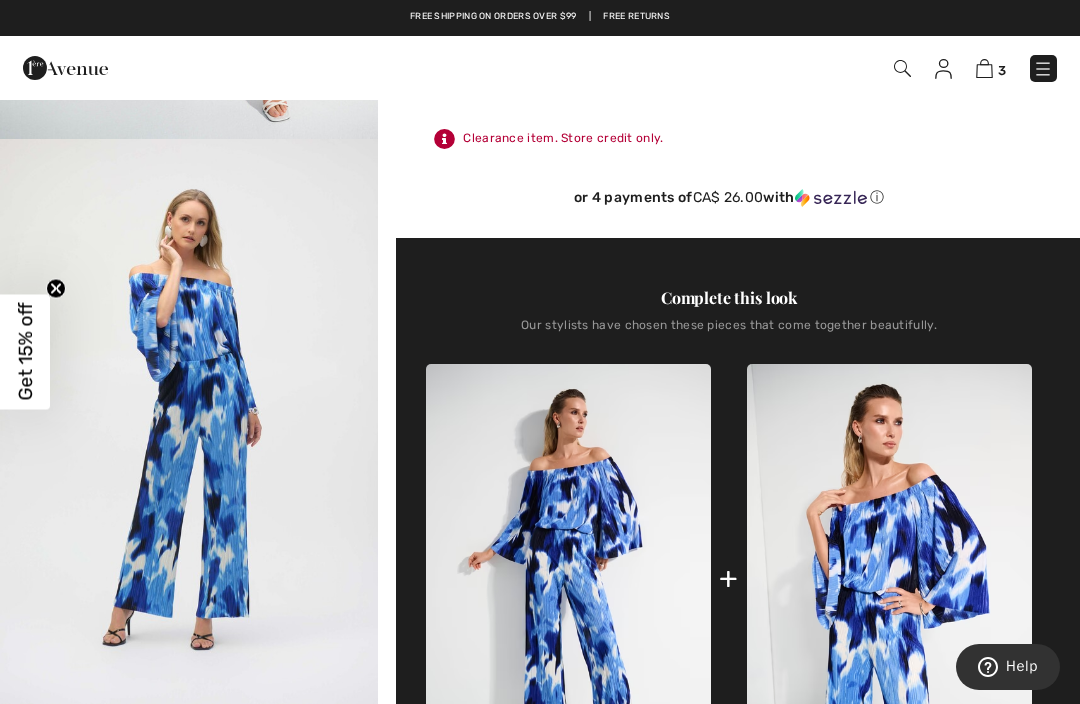click on "+" at bounding box center [728, 578] 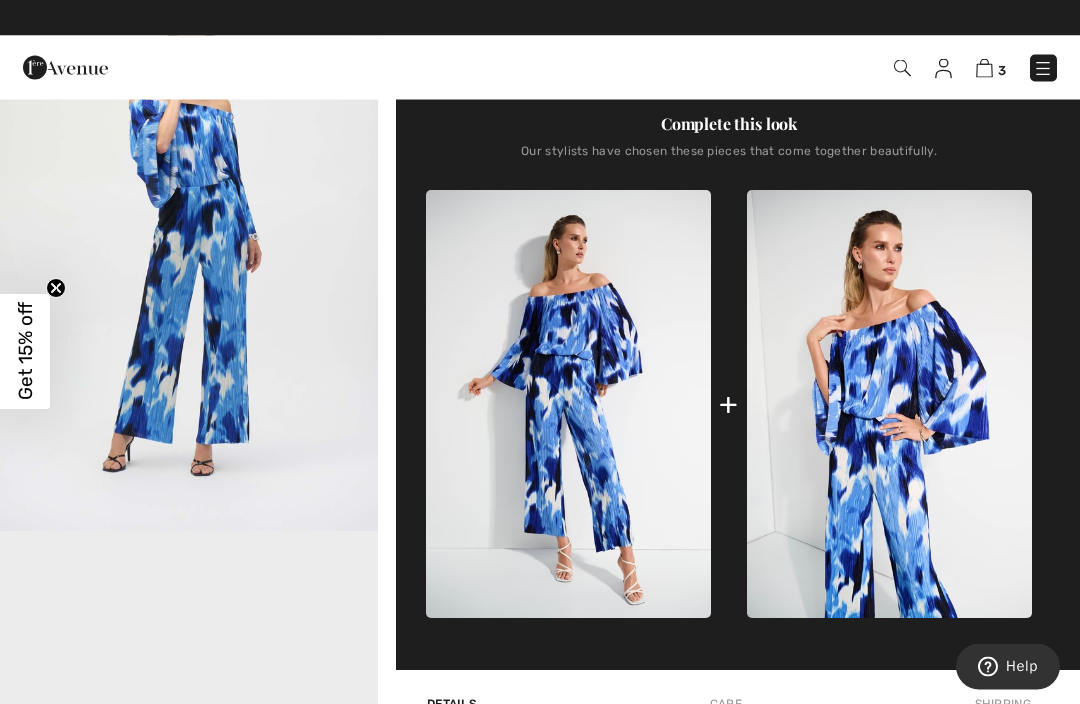 scroll, scrollTop: 700, scrollLeft: 0, axis: vertical 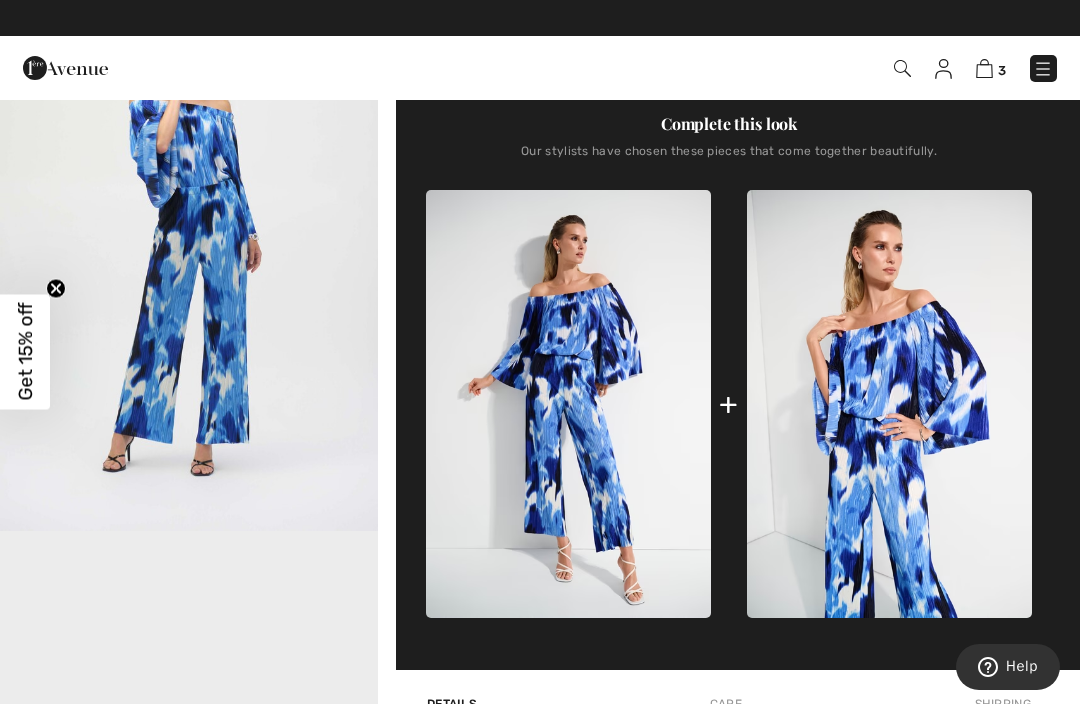 click at bounding box center (889, 404) 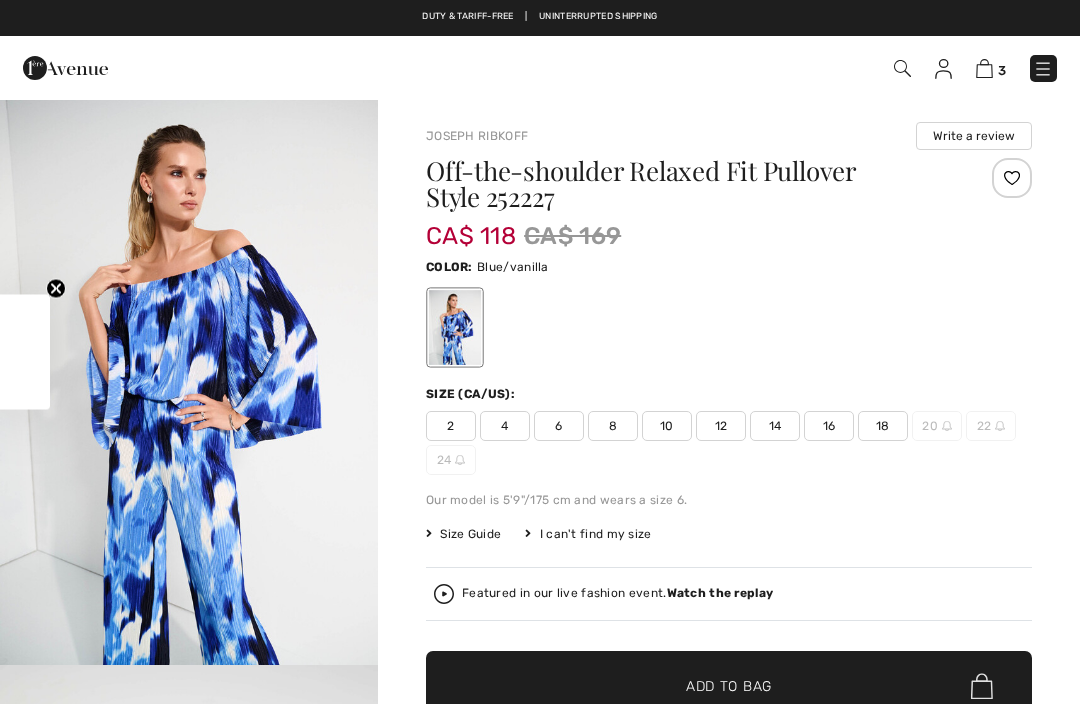 scroll, scrollTop: 72, scrollLeft: 0, axis: vertical 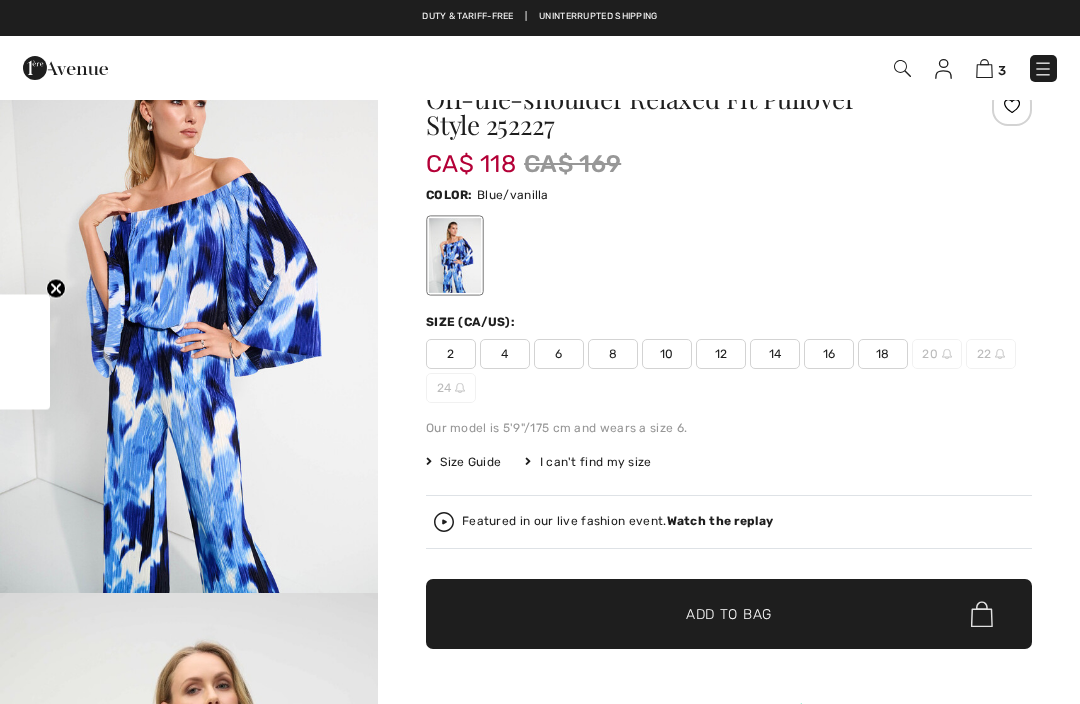 checkbox on "true" 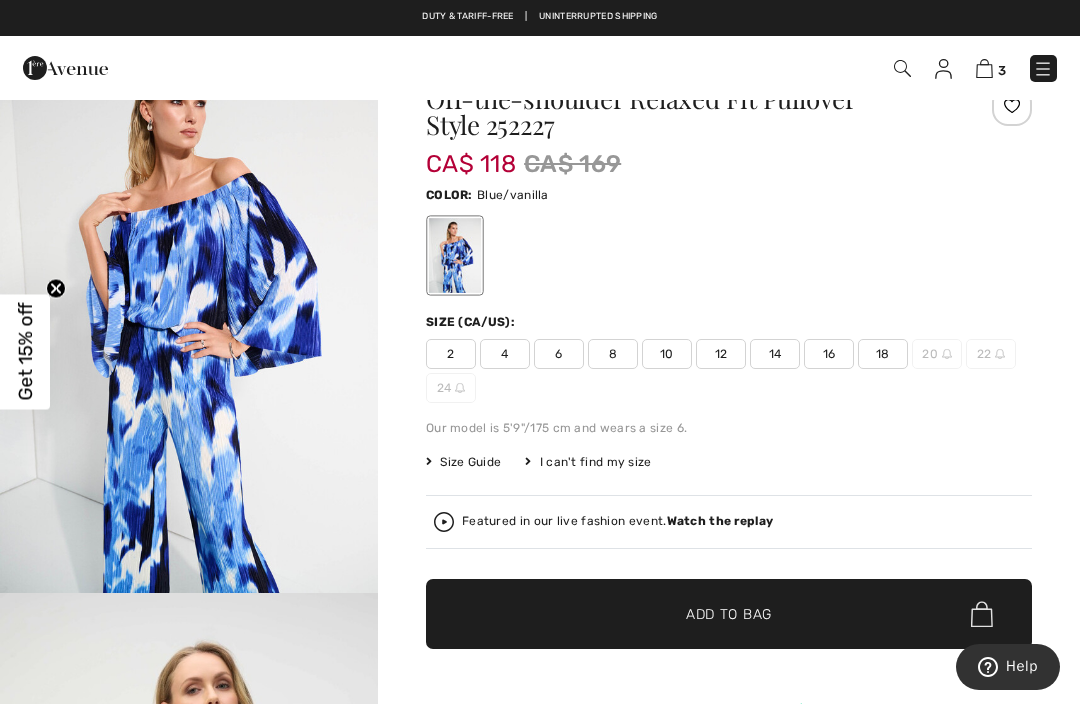 scroll, scrollTop: 0, scrollLeft: 0, axis: both 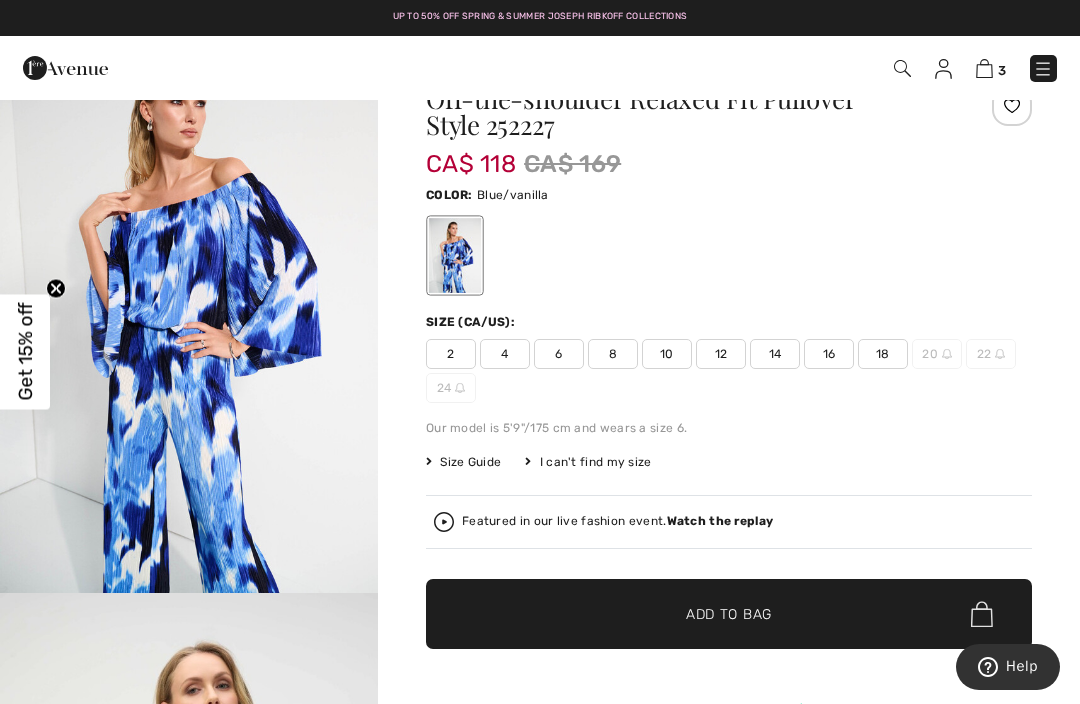 click on "16" at bounding box center [829, 354] 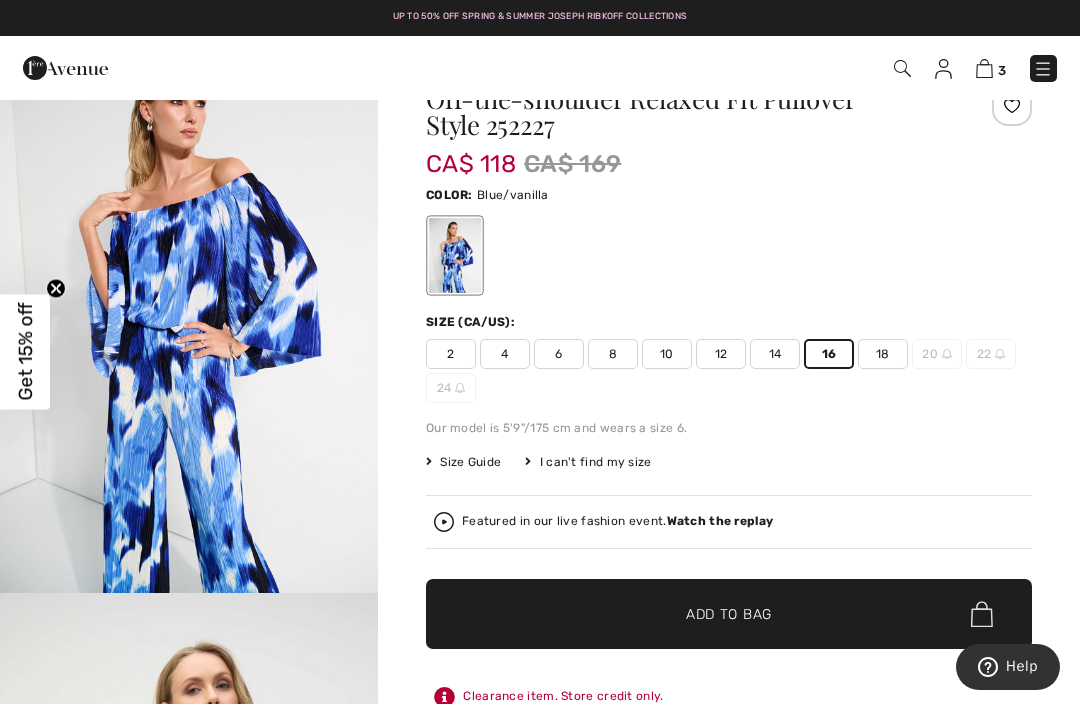 click on "Add to Bag" at bounding box center (729, 614) 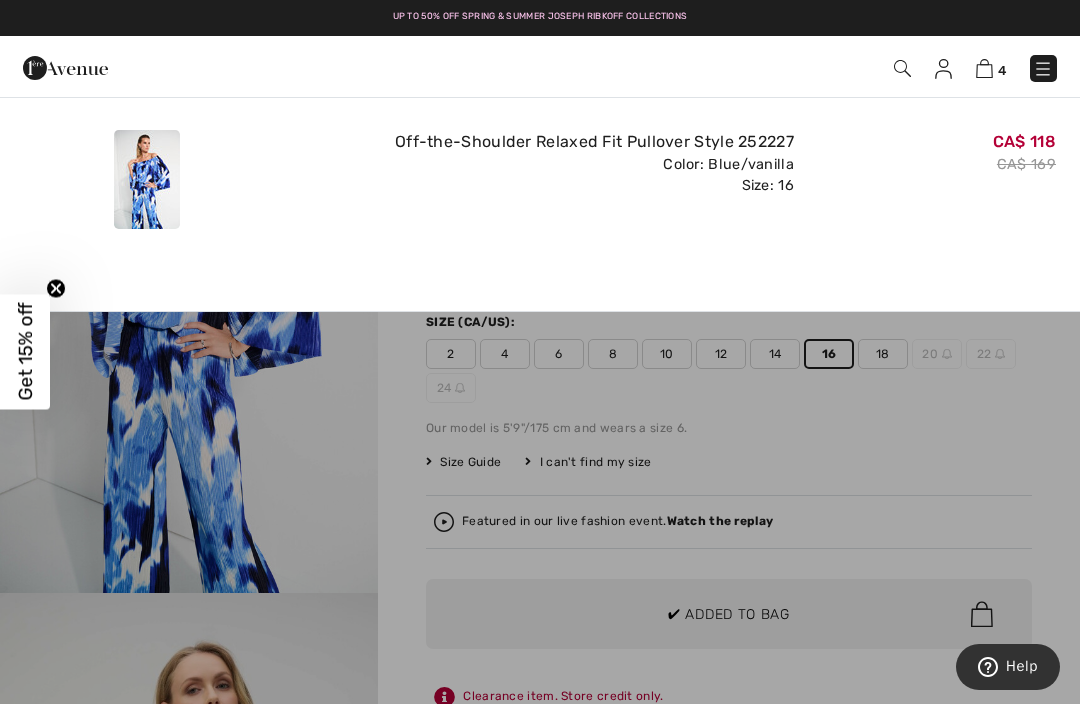 scroll, scrollTop: 0, scrollLeft: 0, axis: both 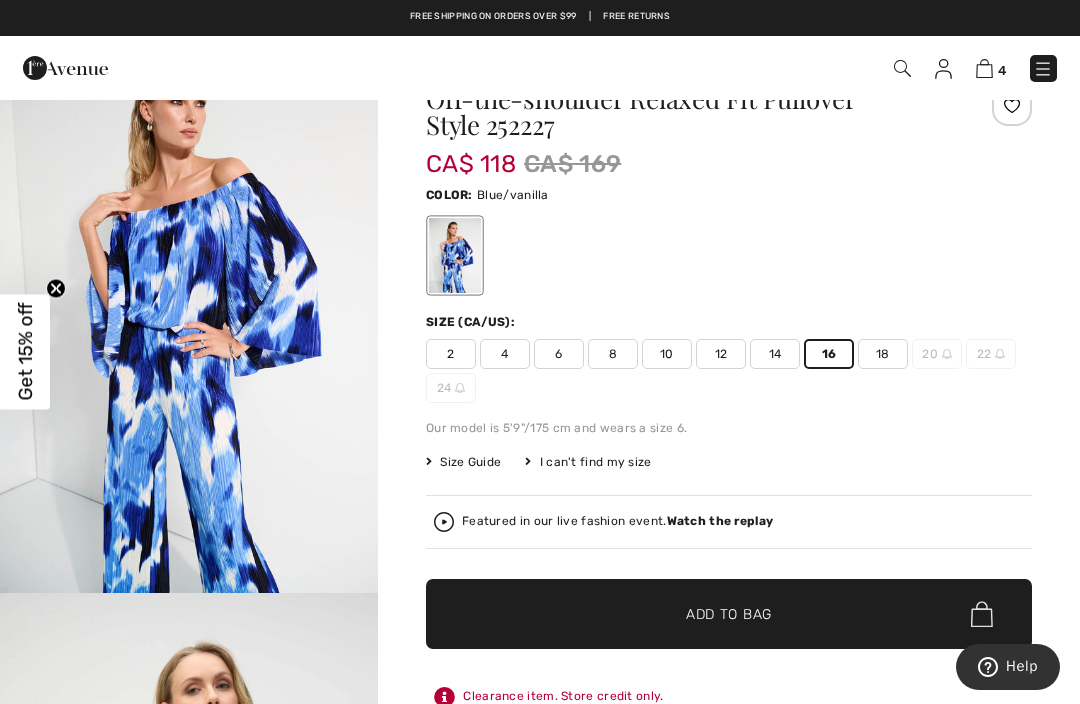 click on "Get 15% off" at bounding box center (25, 352) 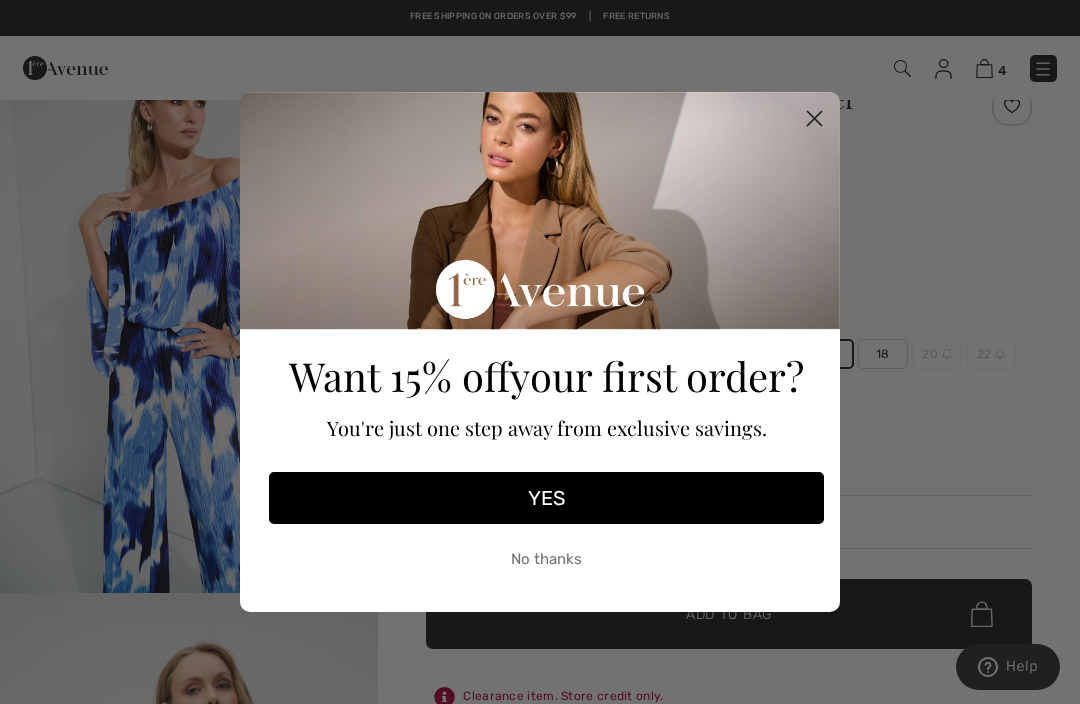 click on "YES" at bounding box center (546, 498) 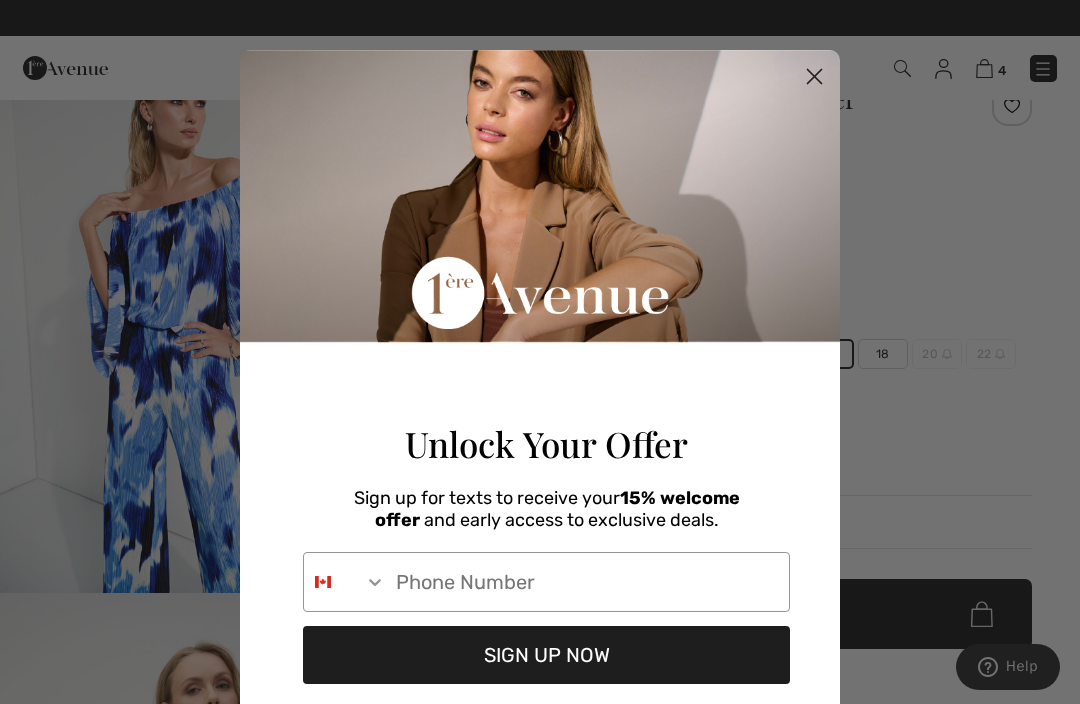 click on "Phone Number" at bounding box center (587, 582) 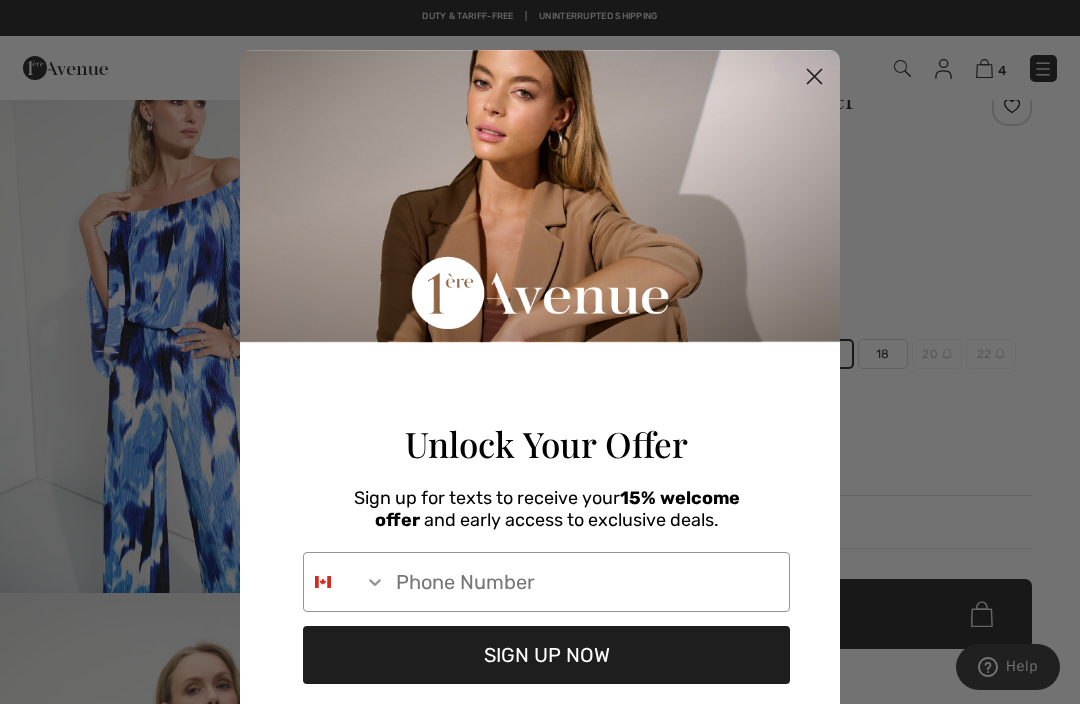scroll, scrollTop: 85, scrollLeft: 0, axis: vertical 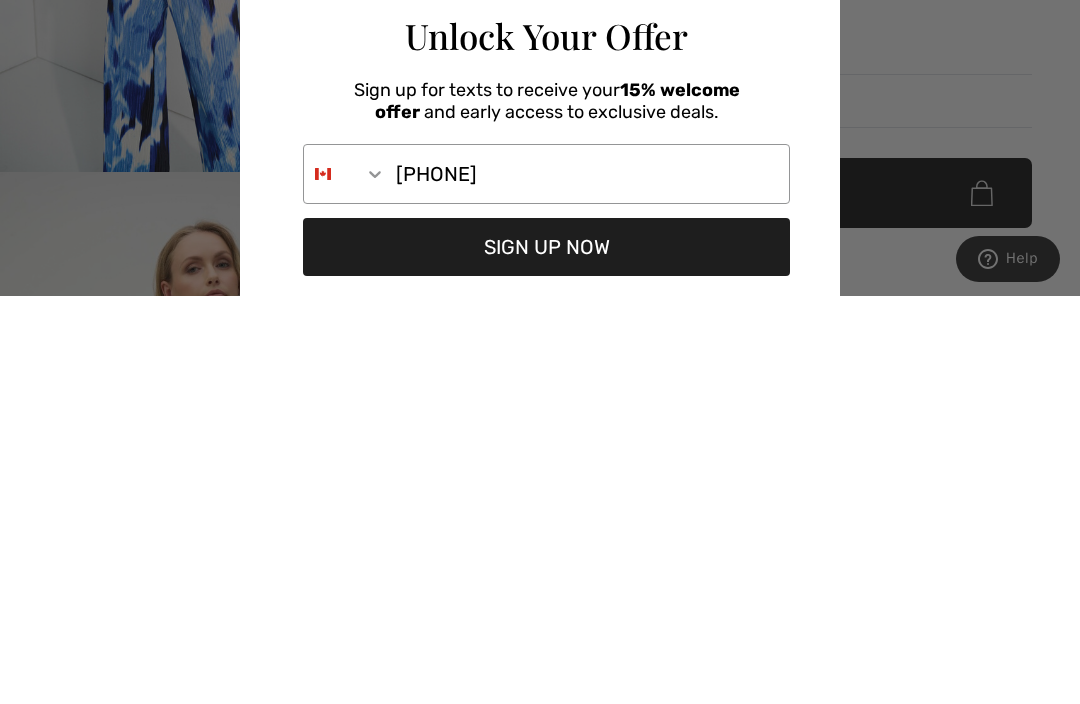 type on "514-823-4244" 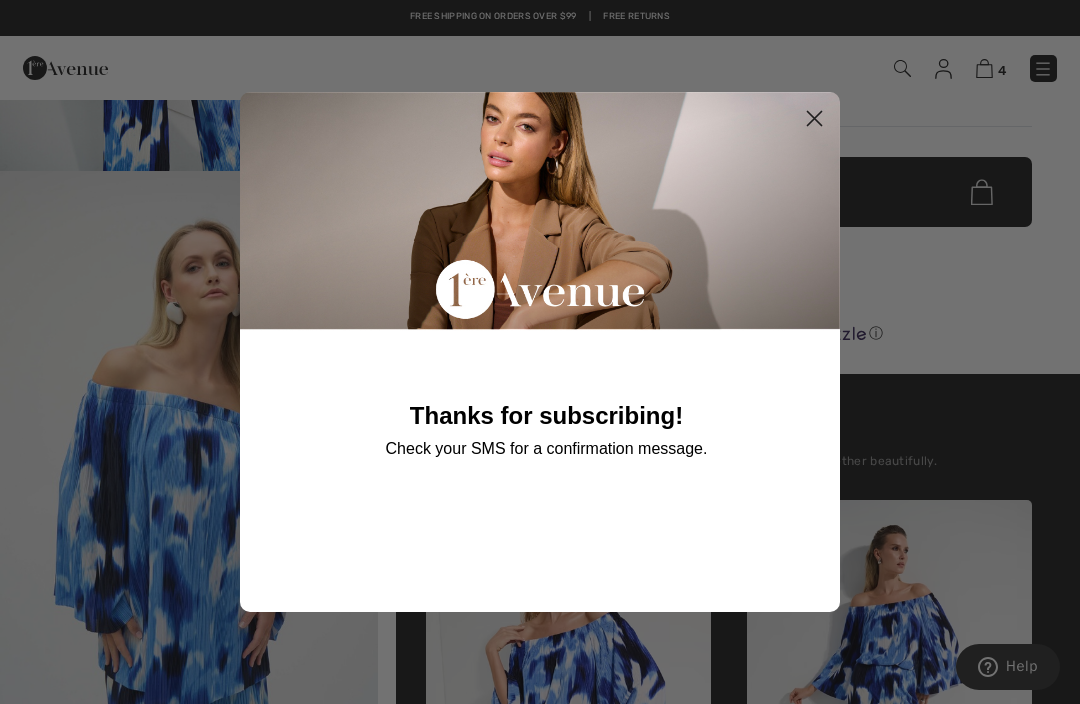 click 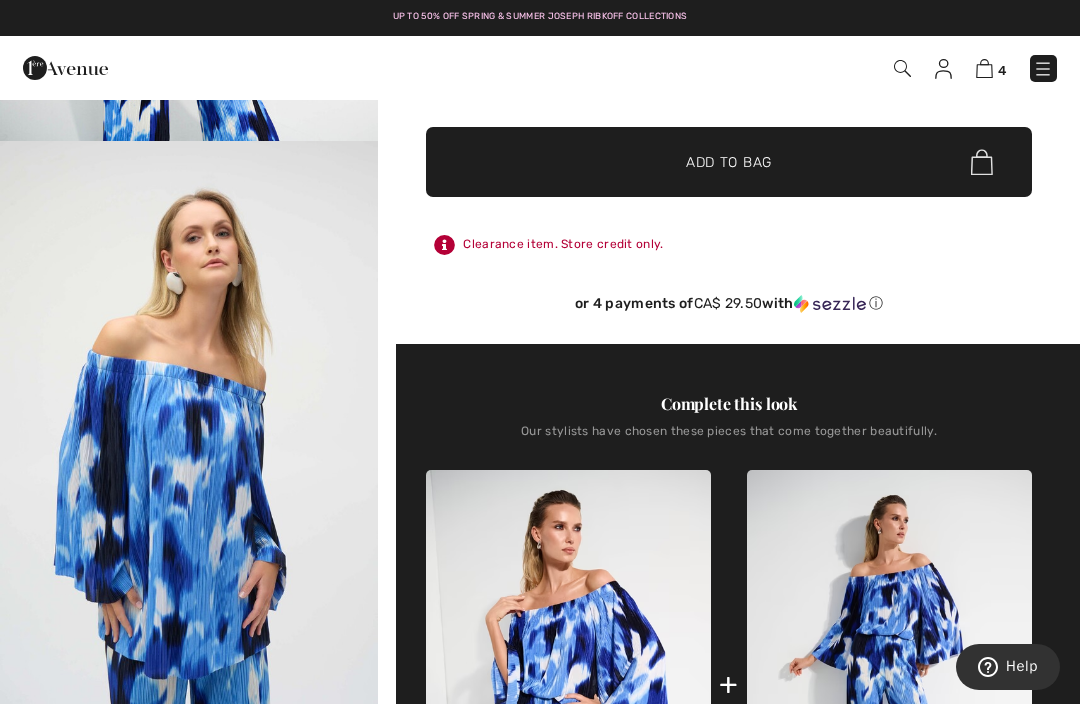 scroll, scrollTop: 311, scrollLeft: 0, axis: vertical 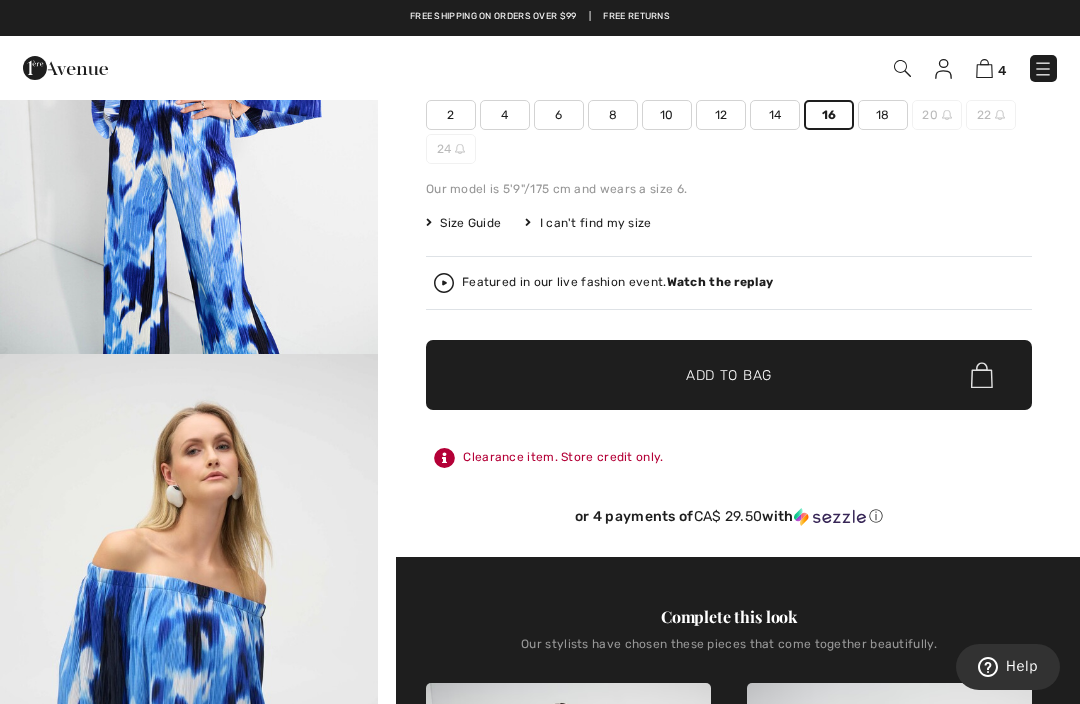 click on "Size Guide" at bounding box center (463, 223) 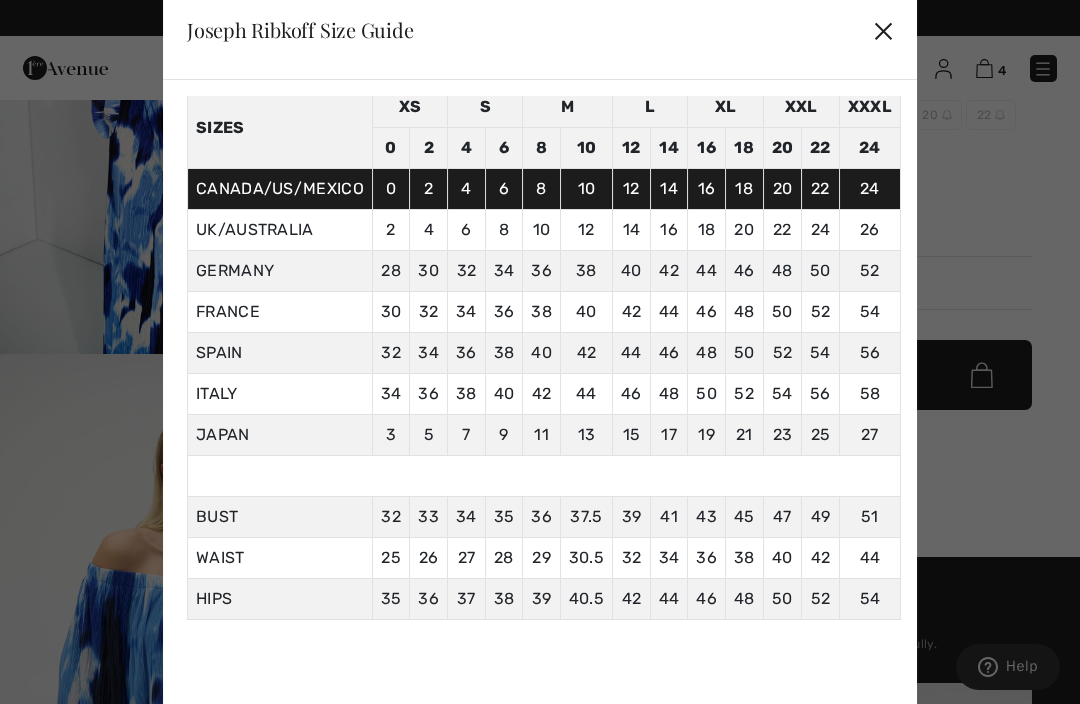 scroll, scrollTop: 85, scrollLeft: 0, axis: vertical 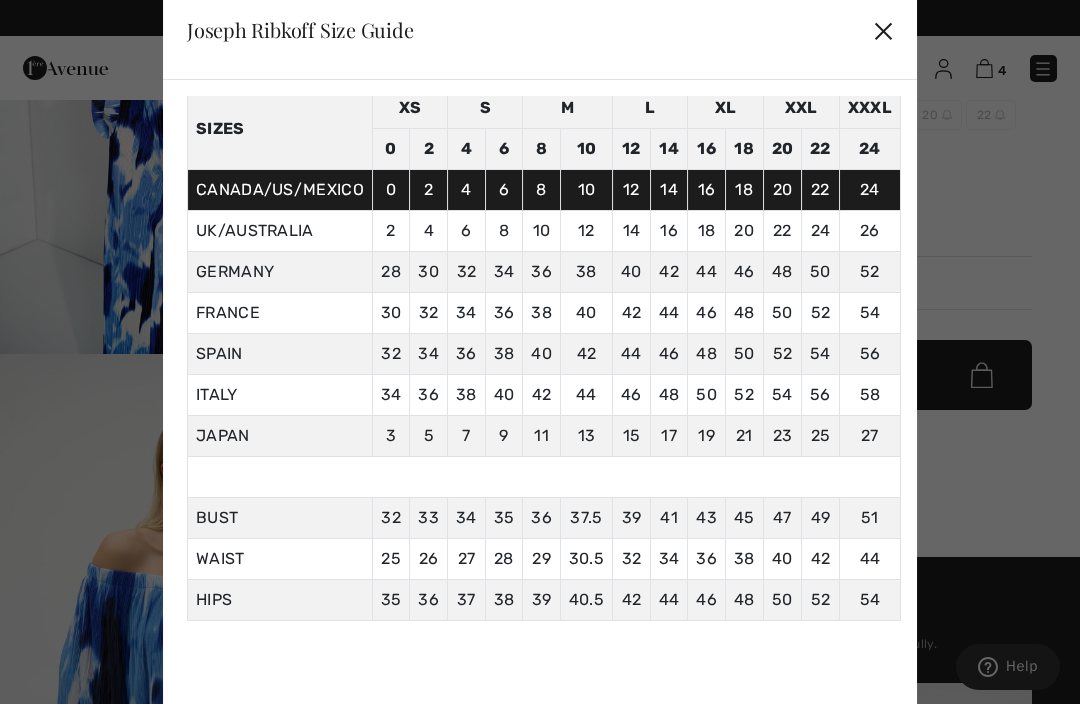 click on "✕" at bounding box center [883, 30] 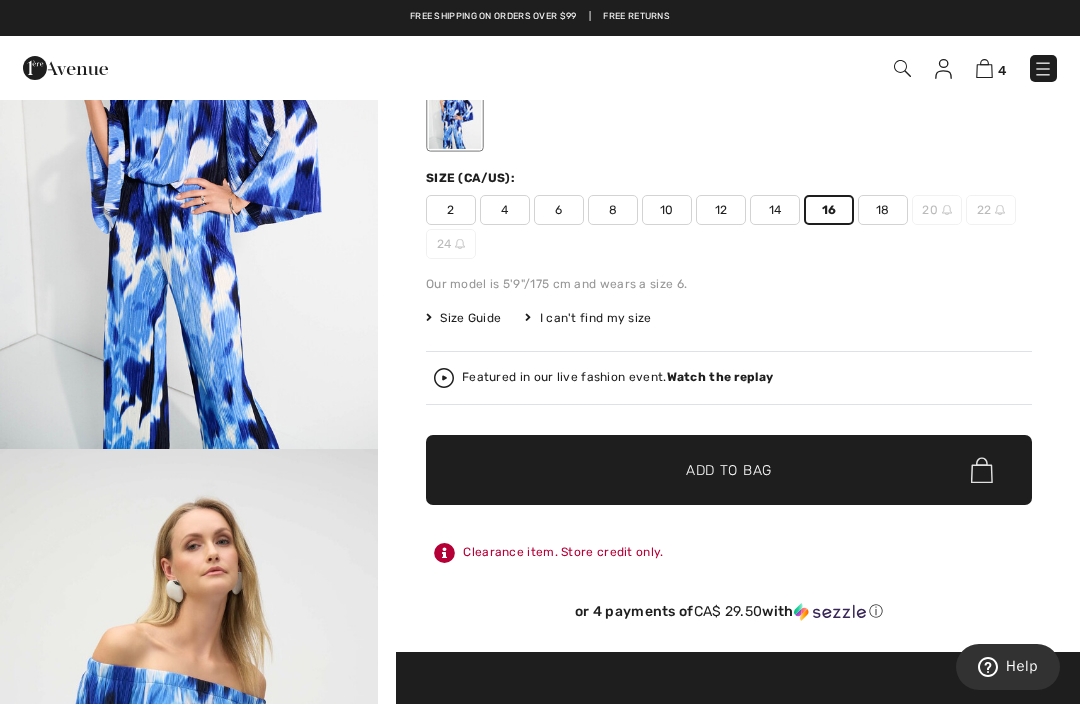 scroll, scrollTop: 0, scrollLeft: 0, axis: both 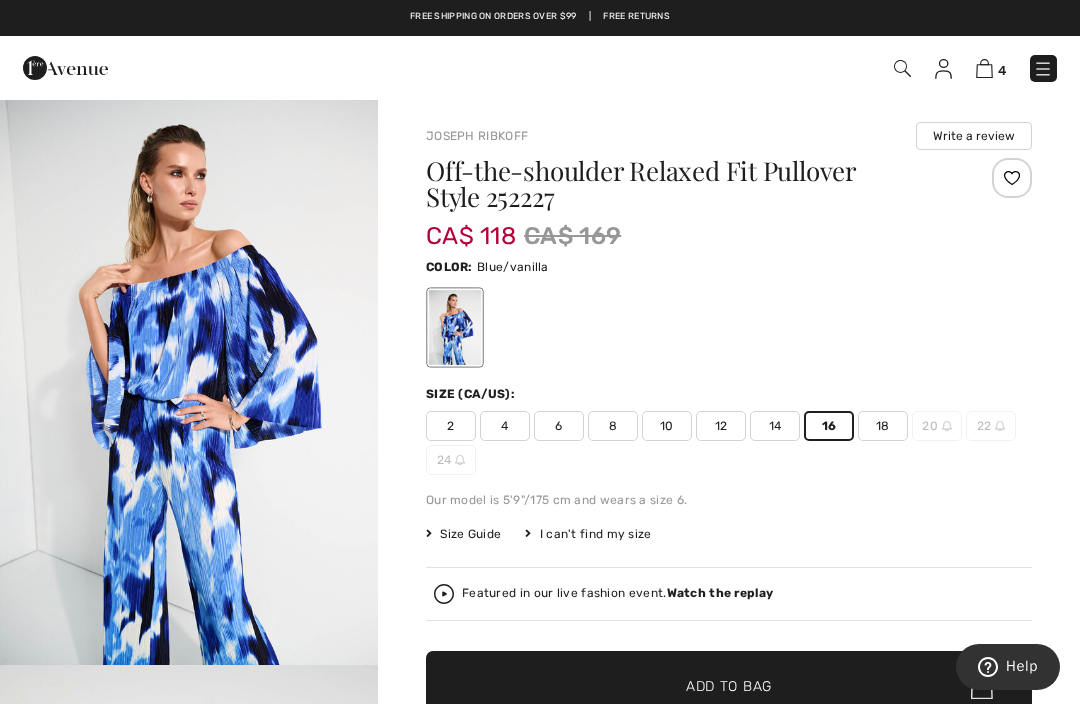 click at bounding box center (902, 68) 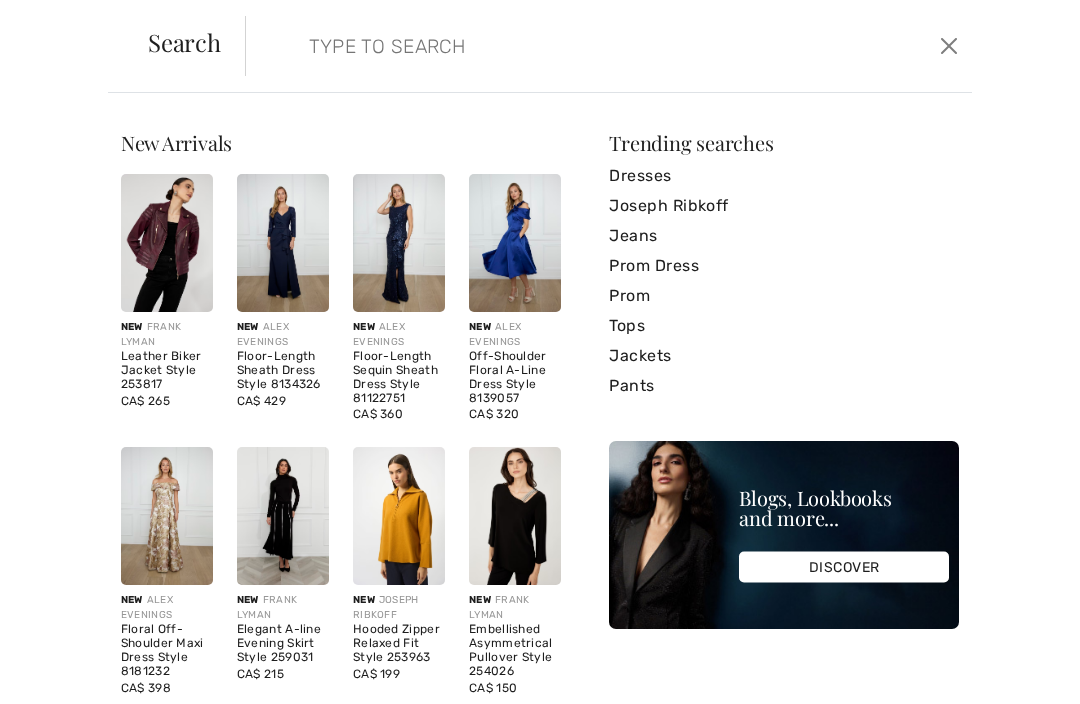 click at bounding box center (534, 46) 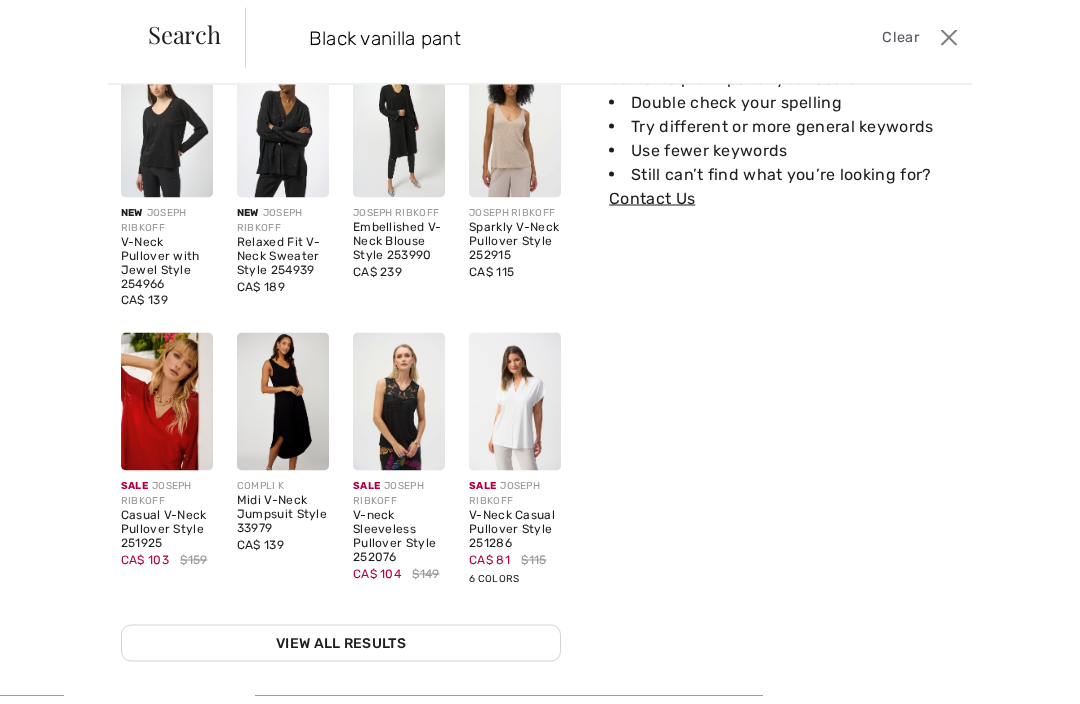 scroll, scrollTop: 40, scrollLeft: 0, axis: vertical 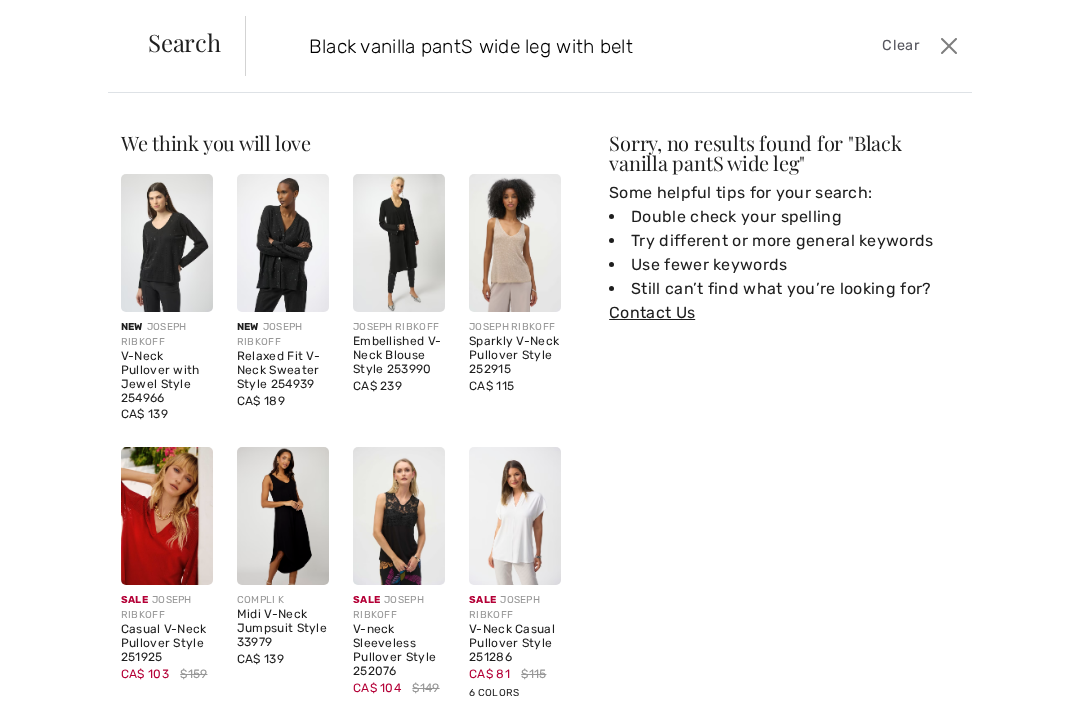 click on "Black vanilla pantS wide leg with belt" at bounding box center [534, 46] 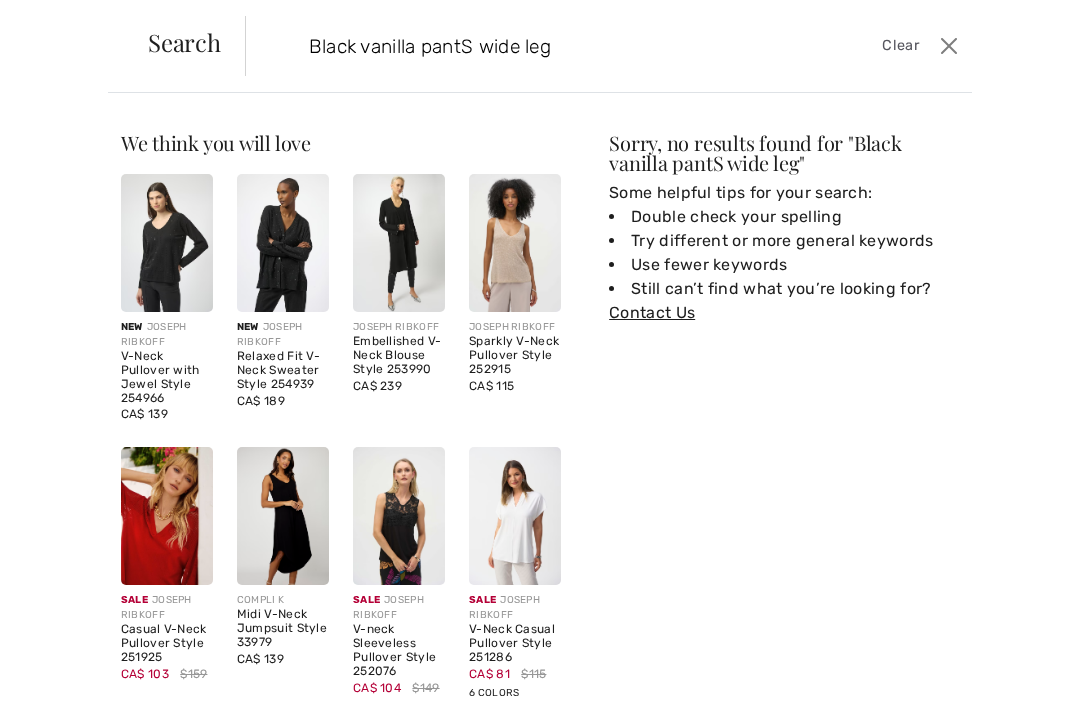 type on "Black vanilla pantS wide leg" 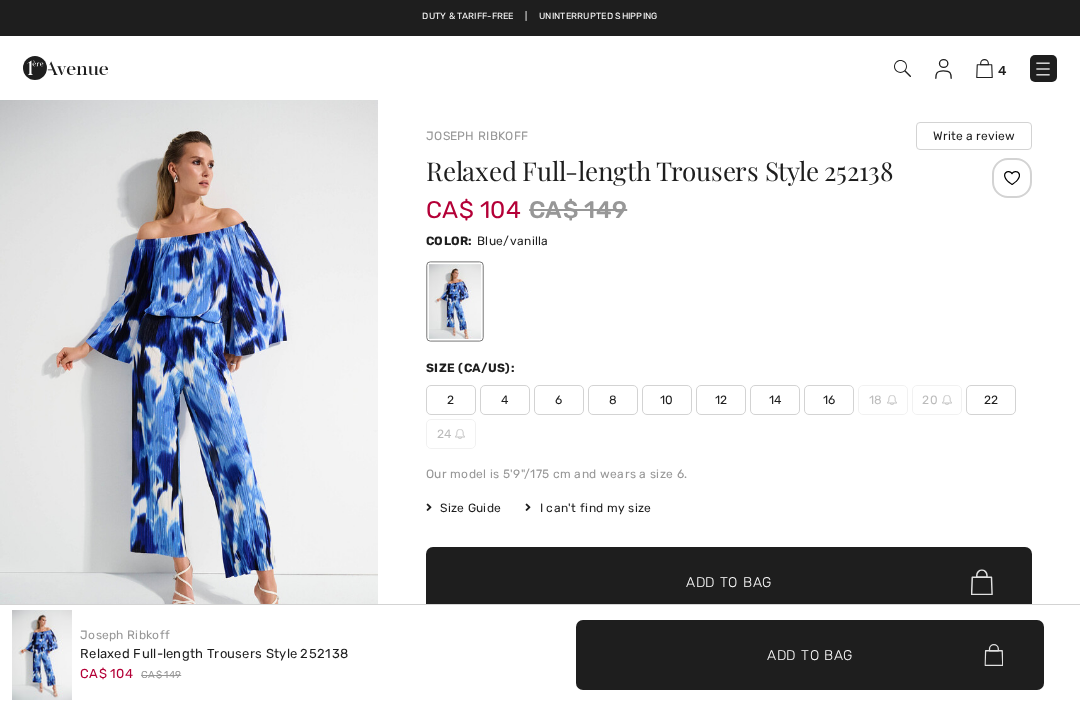 scroll, scrollTop: 766, scrollLeft: 0, axis: vertical 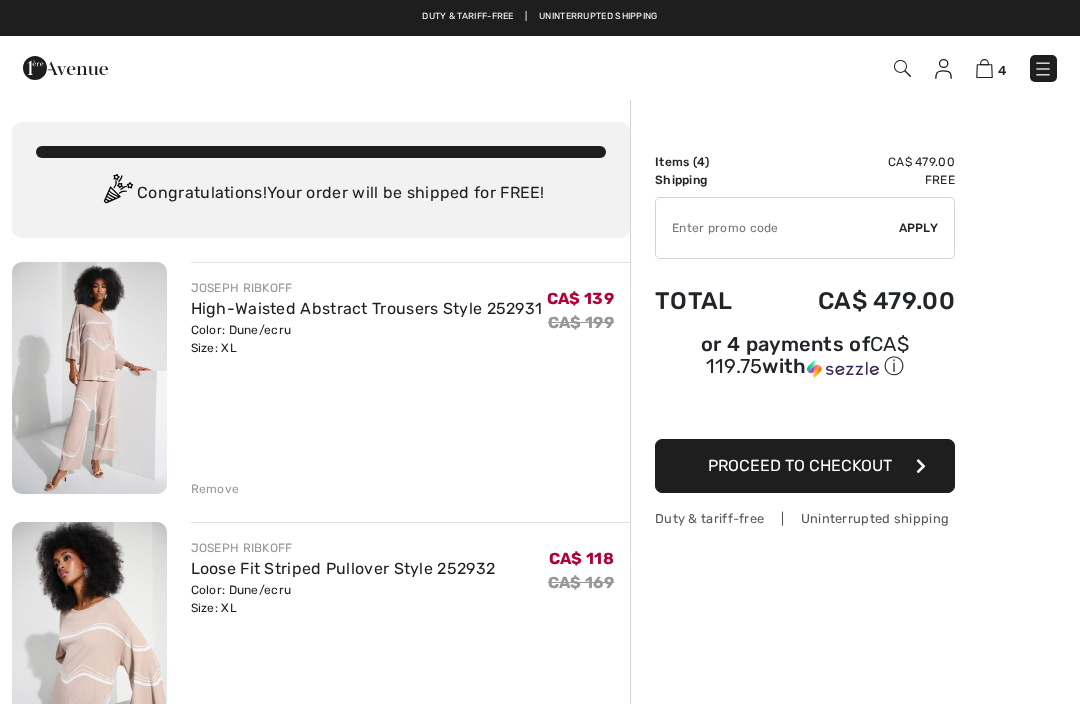 click at bounding box center (1043, 69) 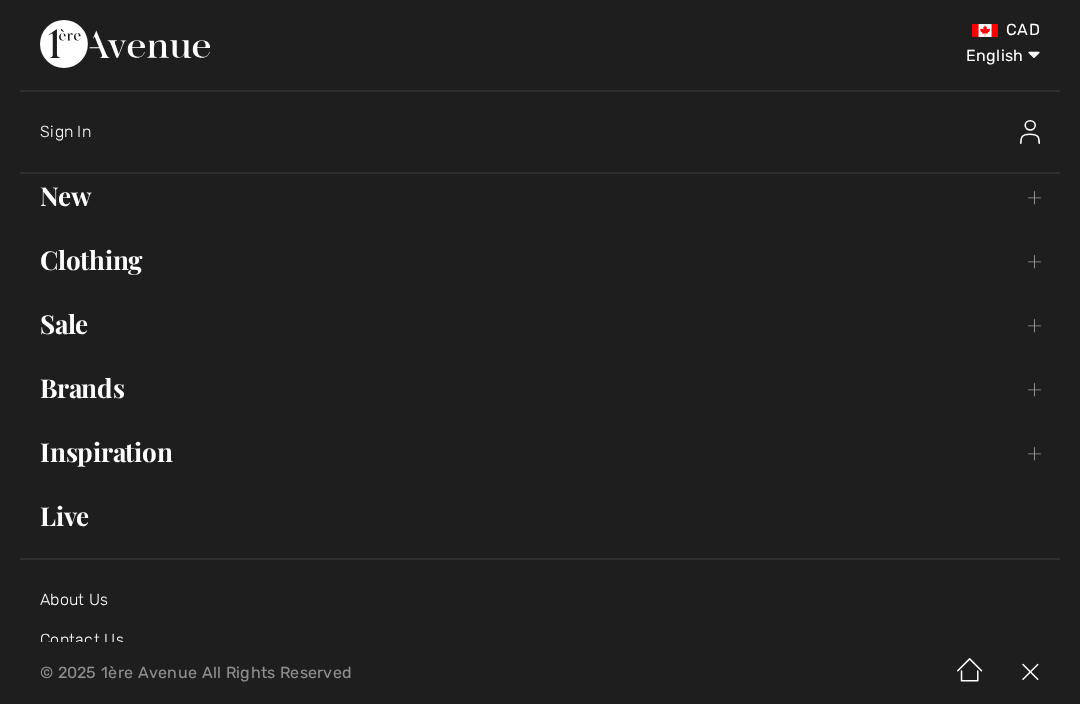 click on "Sale Toggle submenu" at bounding box center [540, 324] 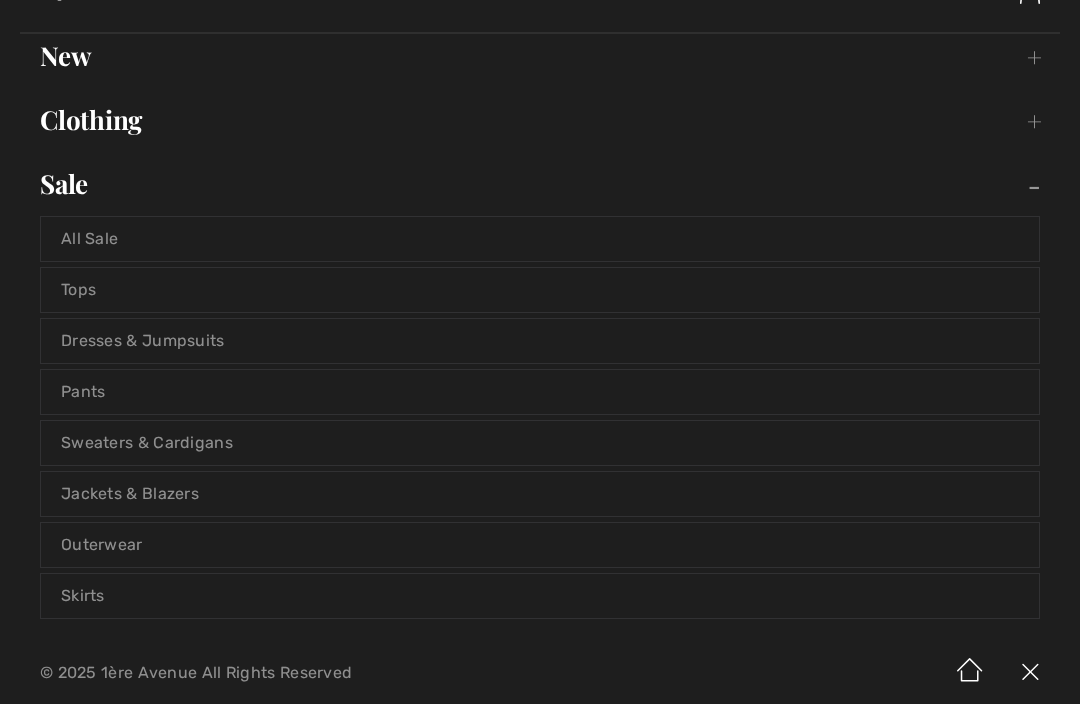 scroll, scrollTop: 156, scrollLeft: 0, axis: vertical 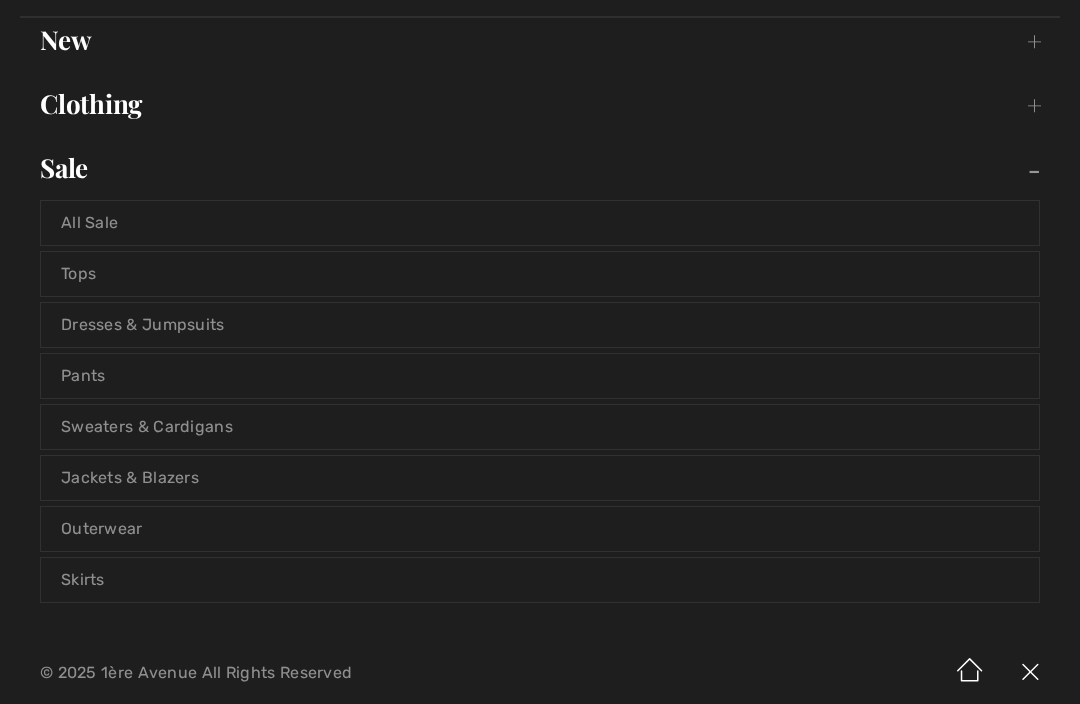 click on "Pants" at bounding box center [540, 376] 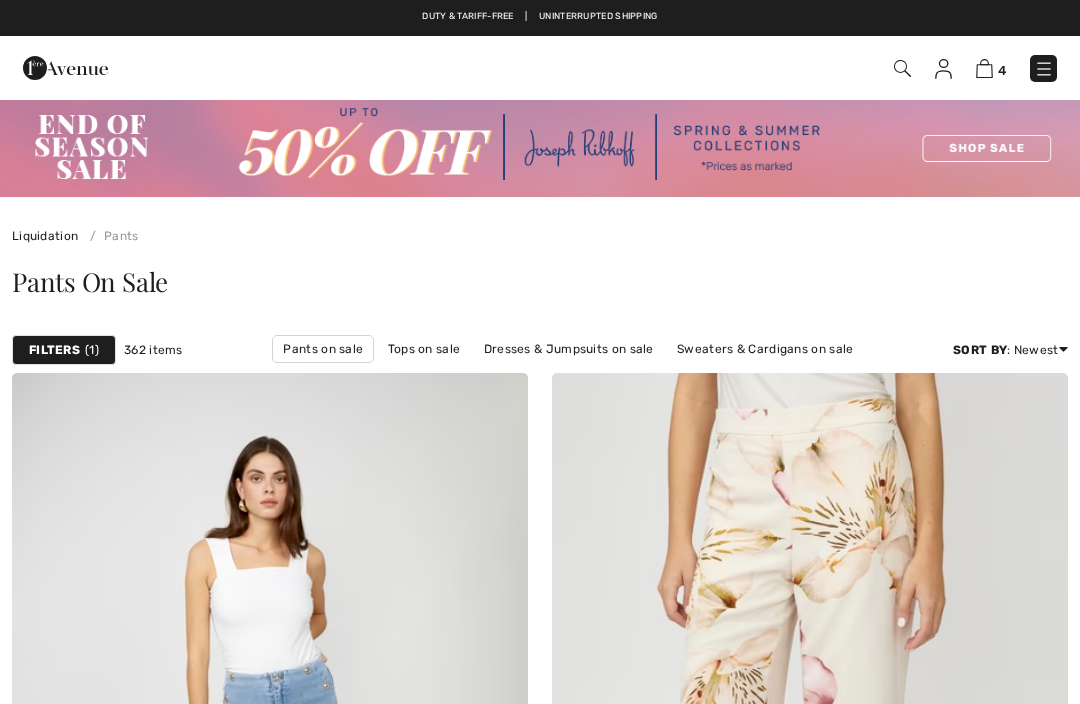 scroll, scrollTop: 0, scrollLeft: 0, axis: both 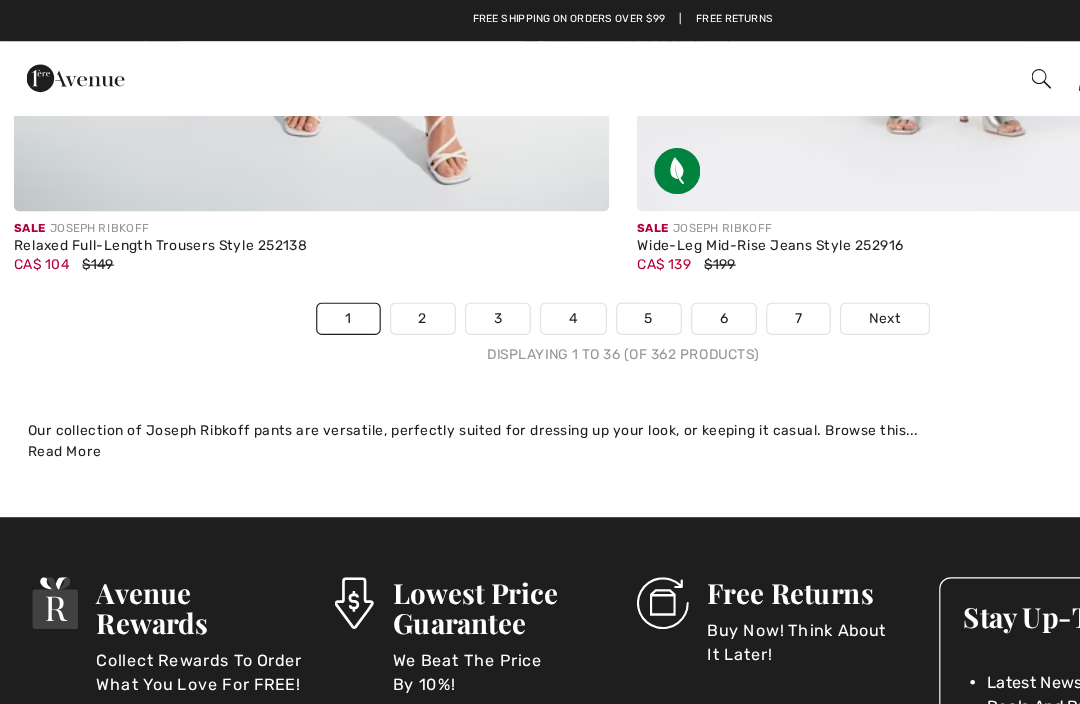 click on "Next" at bounding box center [766, 276] 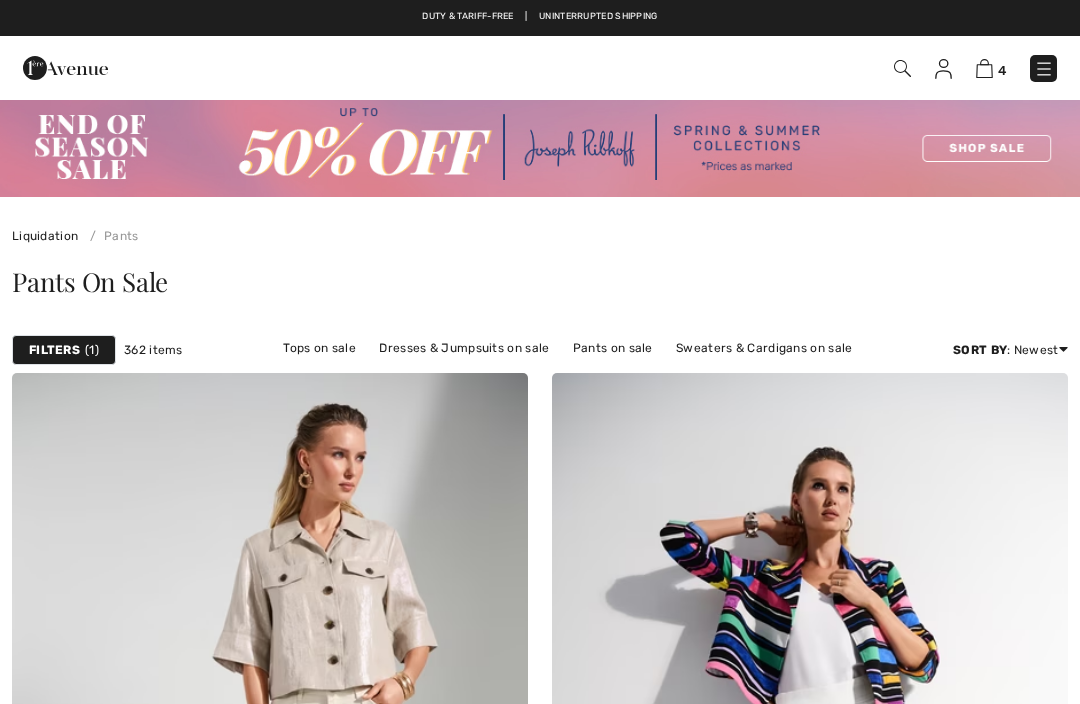 scroll, scrollTop: 218, scrollLeft: 0, axis: vertical 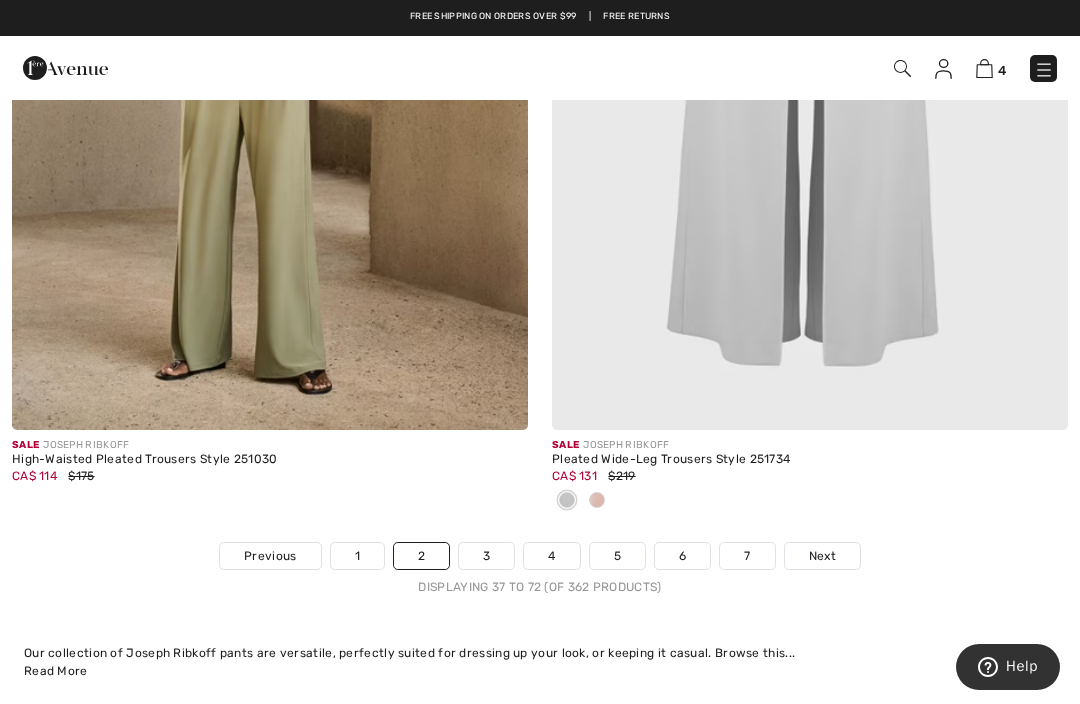 click on "Next" at bounding box center [822, 556] 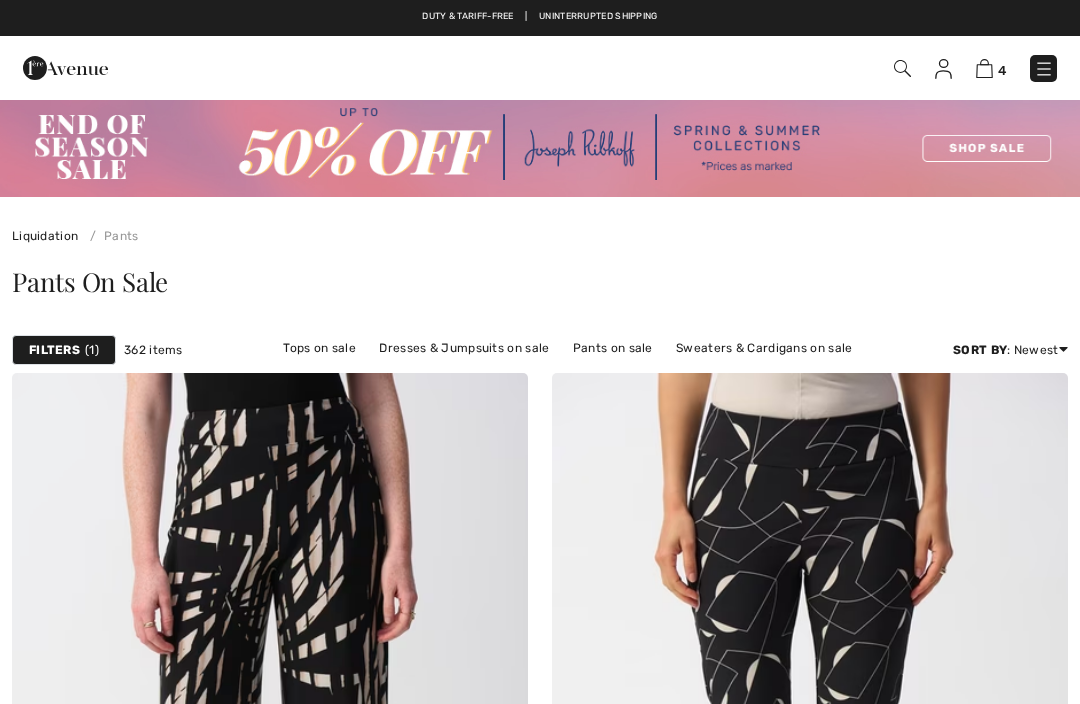 scroll, scrollTop: 0, scrollLeft: 0, axis: both 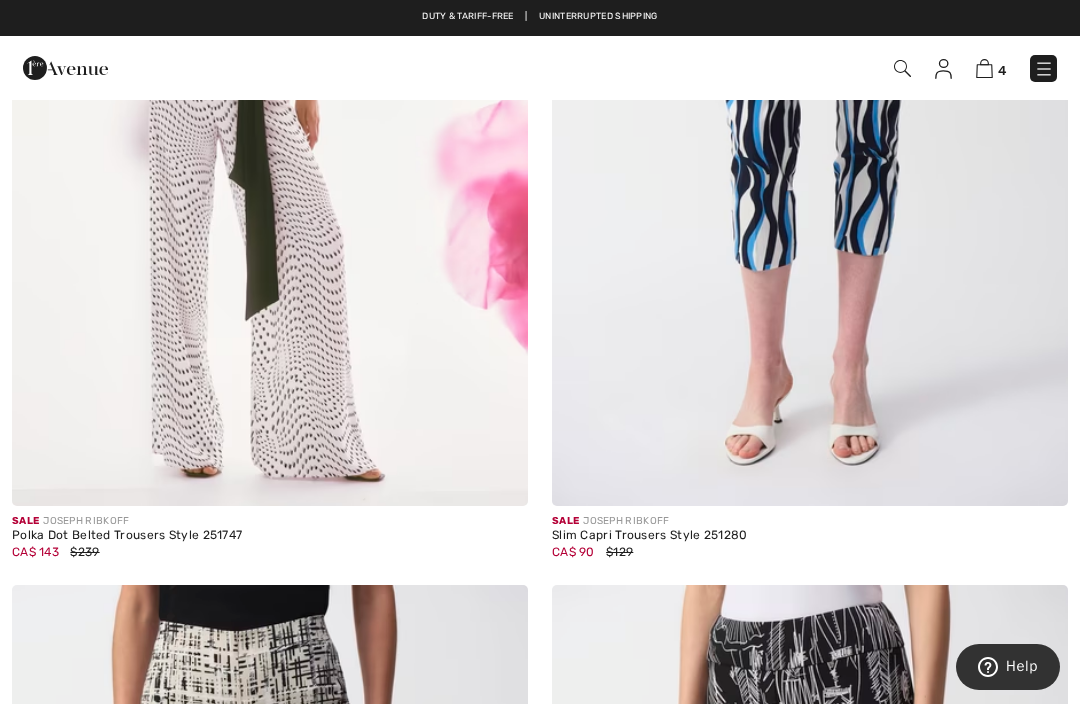 click on "Polka Dot Belted Trousers Style 251747" at bounding box center [270, 536] 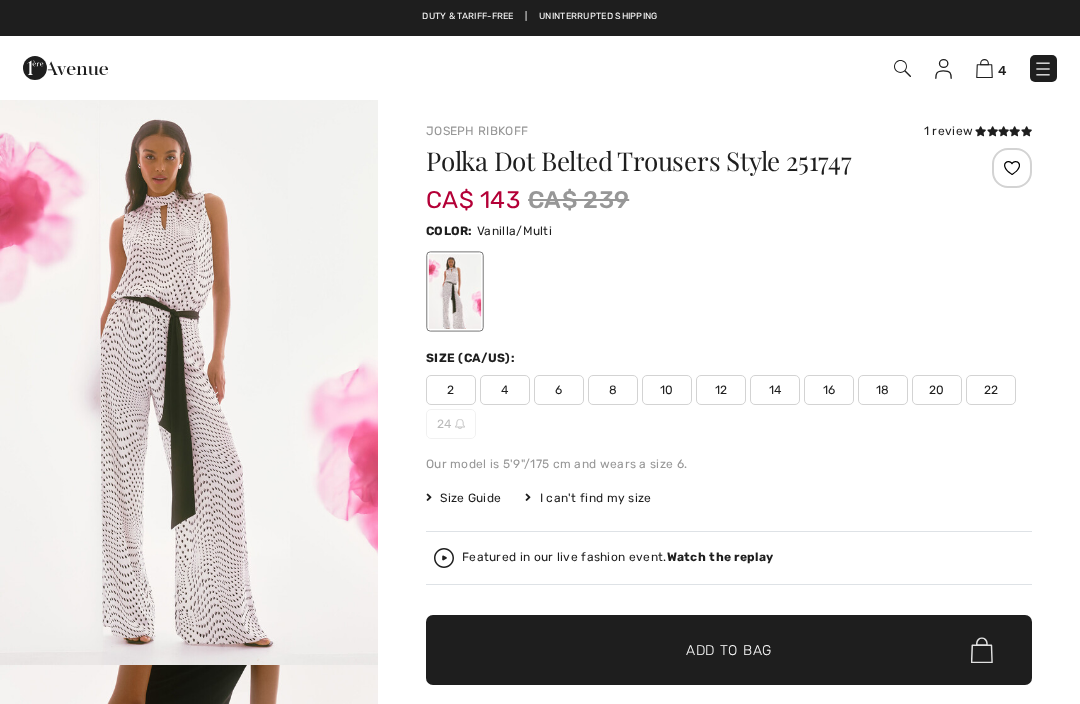 checkbox on "true" 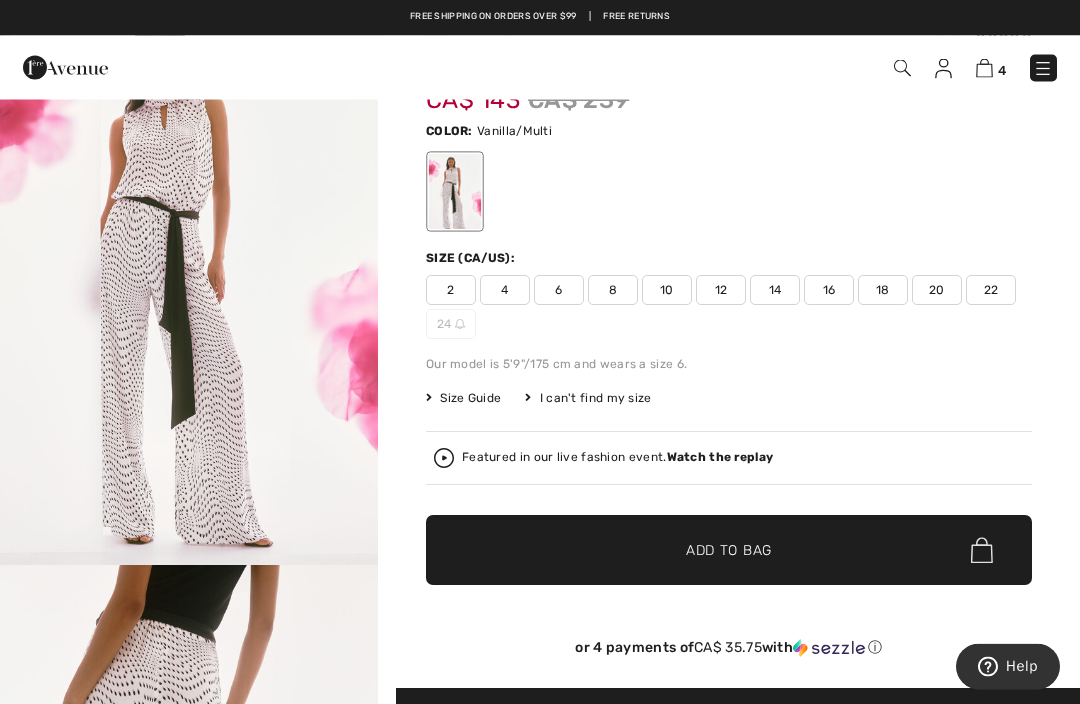 scroll, scrollTop: 100, scrollLeft: 0, axis: vertical 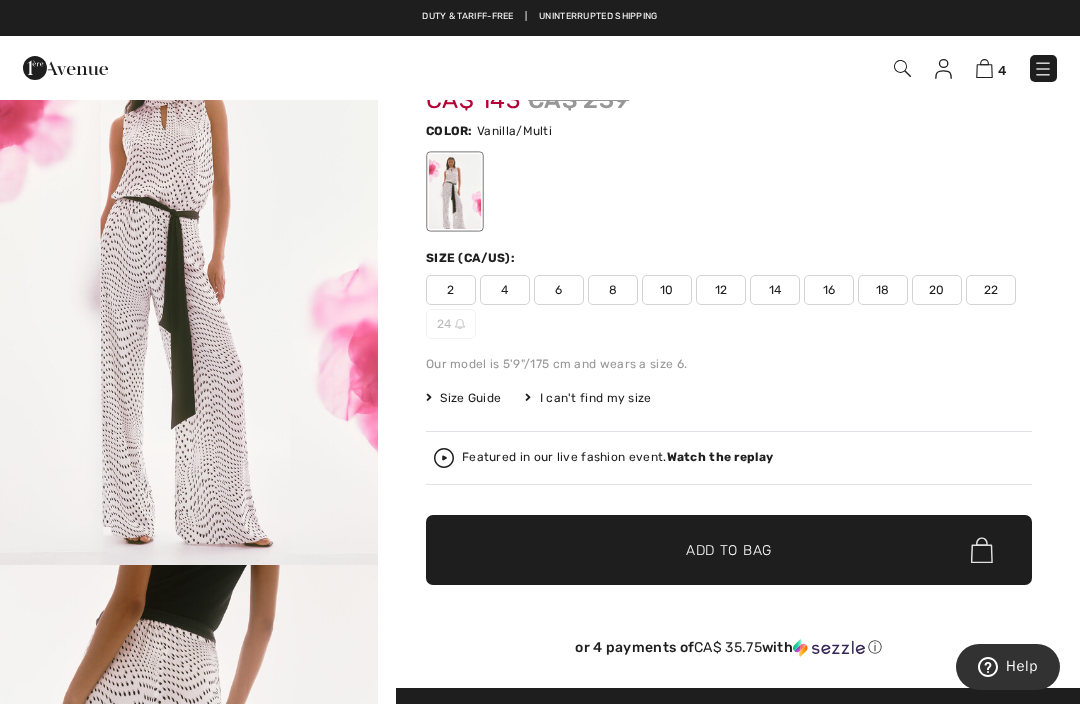 click on "16" at bounding box center (829, 290) 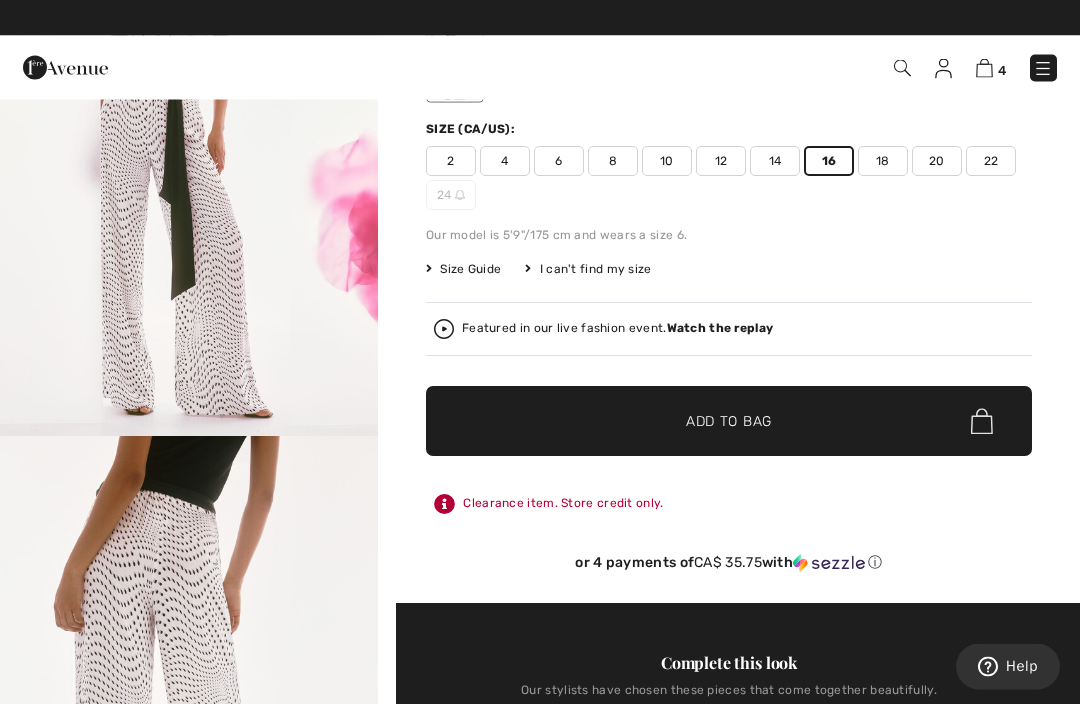 scroll, scrollTop: 182, scrollLeft: 0, axis: vertical 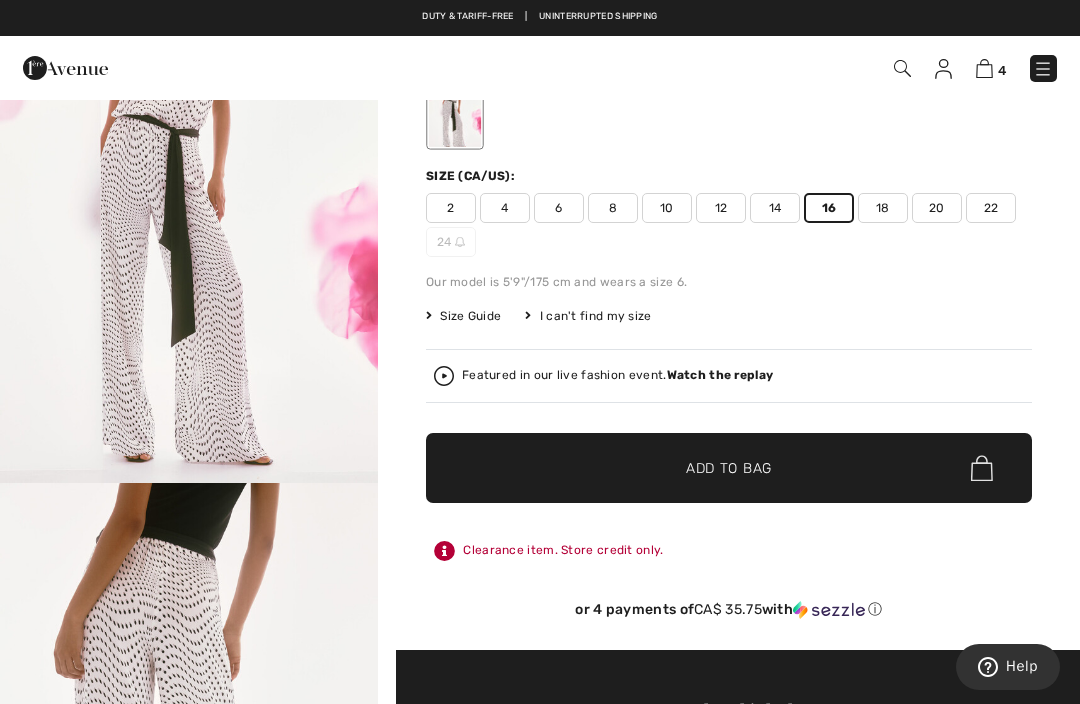 click on "Add to Bag" at bounding box center (729, 468) 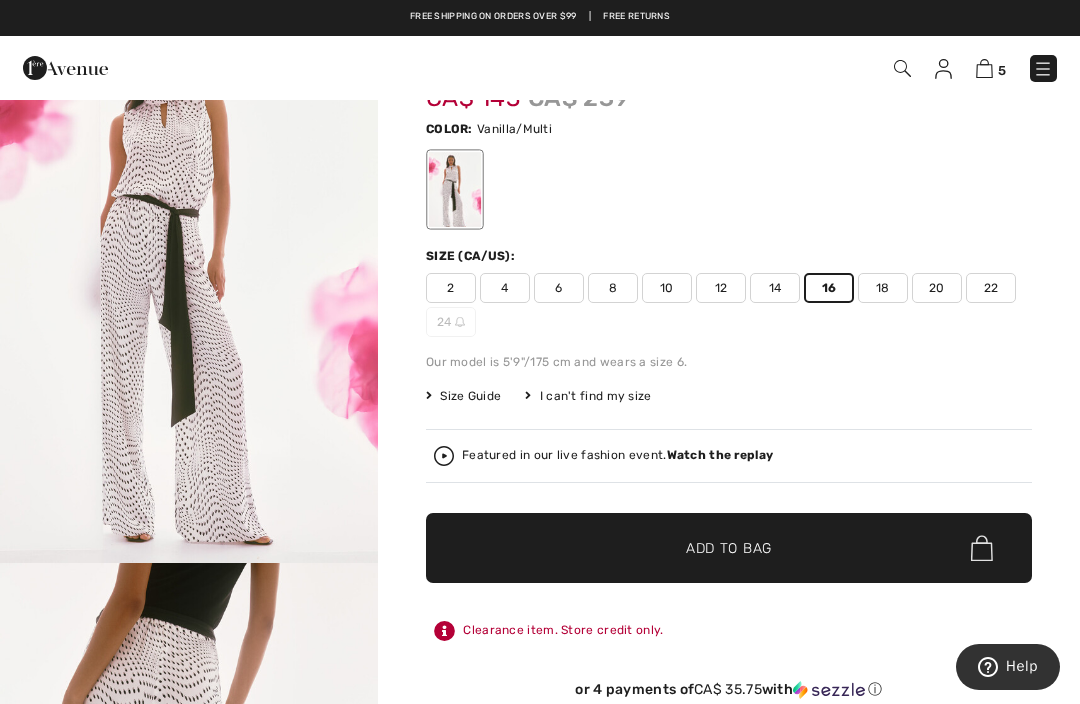 scroll, scrollTop: 0, scrollLeft: 0, axis: both 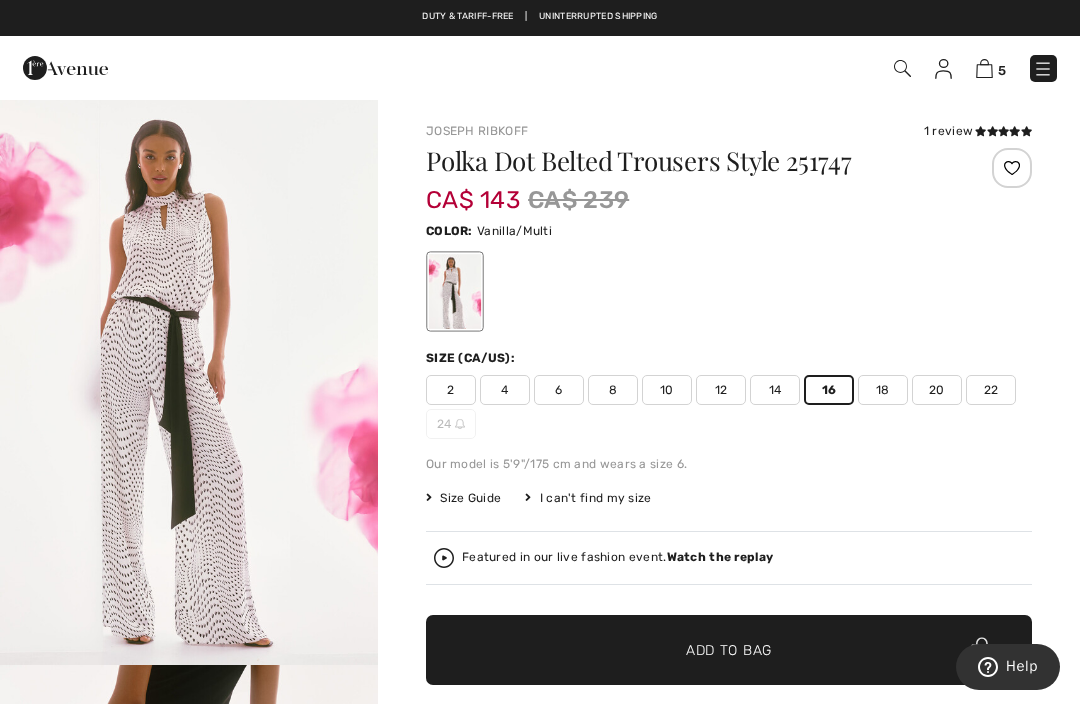 click at bounding box center [984, 68] 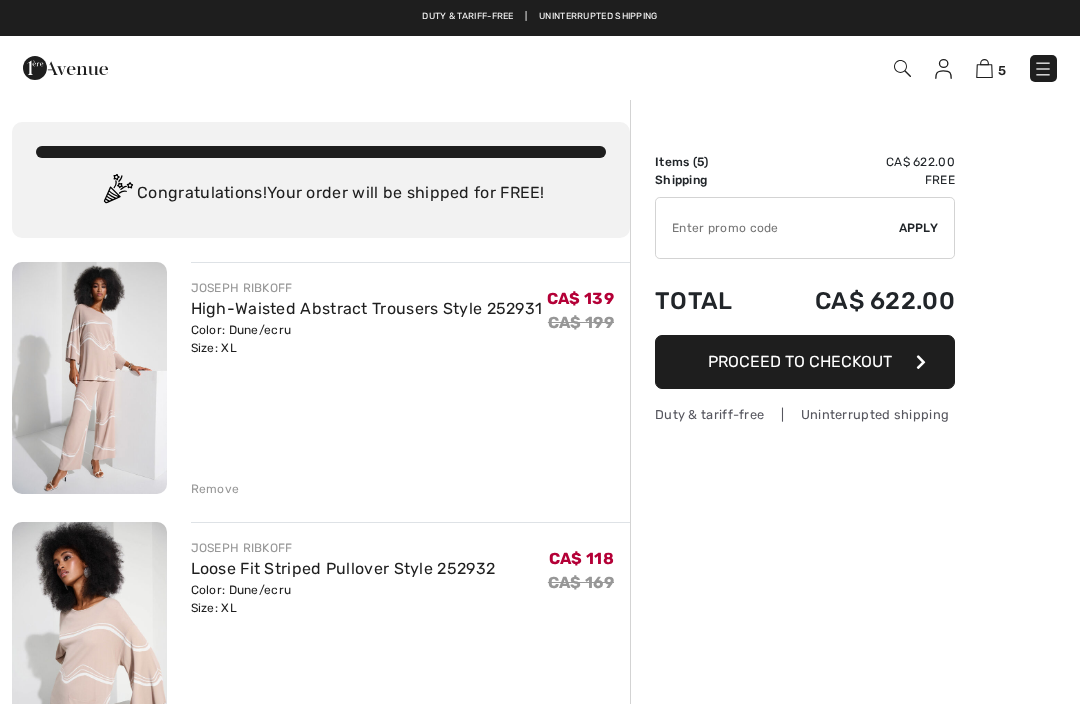 scroll, scrollTop: 0, scrollLeft: 0, axis: both 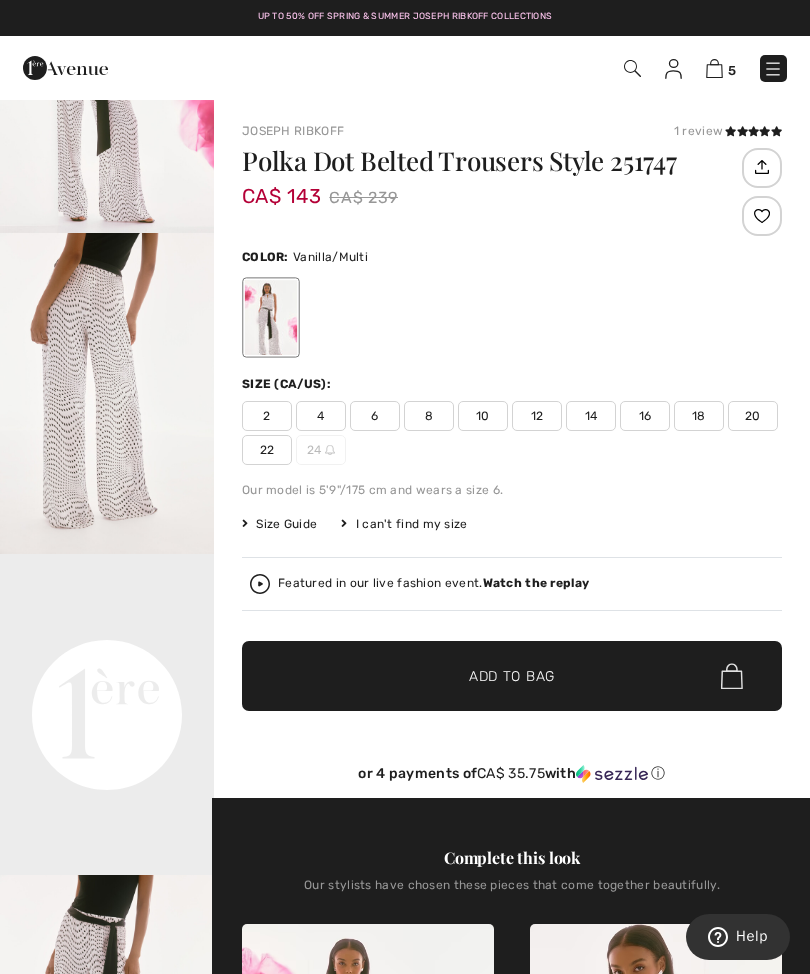 click on "Joseph Ribkoff
1 review
1 review
Polka Dot Belted Trousers  Style 251747
CA$ 143 CA$ 239
Color:
Vanilla/Multi
Size (CA/US):
2 4 6 8 10 12 14 16 18 20 22 24
Our model is 5'9"/175 cm and wears a size 6.
Size Guide
I can't find my size
Select Size
CAN 2
CAN 4
CAN 6
CAN 8
CAN 10
CAN 12
CAN 14
CAN 16
CAN 18
CAN 20
CAN 22
CAN 24 - Sold Out
Featured in our live fashion event.  Watch the replay" at bounding box center (512, 460) 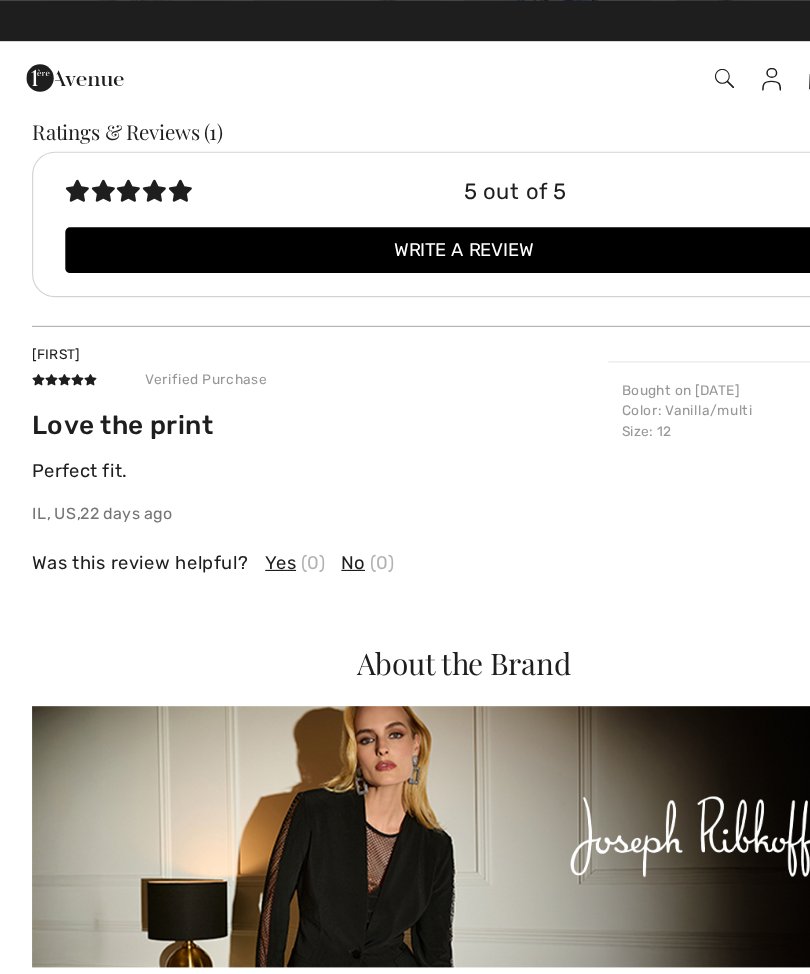 scroll, scrollTop: 2886, scrollLeft: 0, axis: vertical 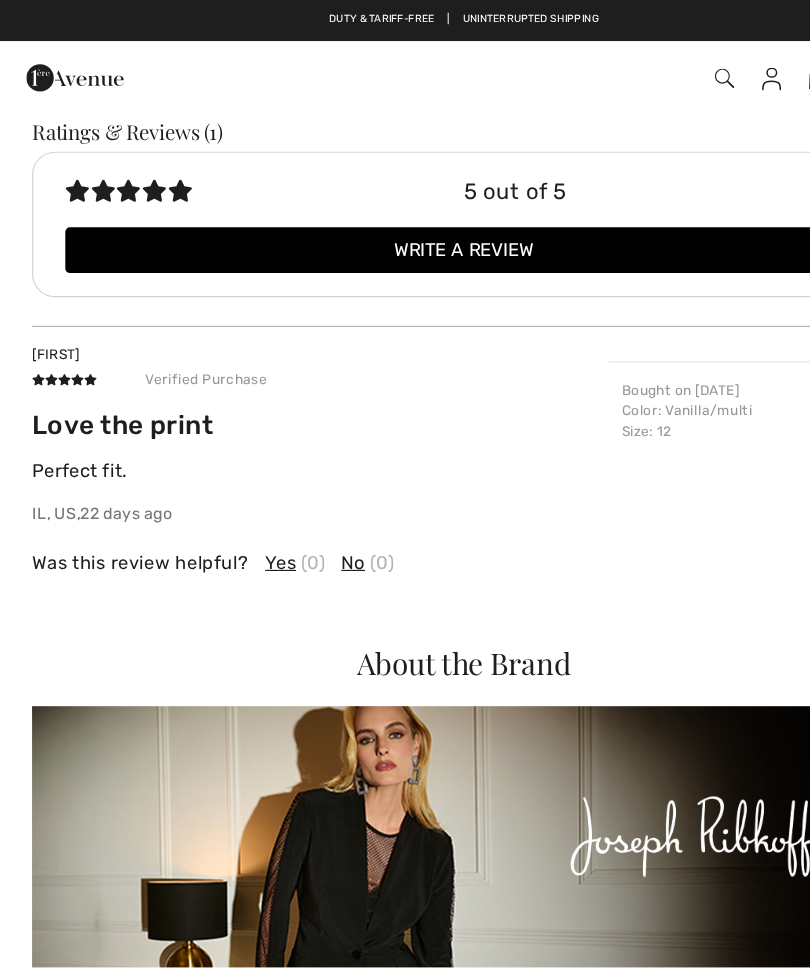 click at bounding box center (632, 68) 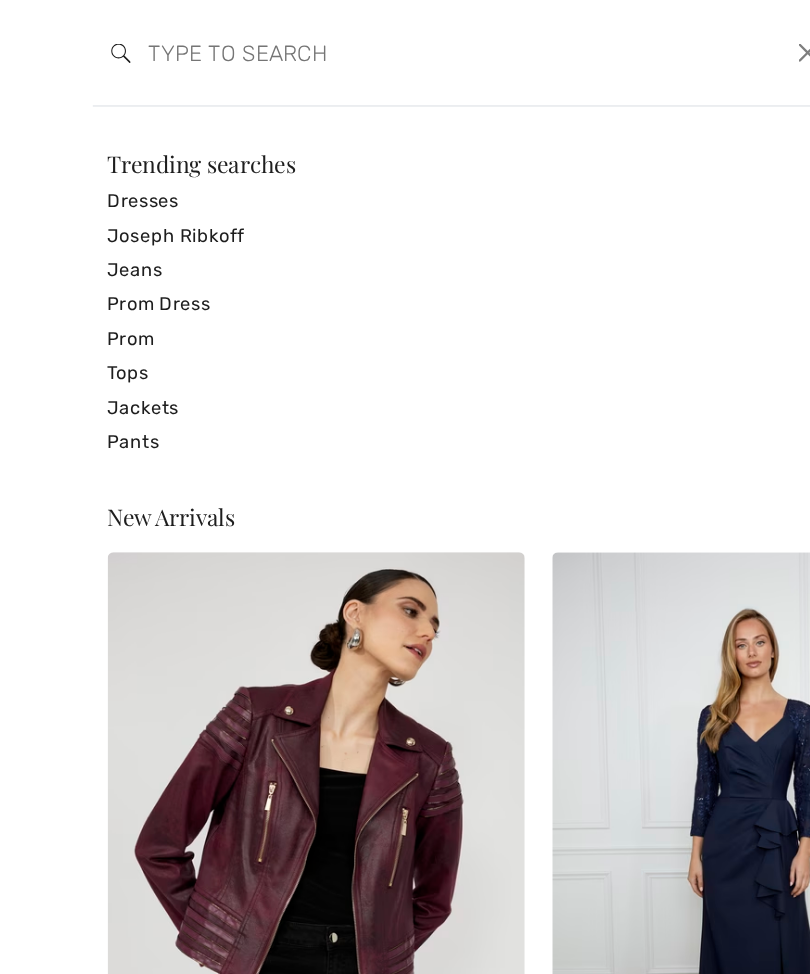 click at bounding box center [336, 46] 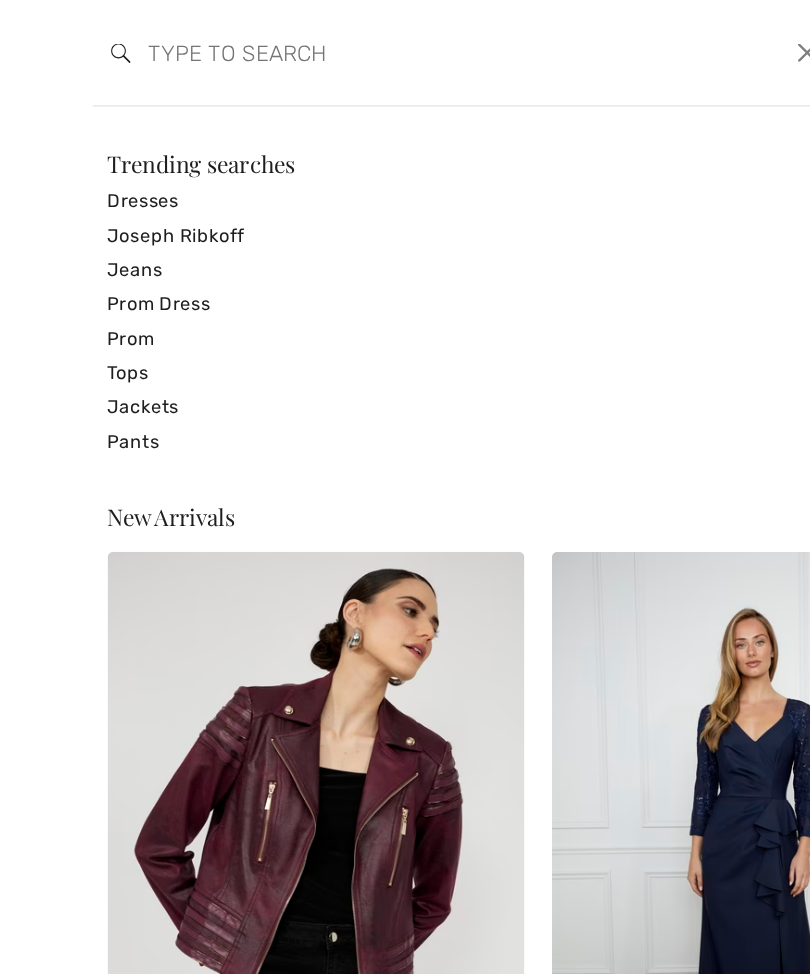 click on "Tops" at bounding box center [405, 326] 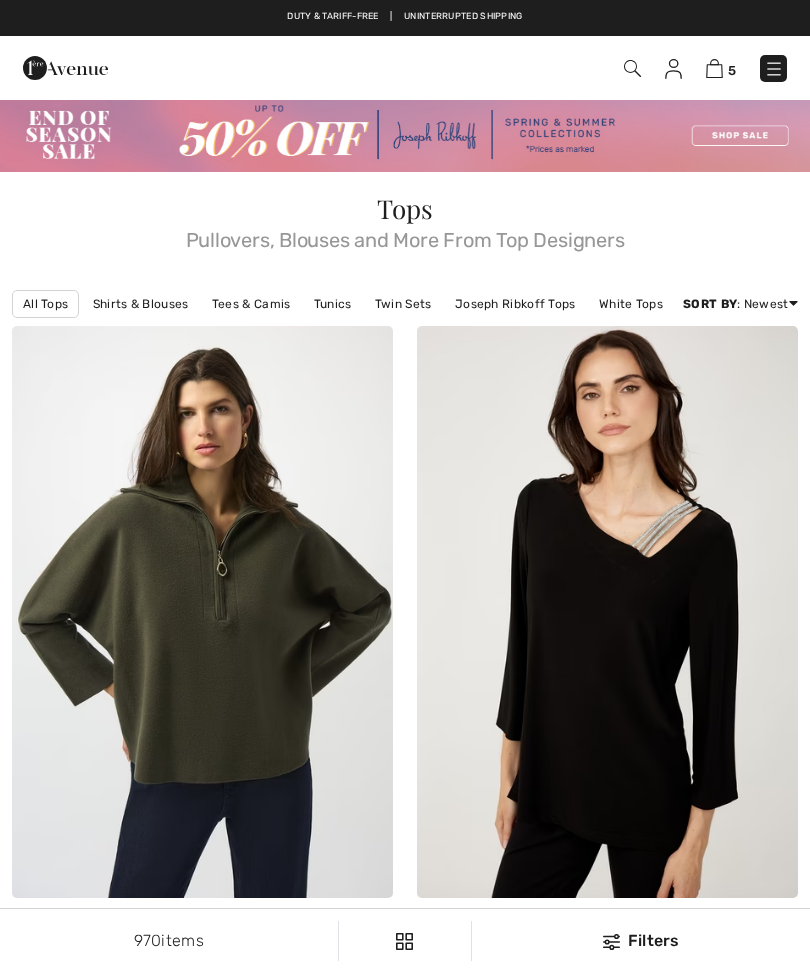 scroll, scrollTop: 0, scrollLeft: 0, axis: both 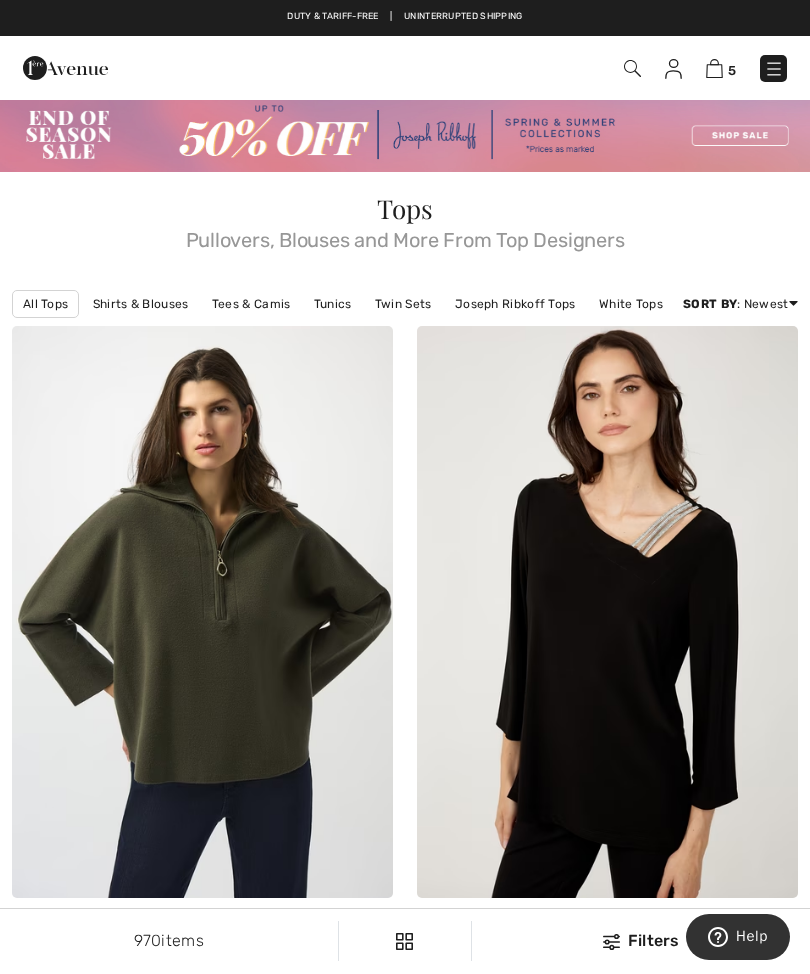 click at bounding box center [405, 135] 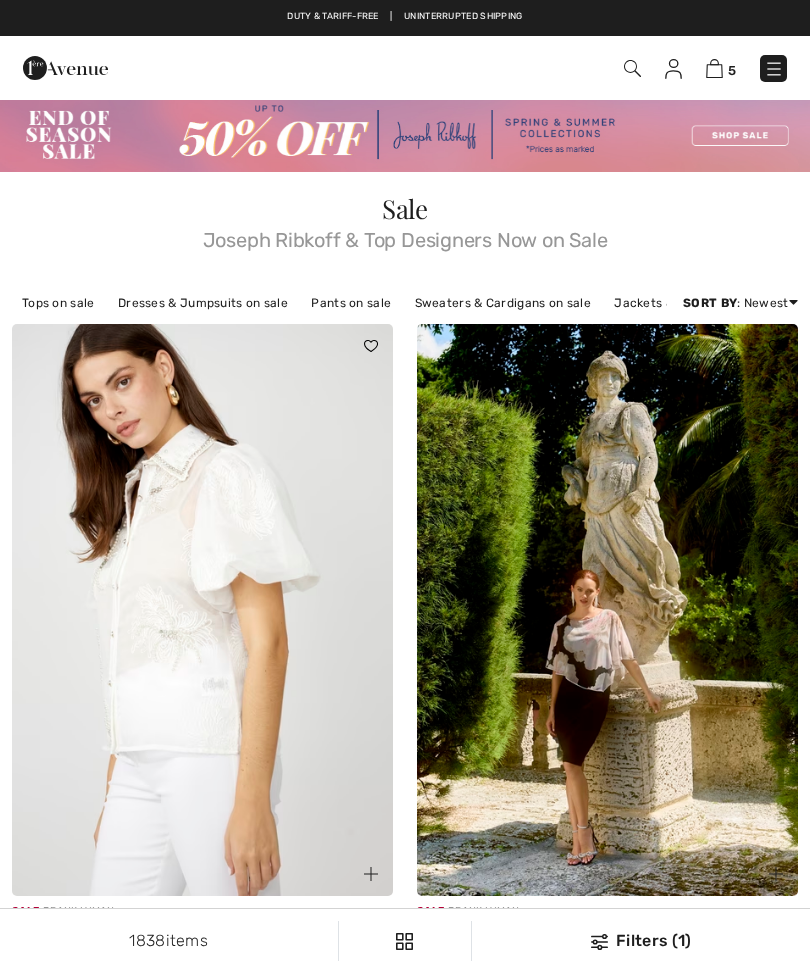 scroll, scrollTop: 0, scrollLeft: 0, axis: both 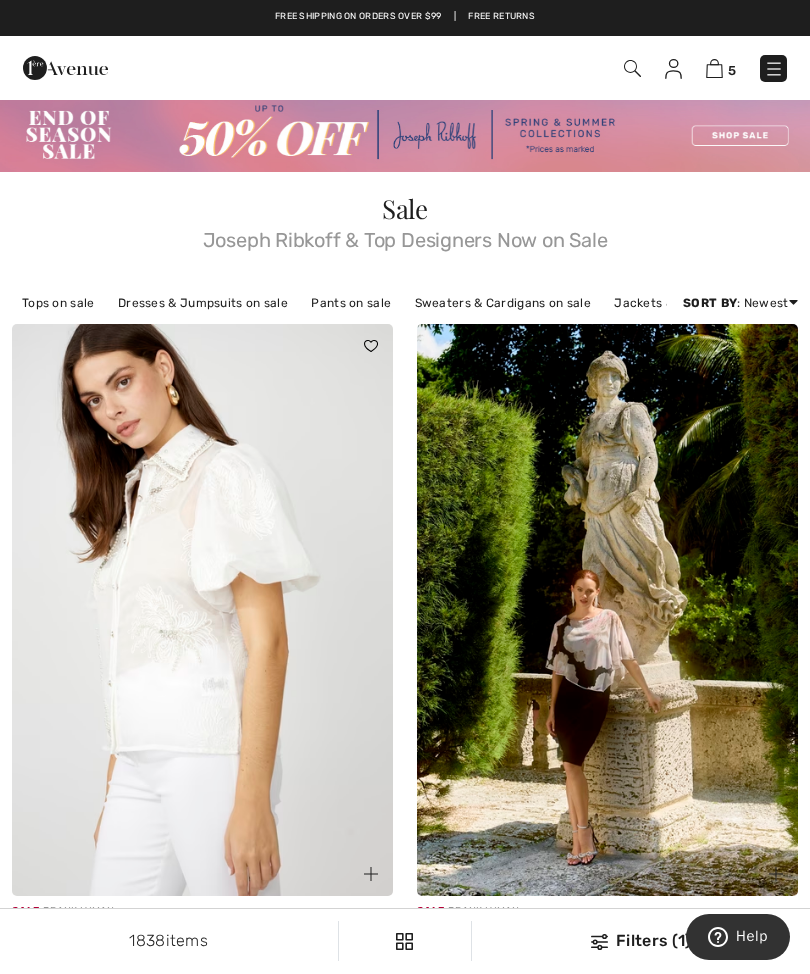 click at bounding box center [774, 69] 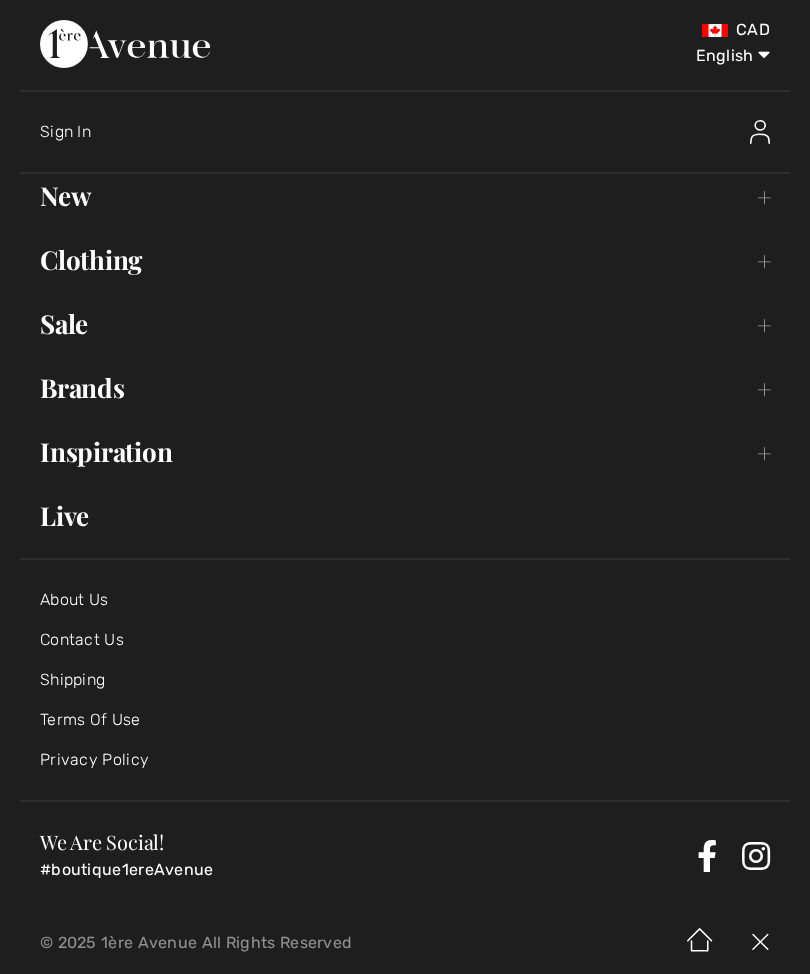 click on "Sale Toggle submenu" at bounding box center (405, 324) 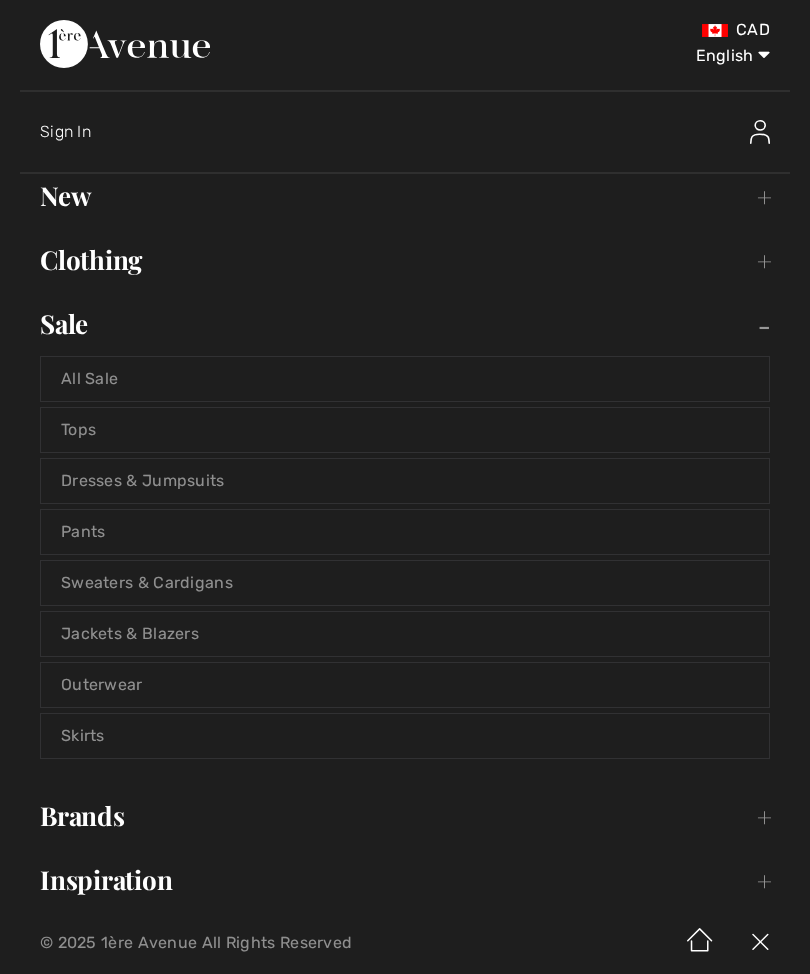 click on "Tops" at bounding box center [405, 430] 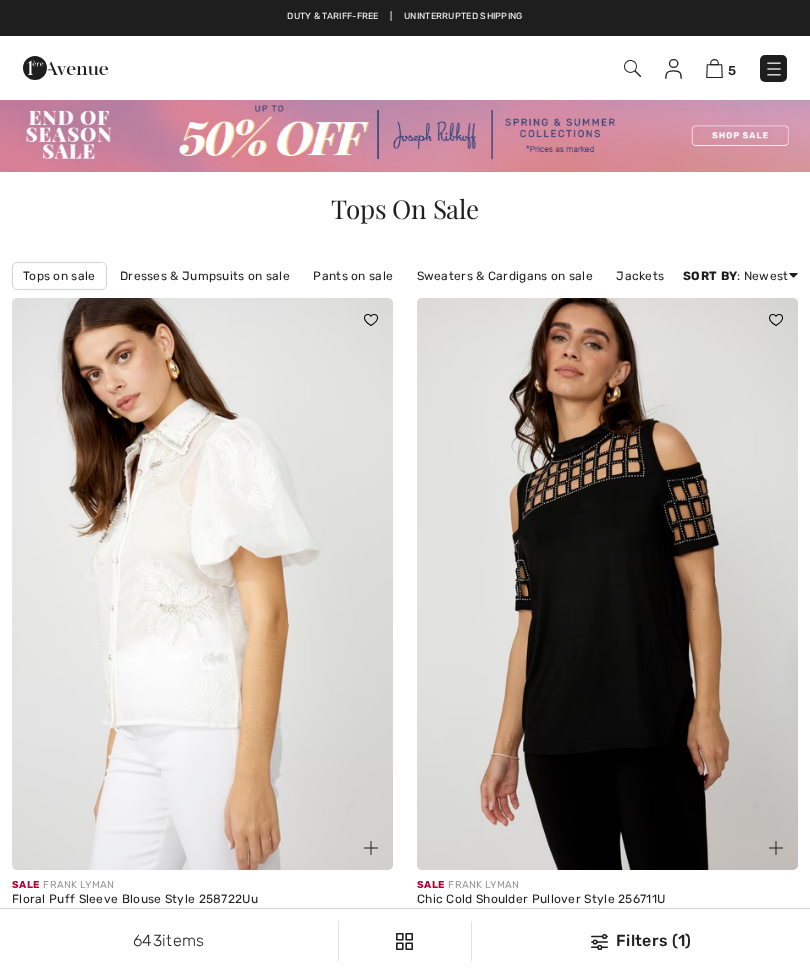 scroll, scrollTop: 0, scrollLeft: 0, axis: both 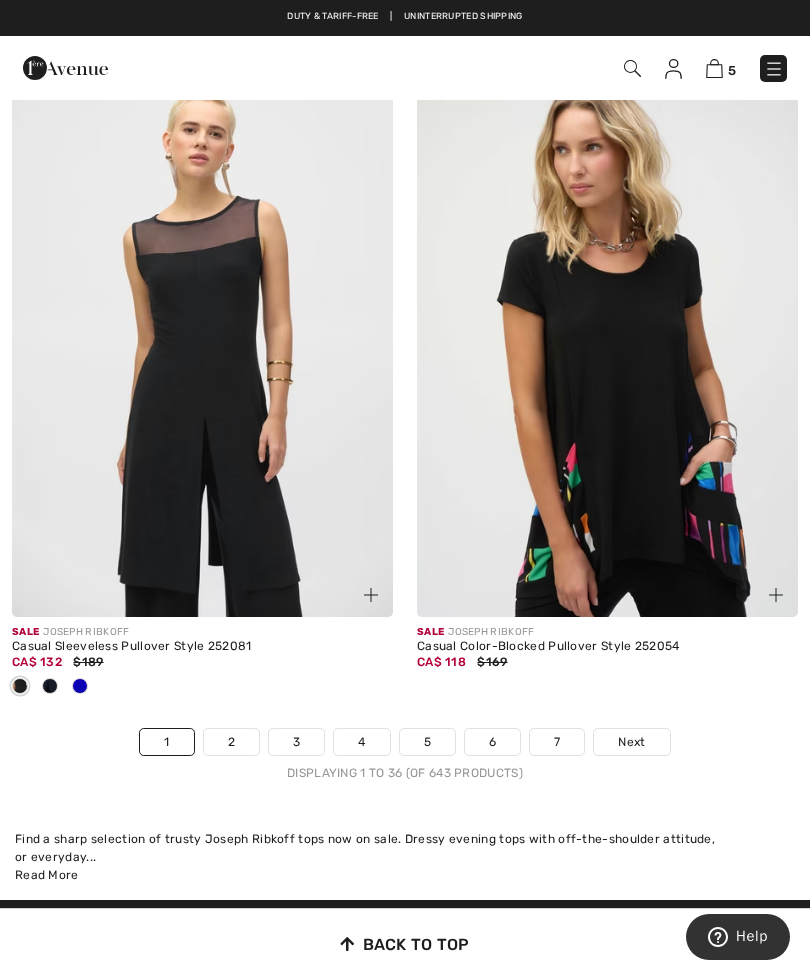 click on "Next" at bounding box center (631, 742) 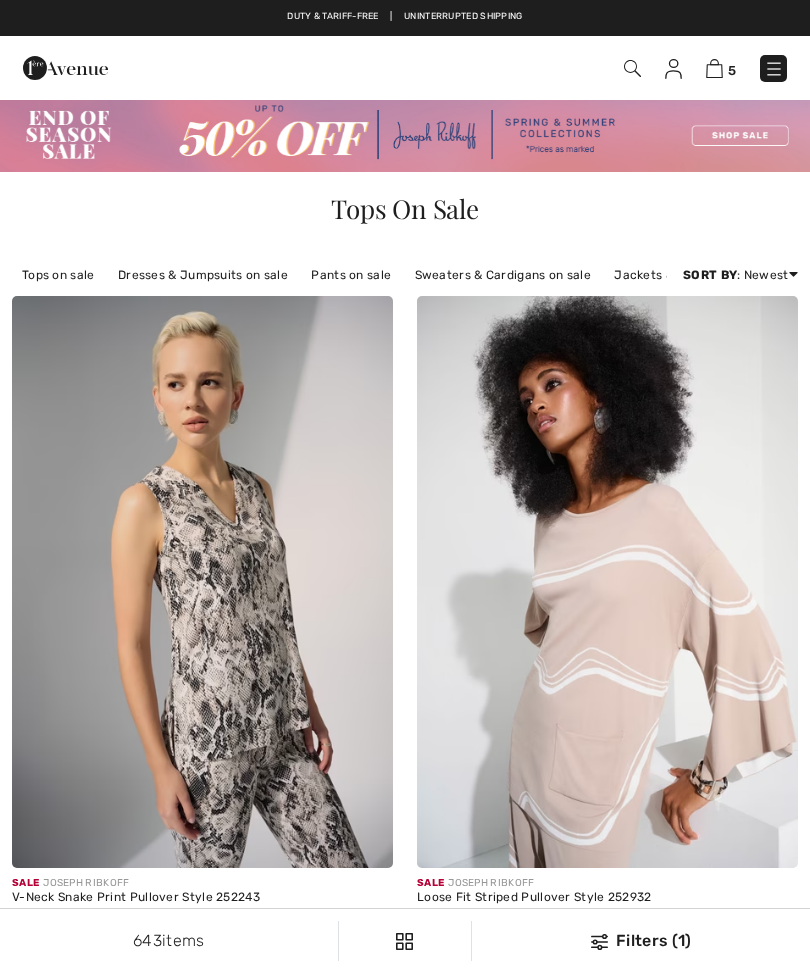 checkbox on "true" 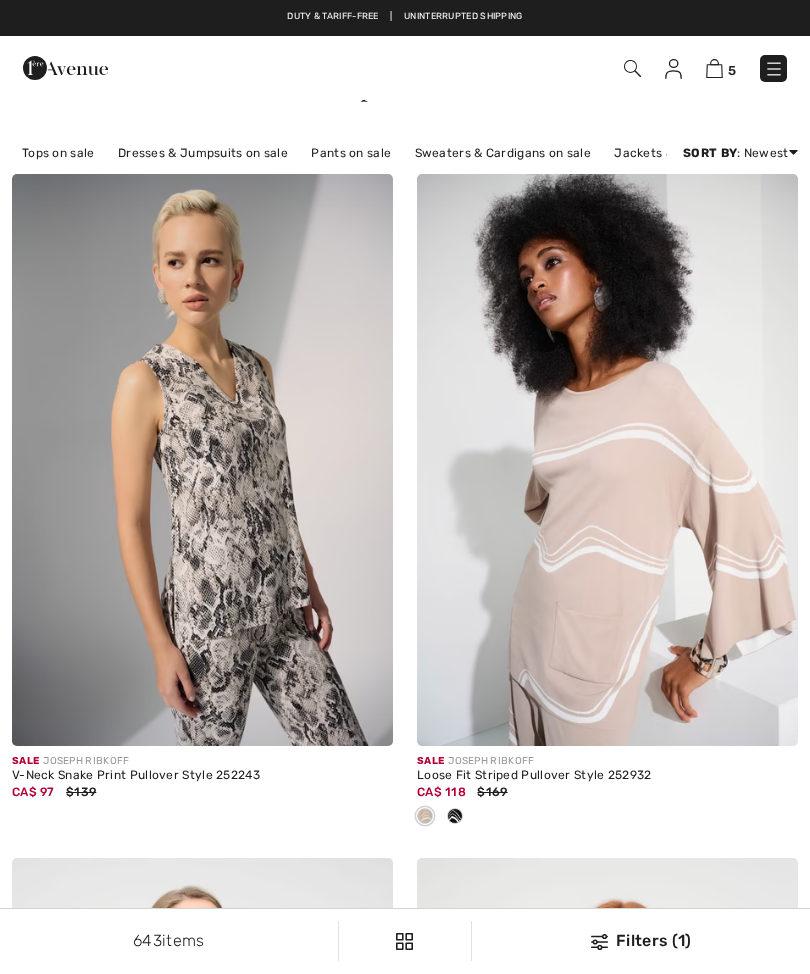 scroll, scrollTop: 340, scrollLeft: 0, axis: vertical 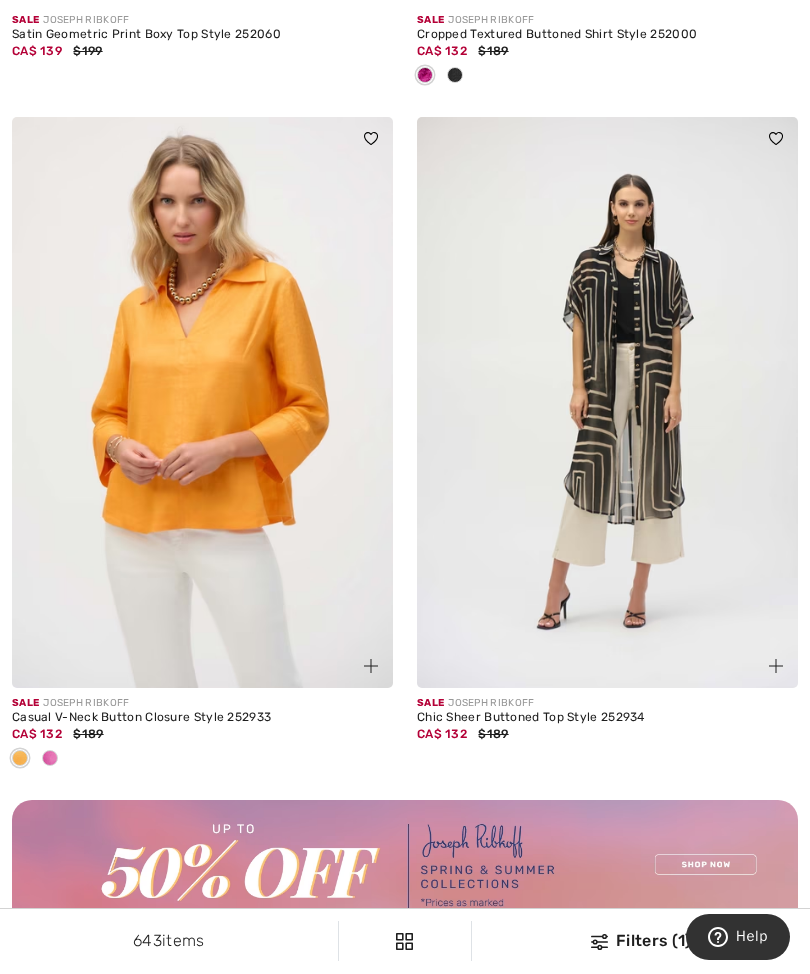 click on "Chic Sheer Buttoned Top Style 252934" at bounding box center (607, 718) 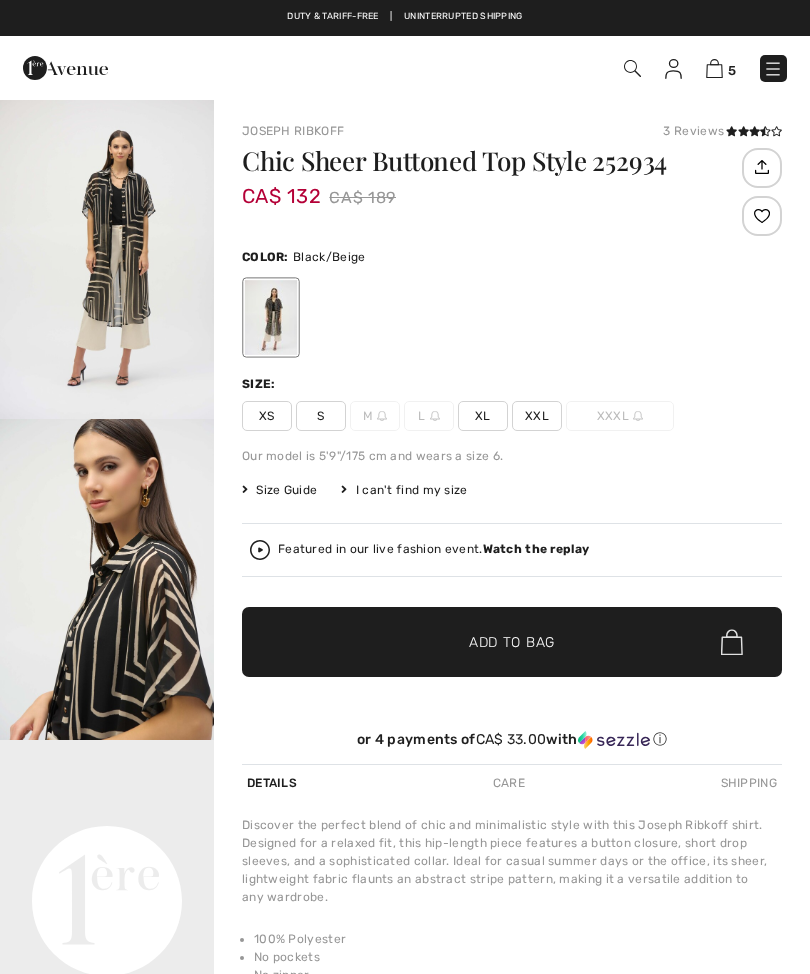 checkbox on "true" 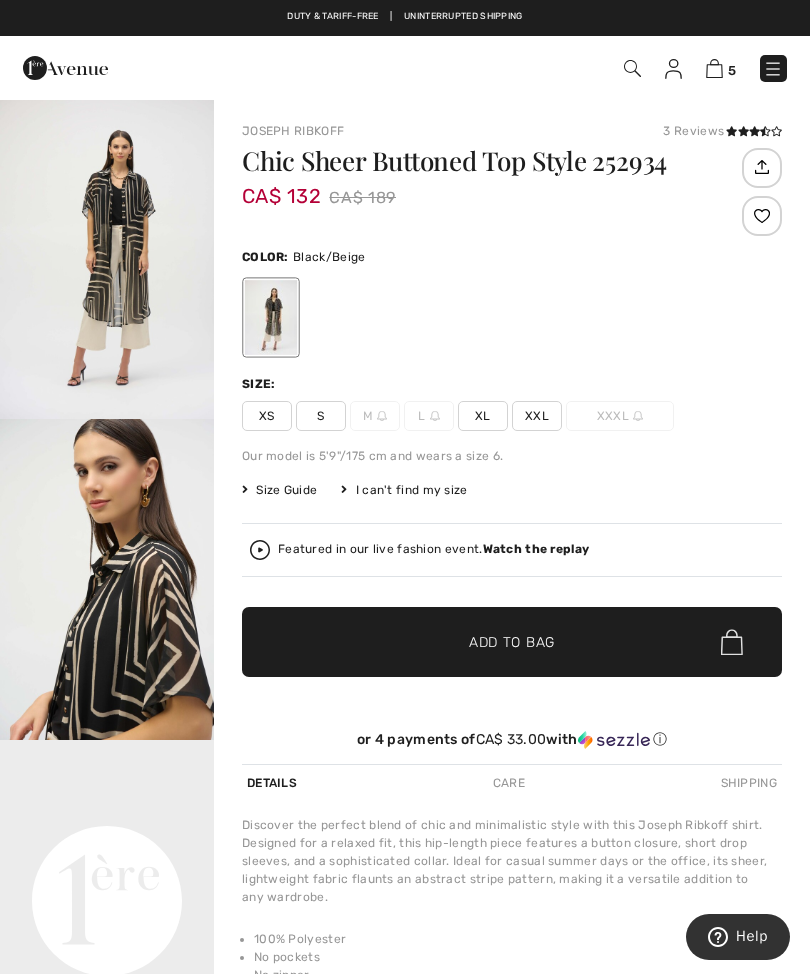 scroll, scrollTop: 0, scrollLeft: 0, axis: both 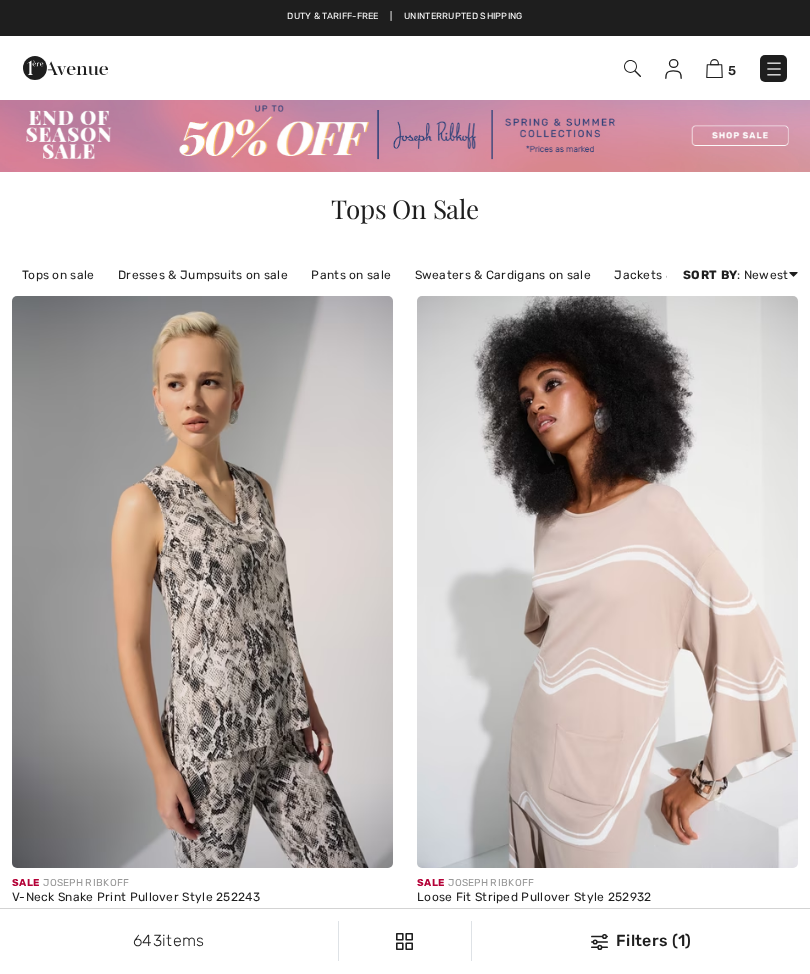 checkbox on "true" 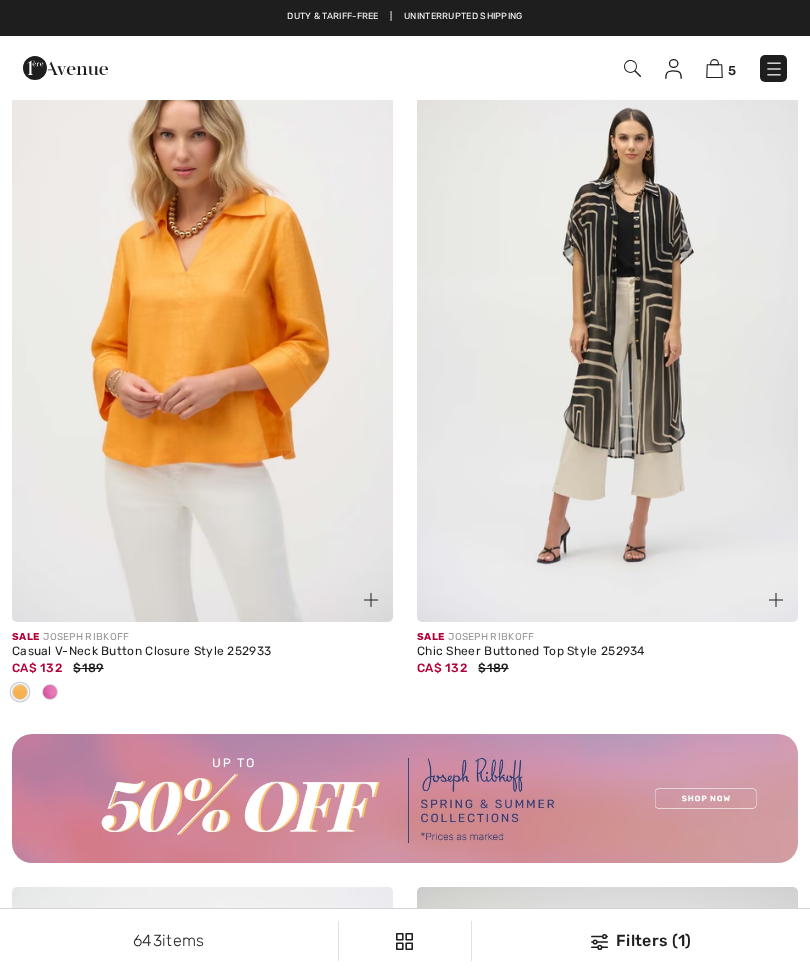 scroll, scrollTop: 0, scrollLeft: 0, axis: both 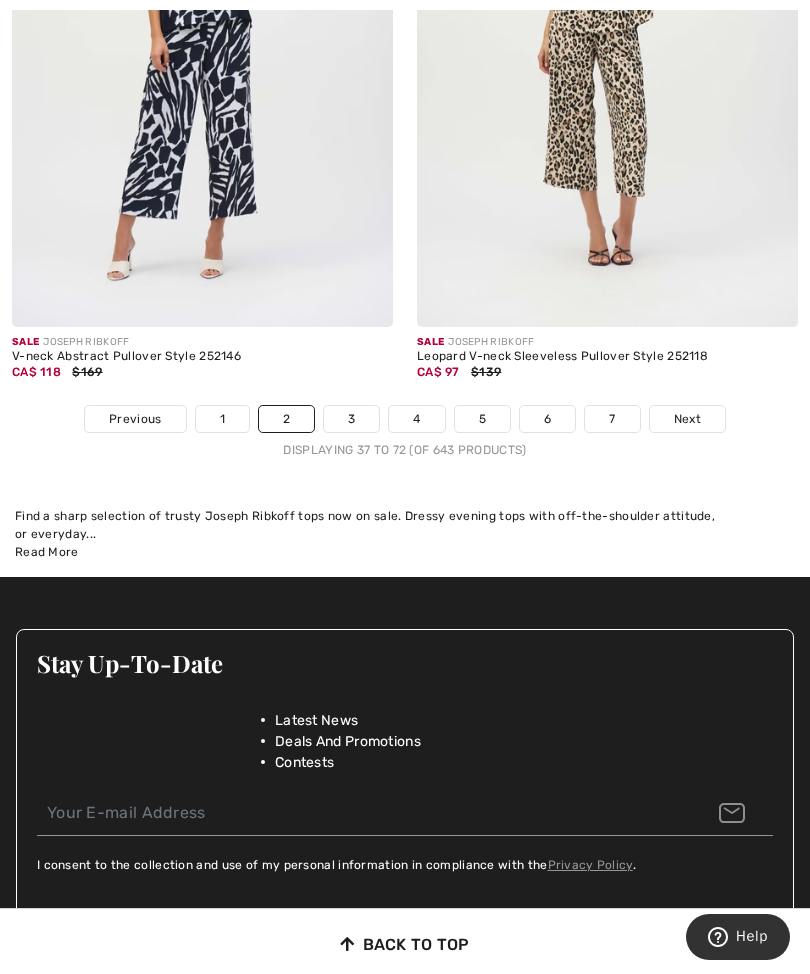 click on "Next" at bounding box center (687, 419) 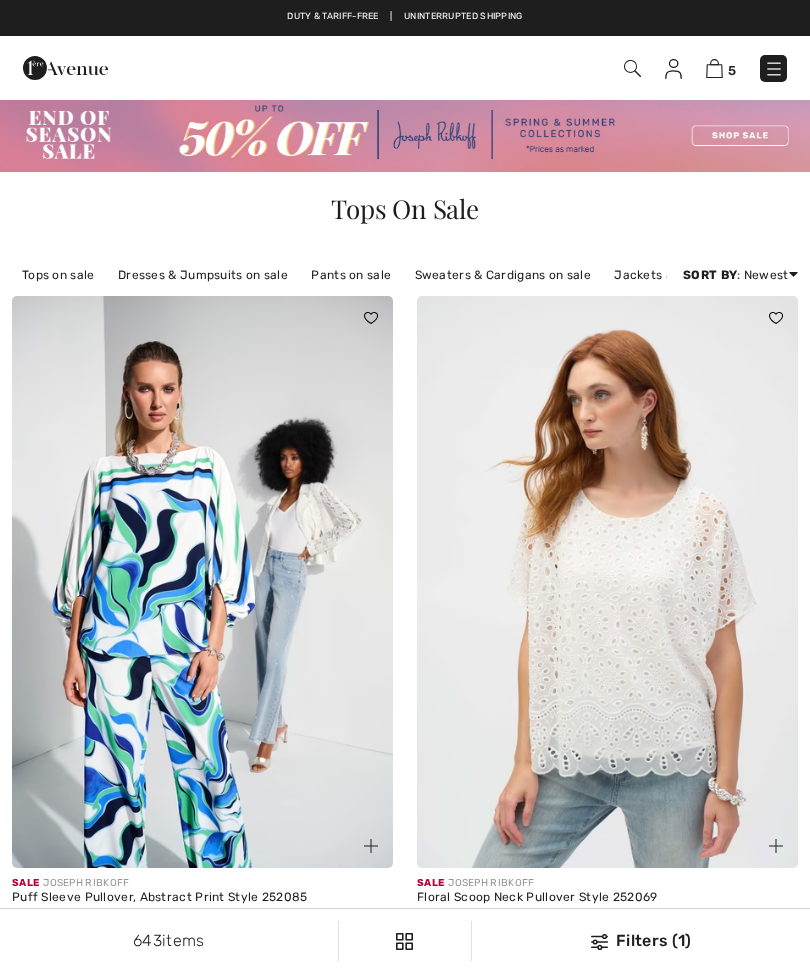scroll, scrollTop: 0, scrollLeft: 0, axis: both 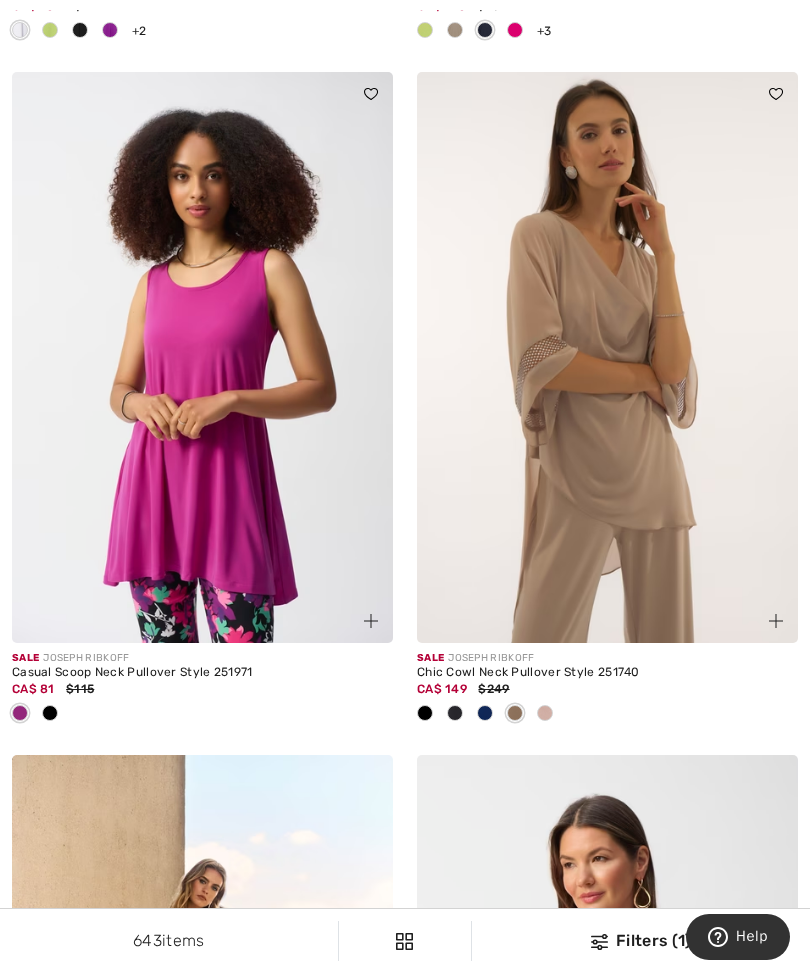 click at bounding box center [425, 714] 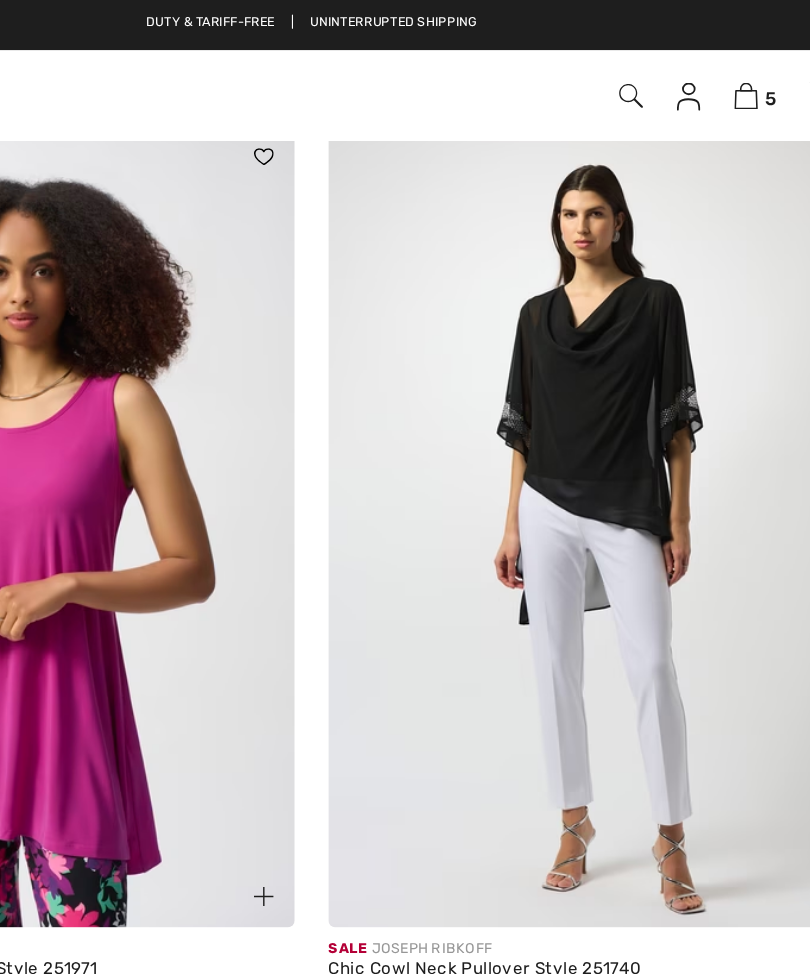 scroll, scrollTop: 11292, scrollLeft: 0, axis: vertical 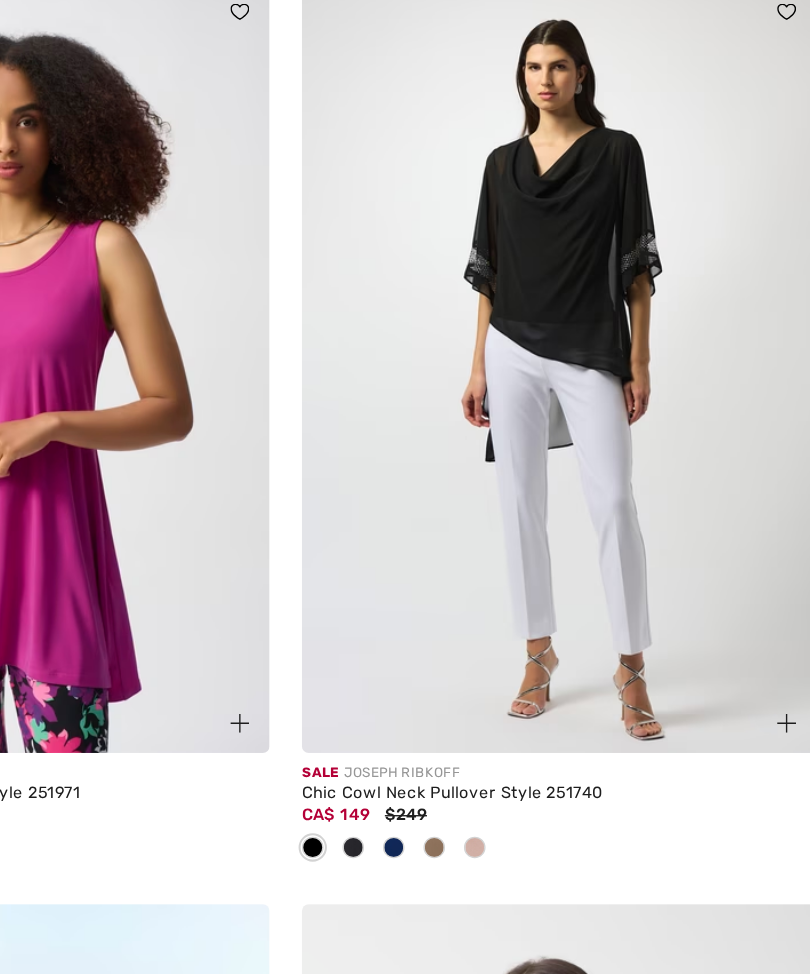 click on "Chic Cowl Neck Pullover Style 251740" at bounding box center [607, 695] 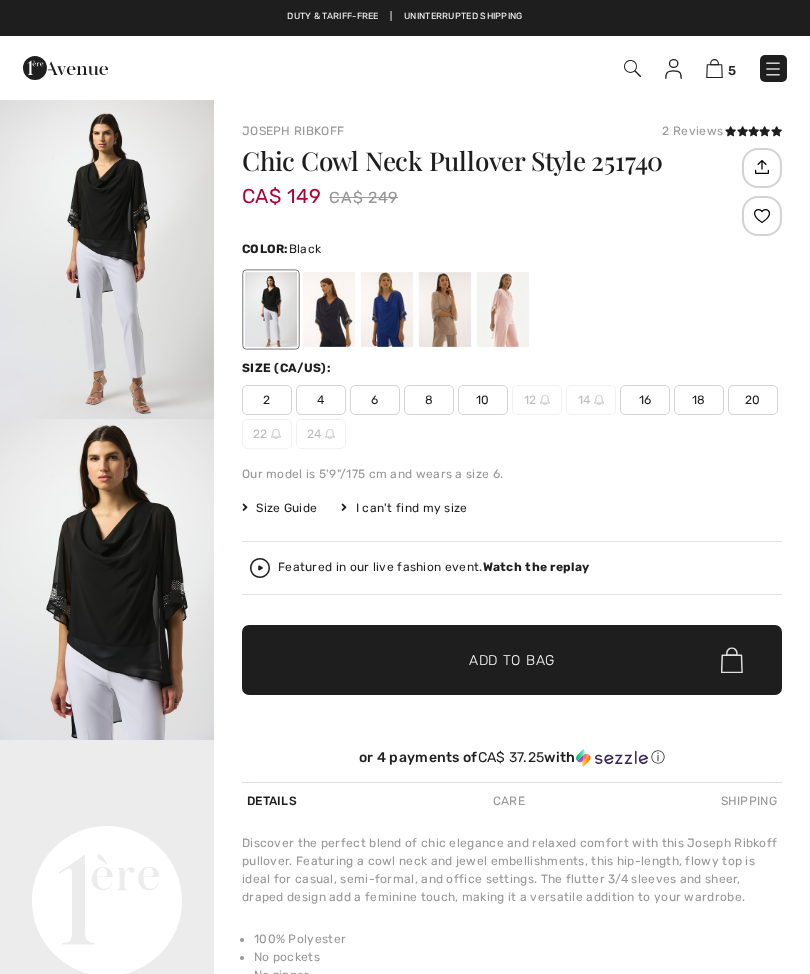 scroll, scrollTop: 0, scrollLeft: 0, axis: both 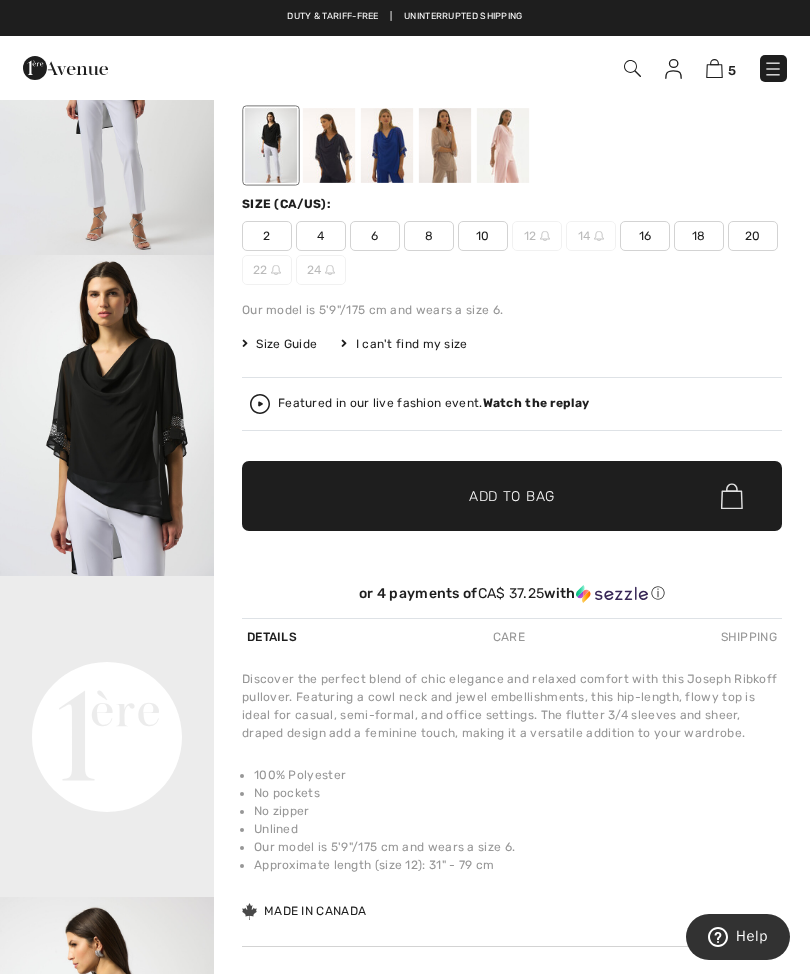 click on "16" at bounding box center [645, 236] 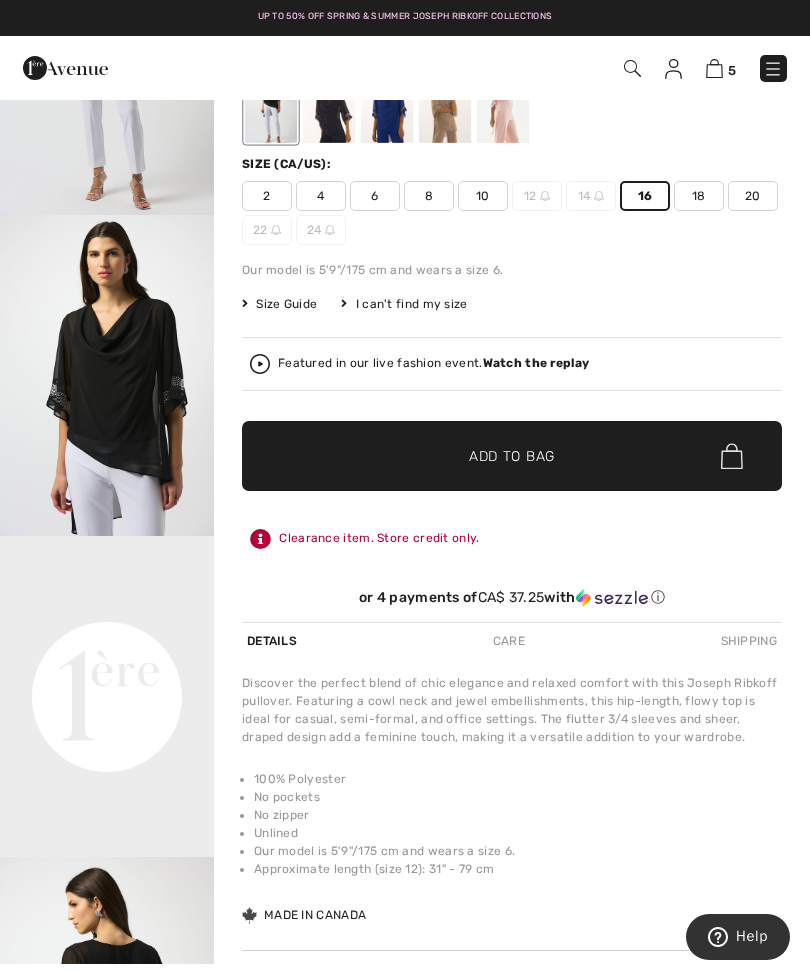 scroll, scrollTop: 0, scrollLeft: 0, axis: both 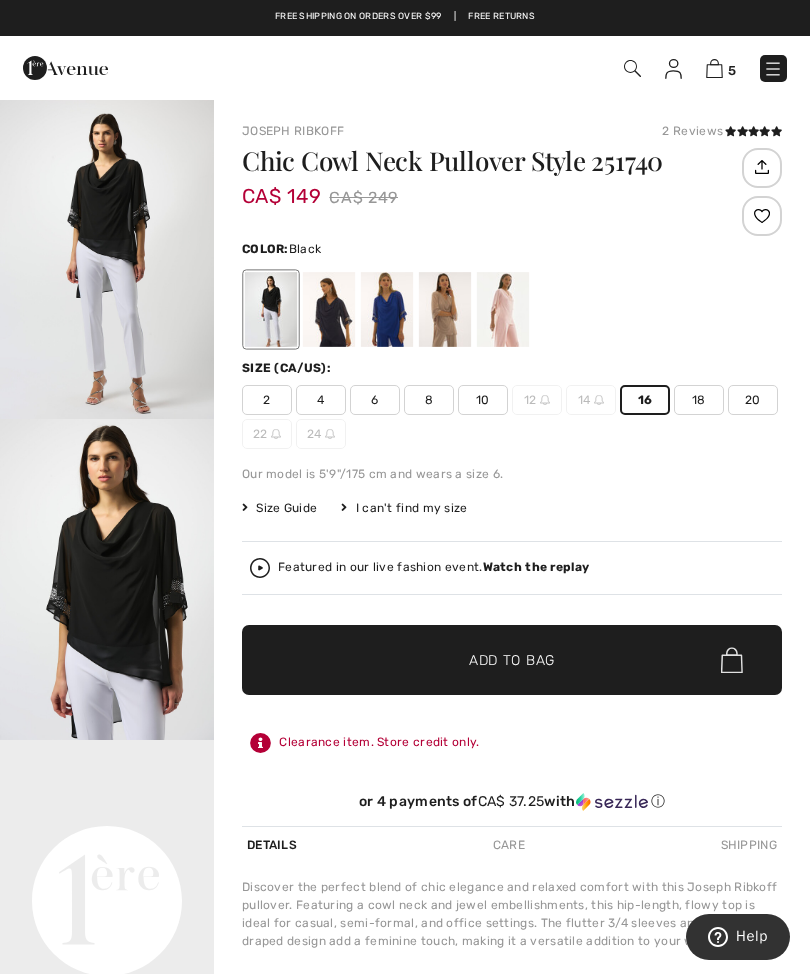 click on "Add to Bag" at bounding box center [512, 660] 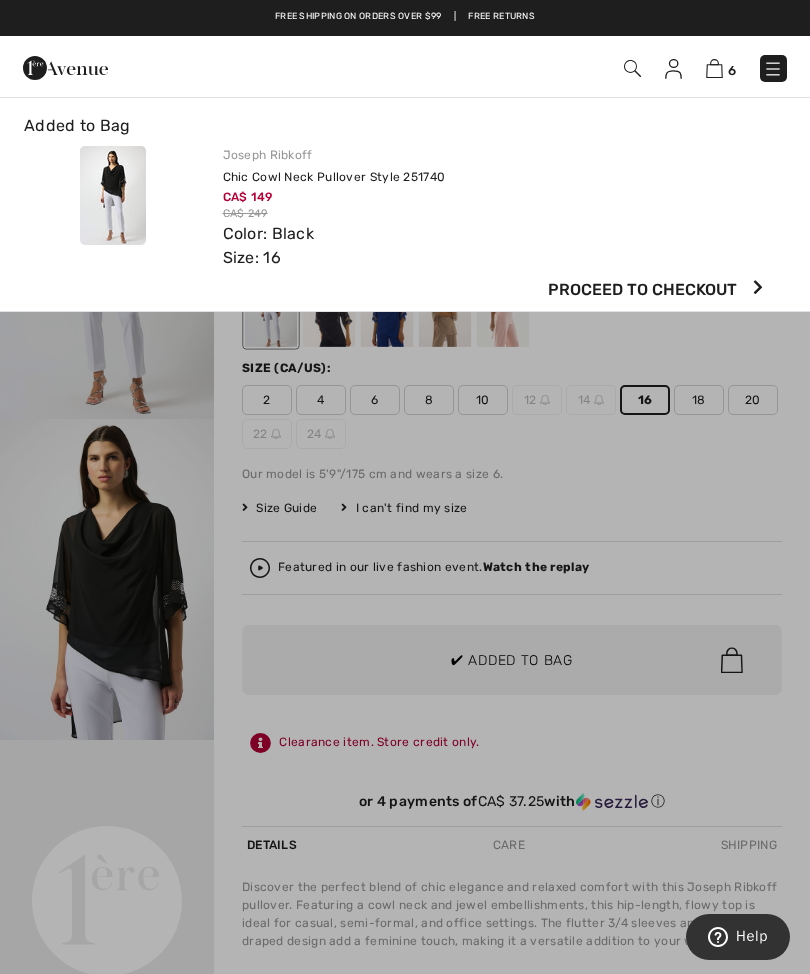 scroll, scrollTop: 0, scrollLeft: 0, axis: both 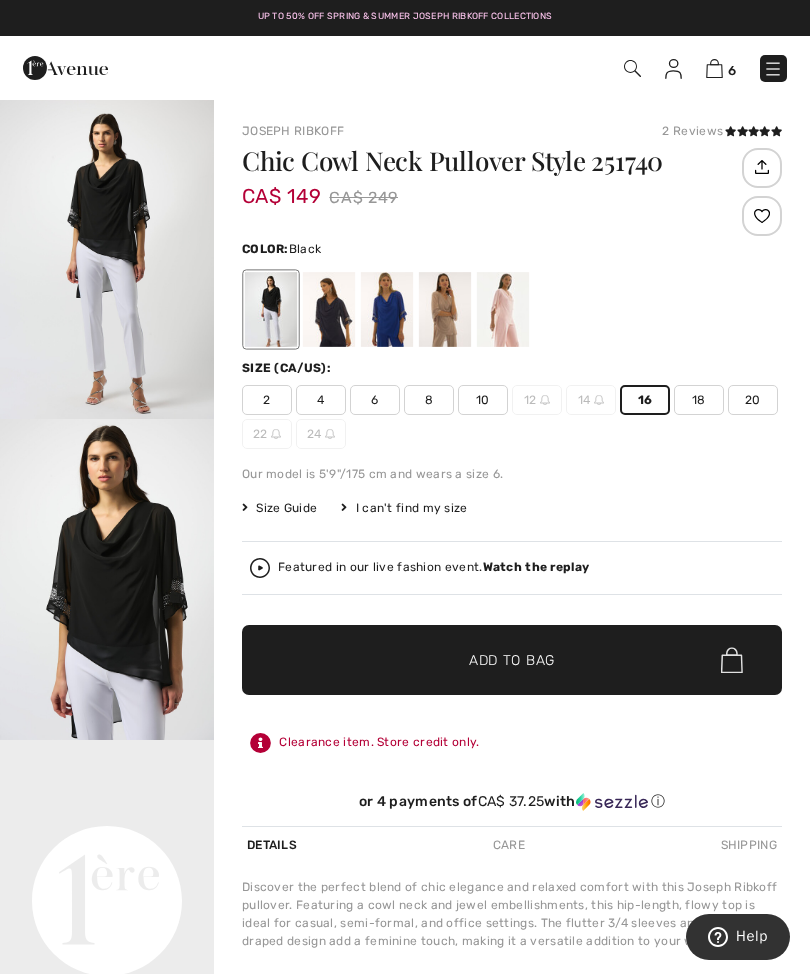 click at bounding box center (714, 68) 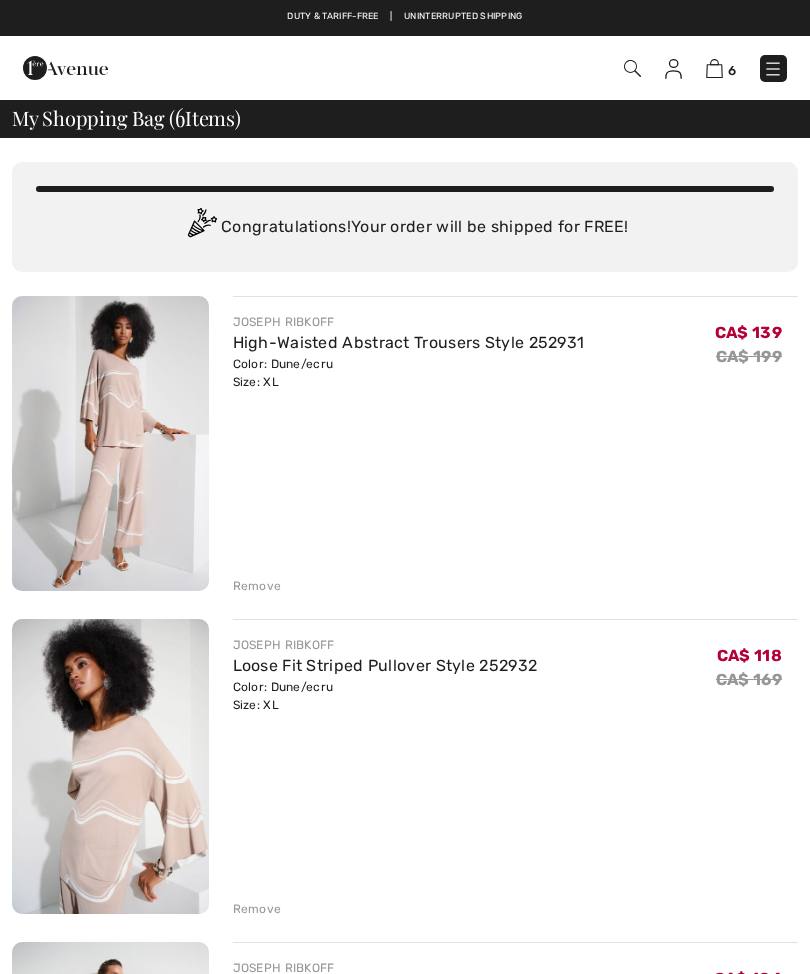 scroll, scrollTop: 0, scrollLeft: 0, axis: both 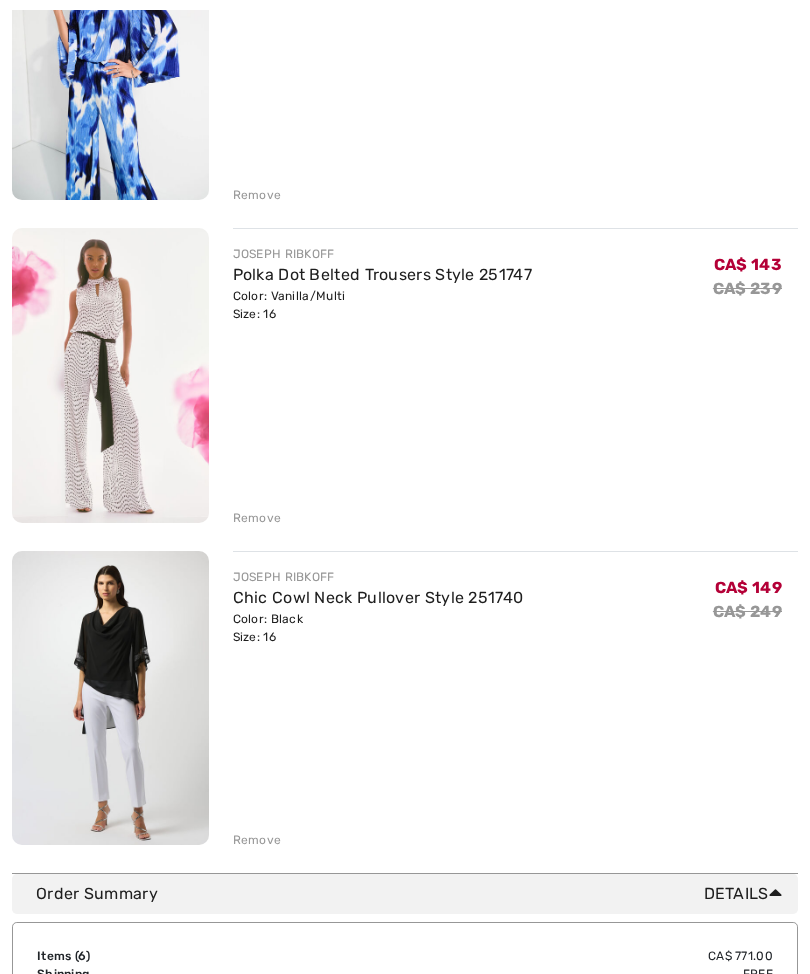 click at bounding box center [110, 698] 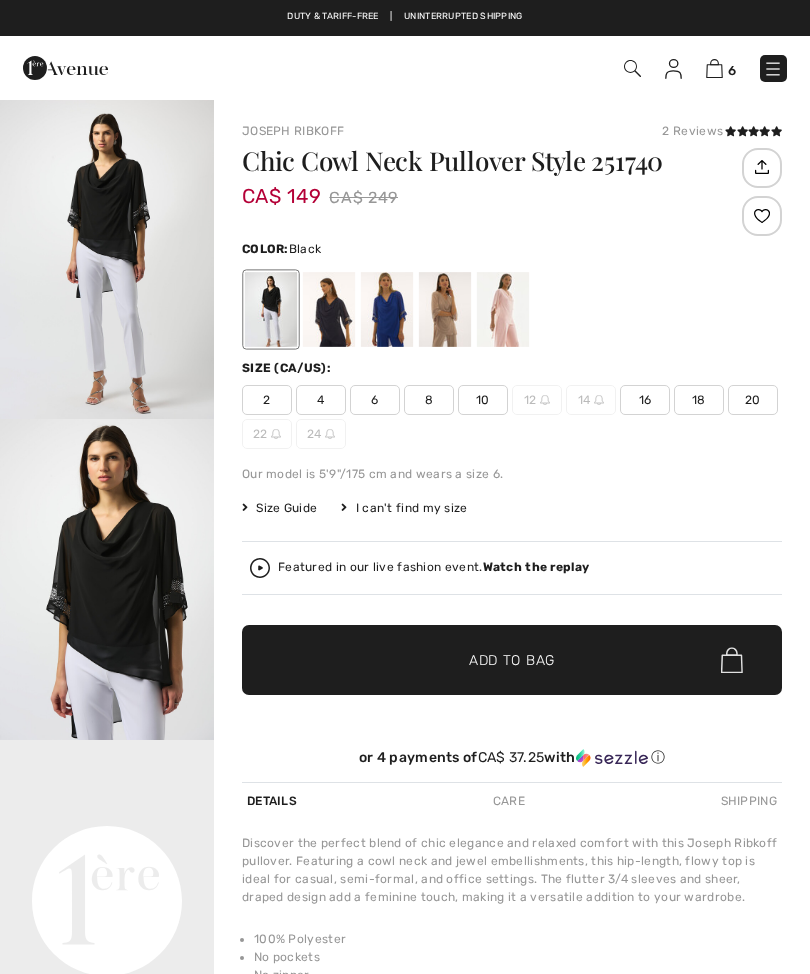 scroll, scrollTop: 0, scrollLeft: 0, axis: both 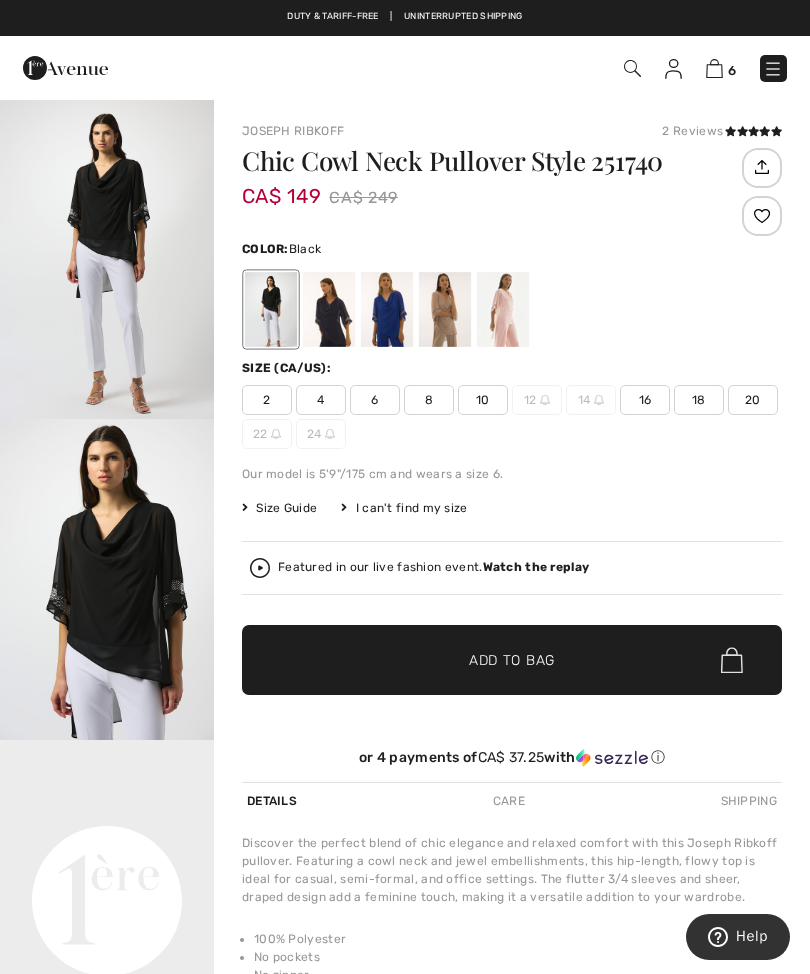 click on "6
Checkout
2 reviews" at bounding box center [405, 68] 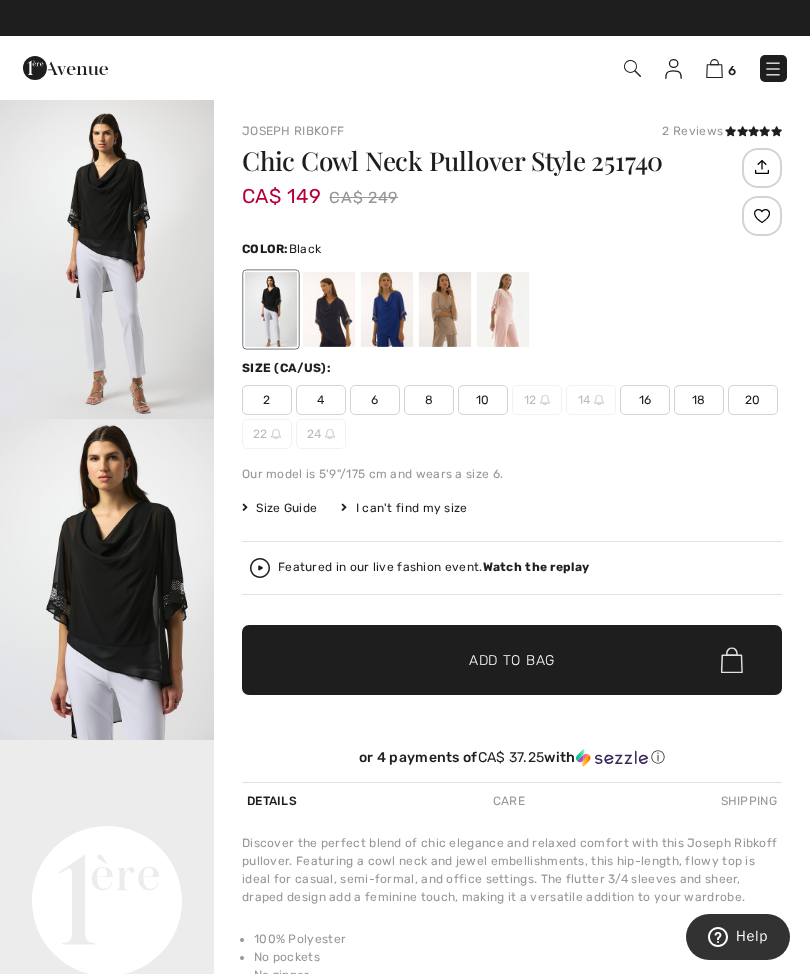 click at bounding box center [714, 68] 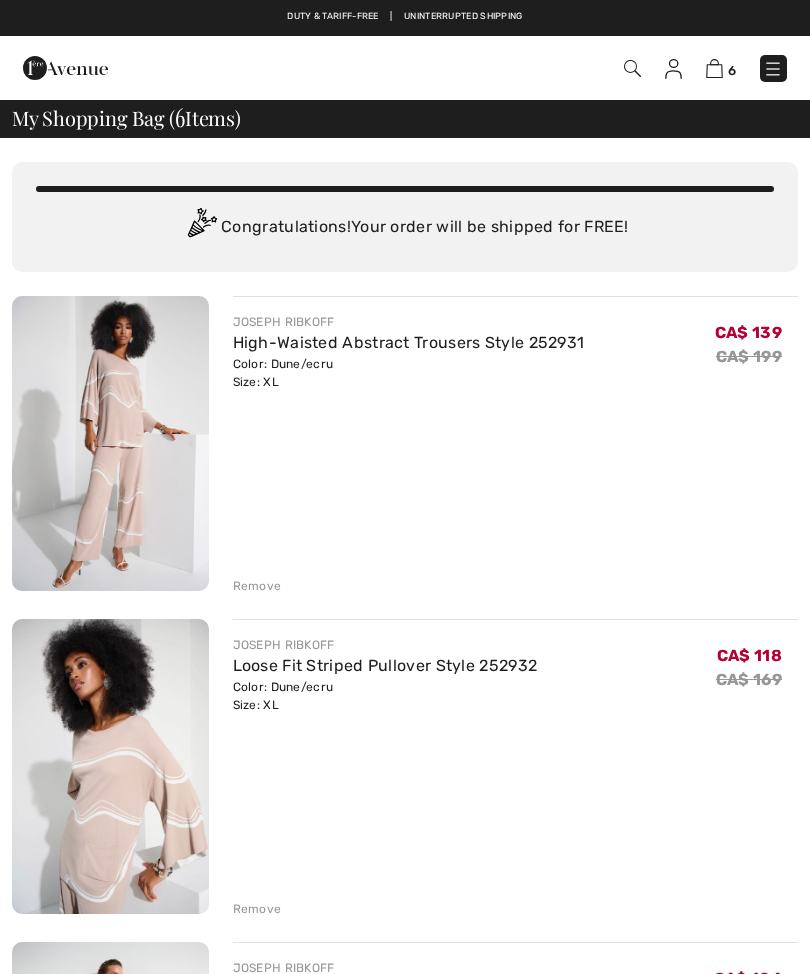 scroll, scrollTop: 0, scrollLeft: 0, axis: both 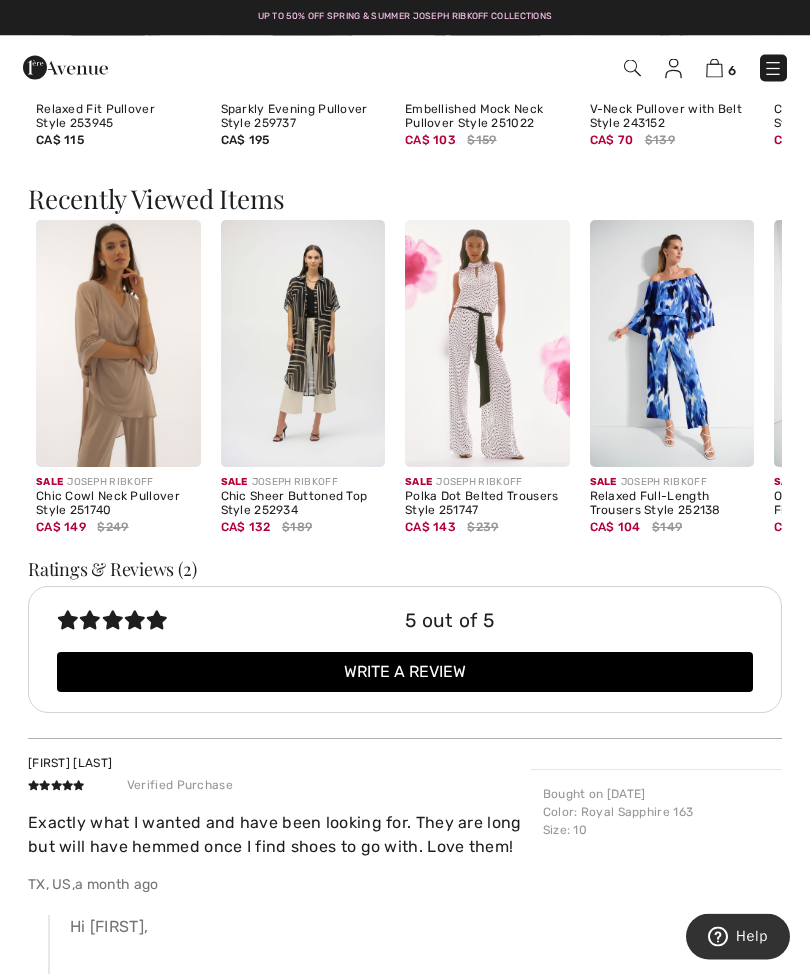click on "Ratings & Reviews (2)" at bounding box center (405, 570) 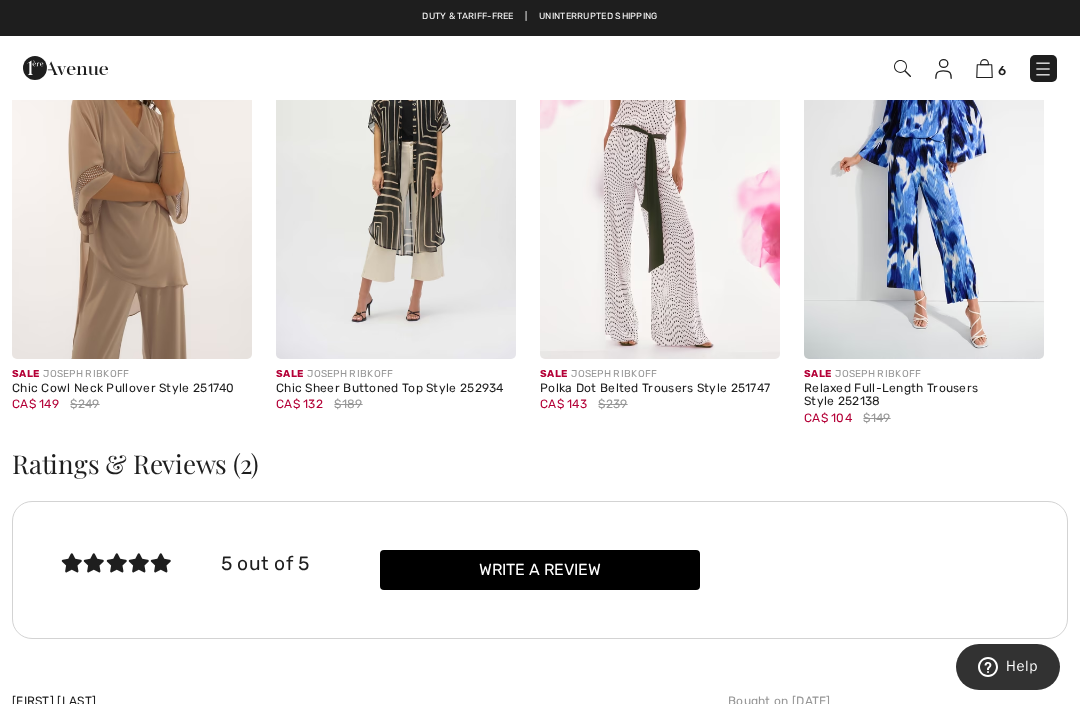 scroll, scrollTop: 2319, scrollLeft: 0, axis: vertical 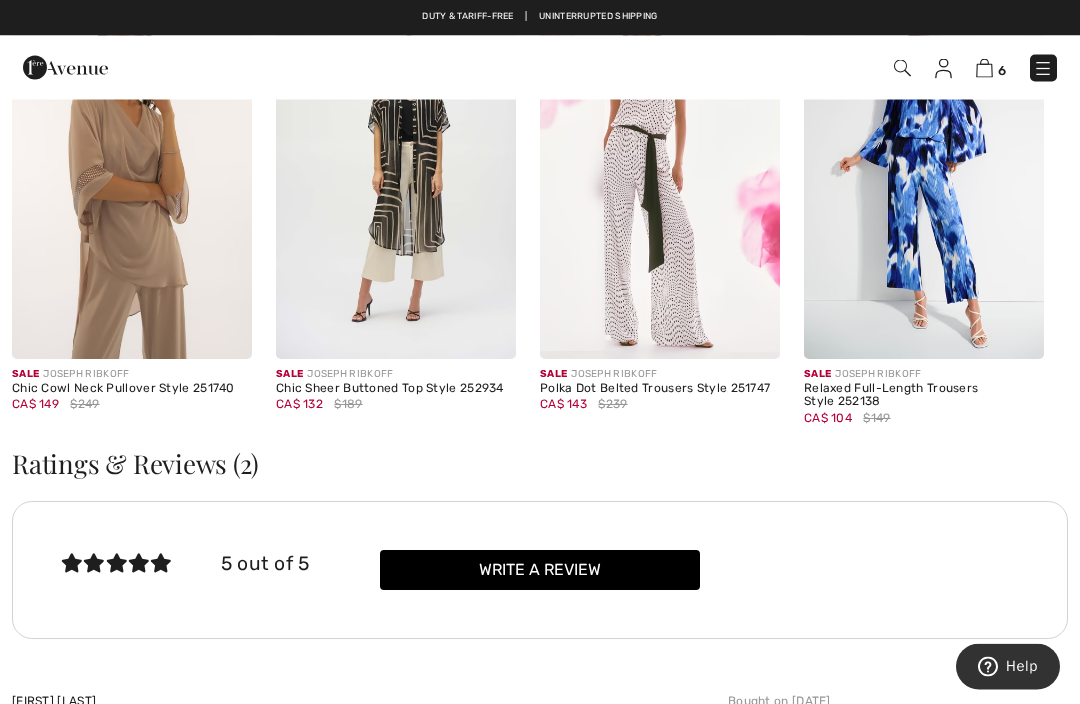 click on "Chic Cowl Neck Pullover Style 251740" at bounding box center (132, 390) 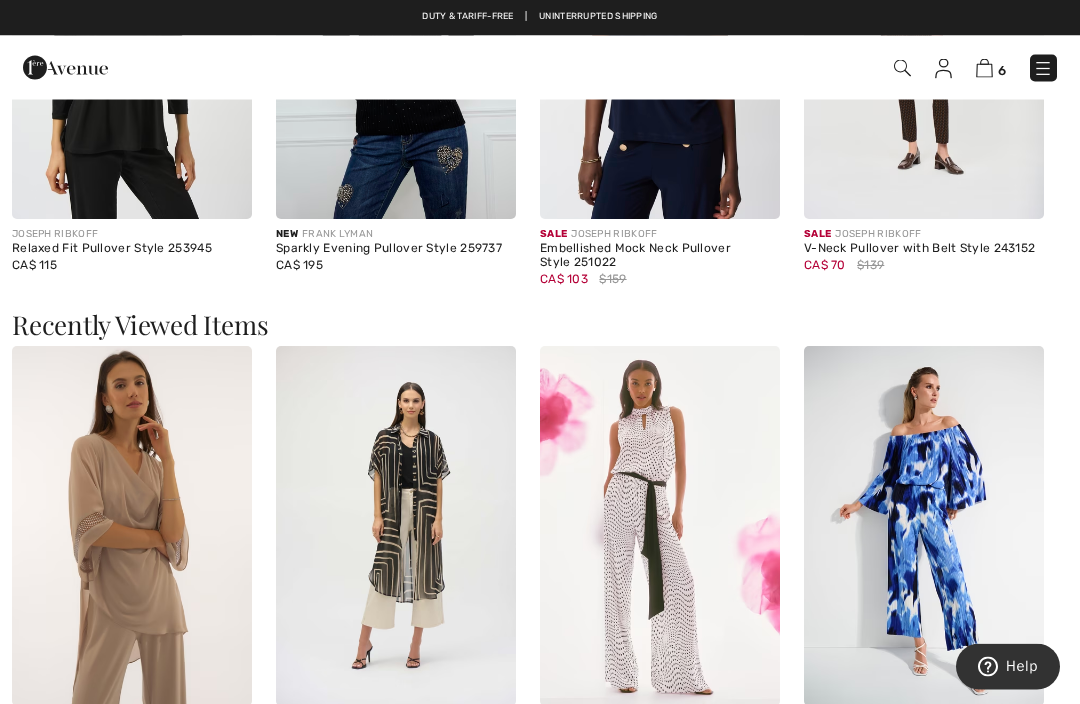 scroll, scrollTop: 1958, scrollLeft: 0, axis: vertical 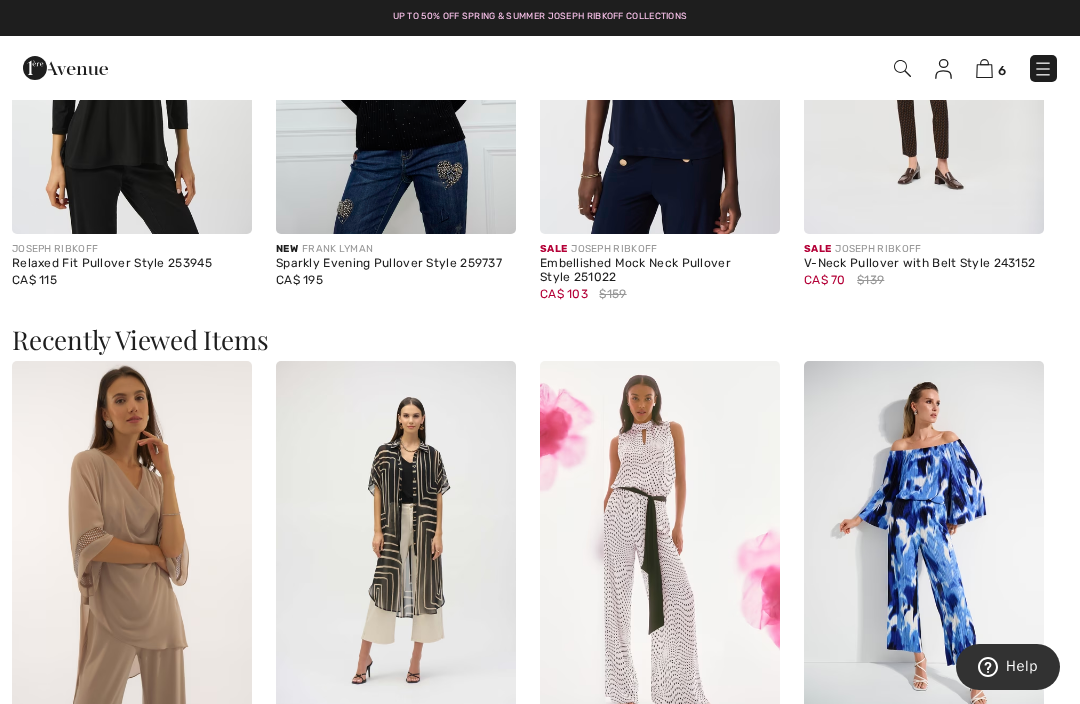 click at bounding box center (984, 68) 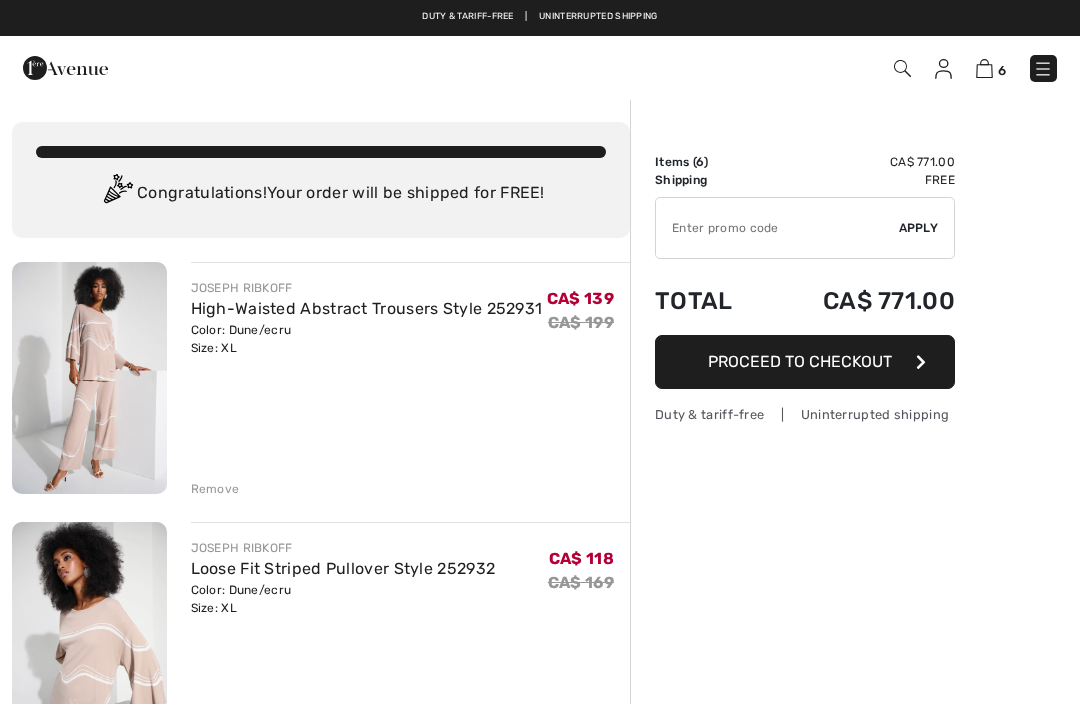 scroll, scrollTop: 0, scrollLeft: 0, axis: both 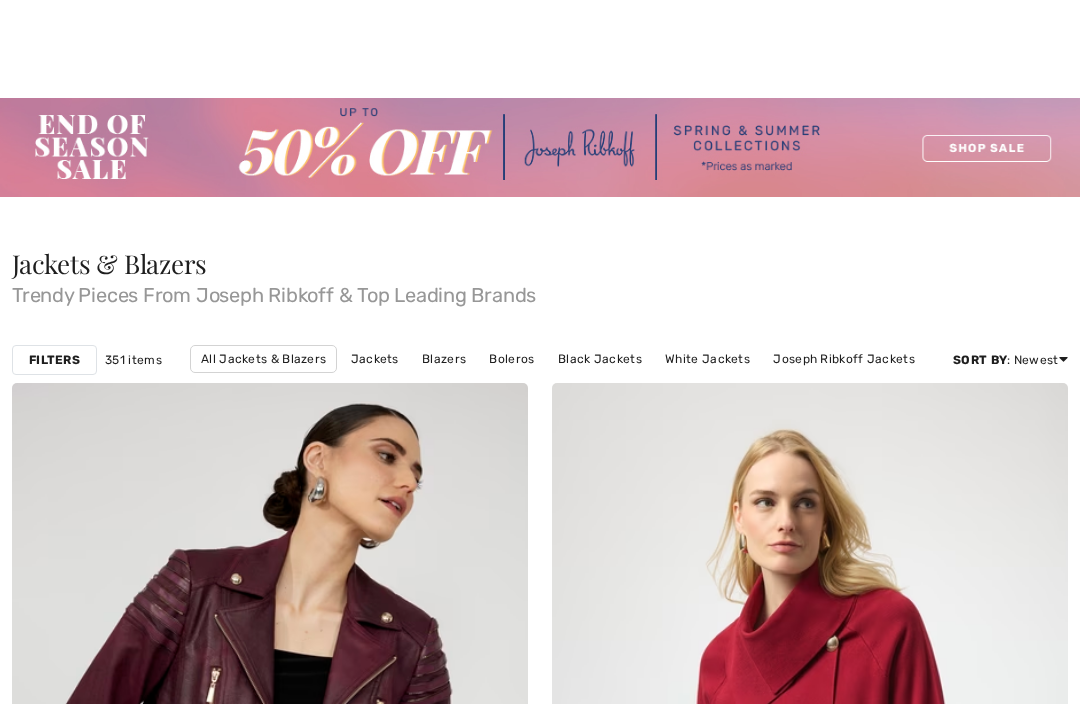 checkbox on "true" 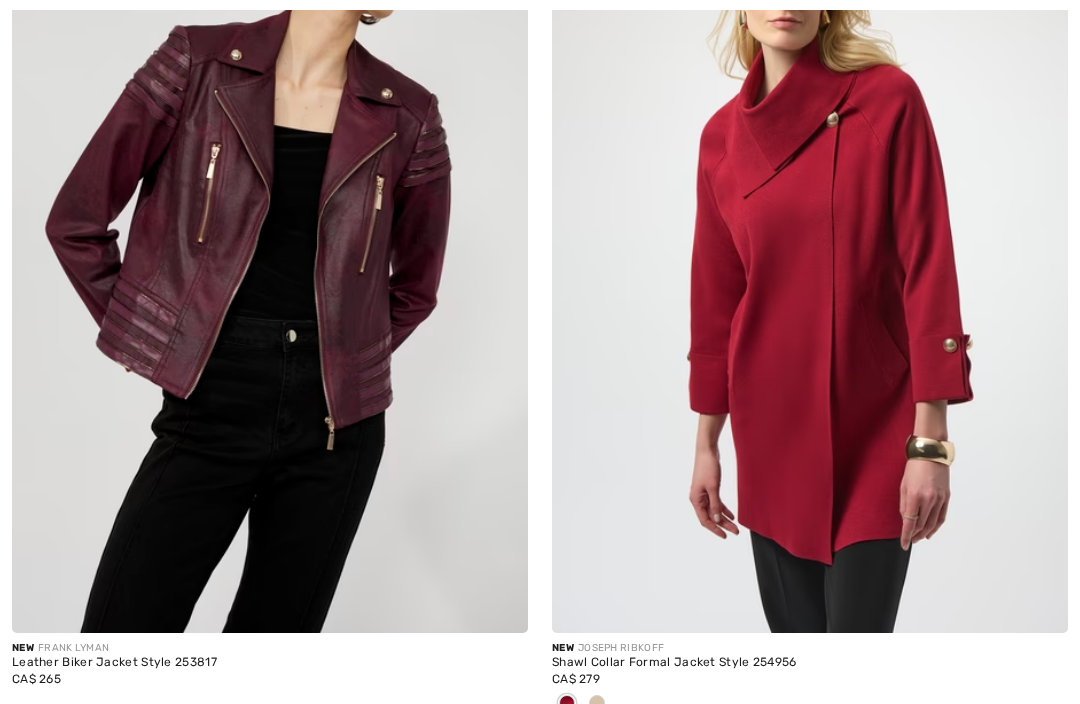 scroll, scrollTop: 0, scrollLeft: 0, axis: both 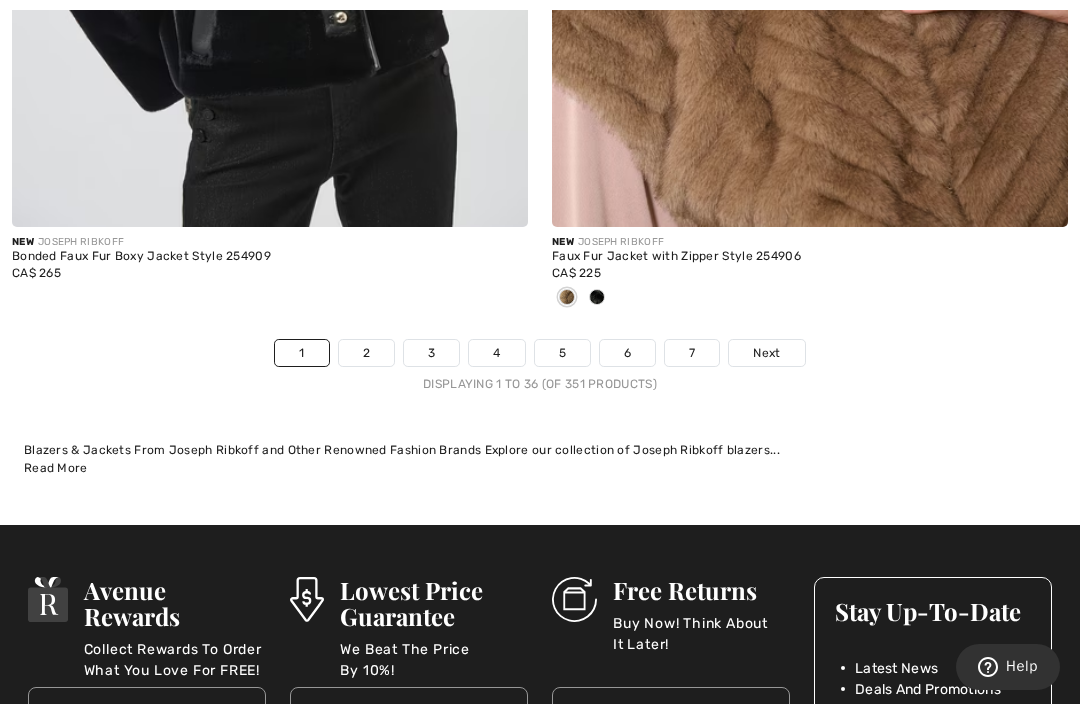 click on "Next" at bounding box center [766, 353] 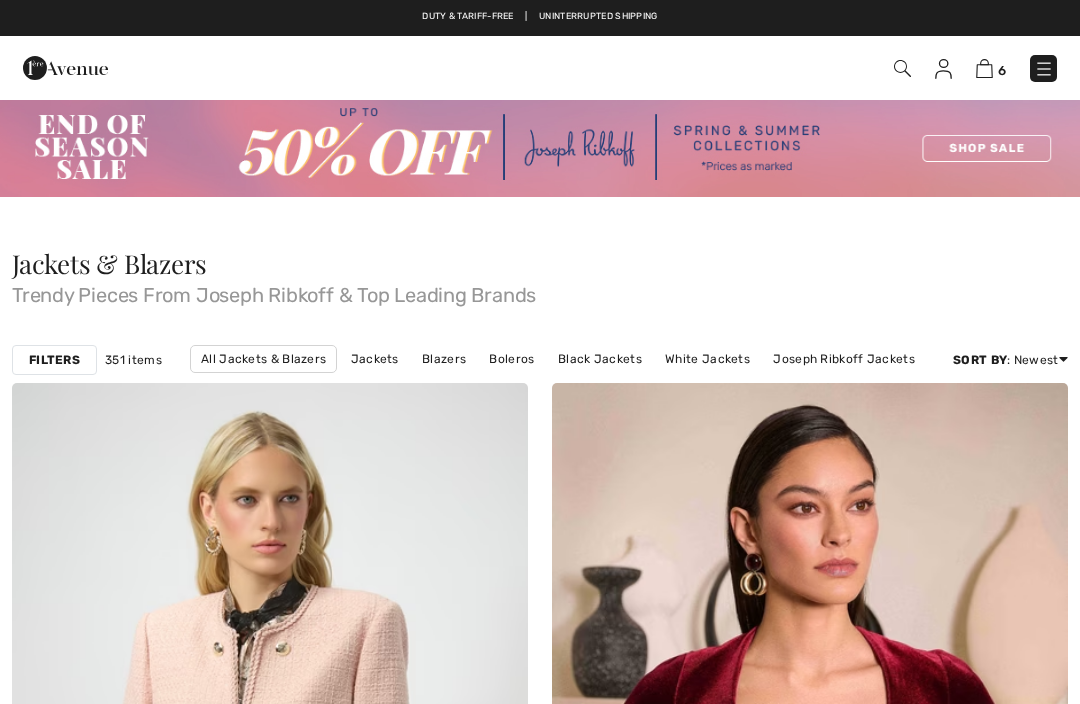 scroll, scrollTop: 0, scrollLeft: 0, axis: both 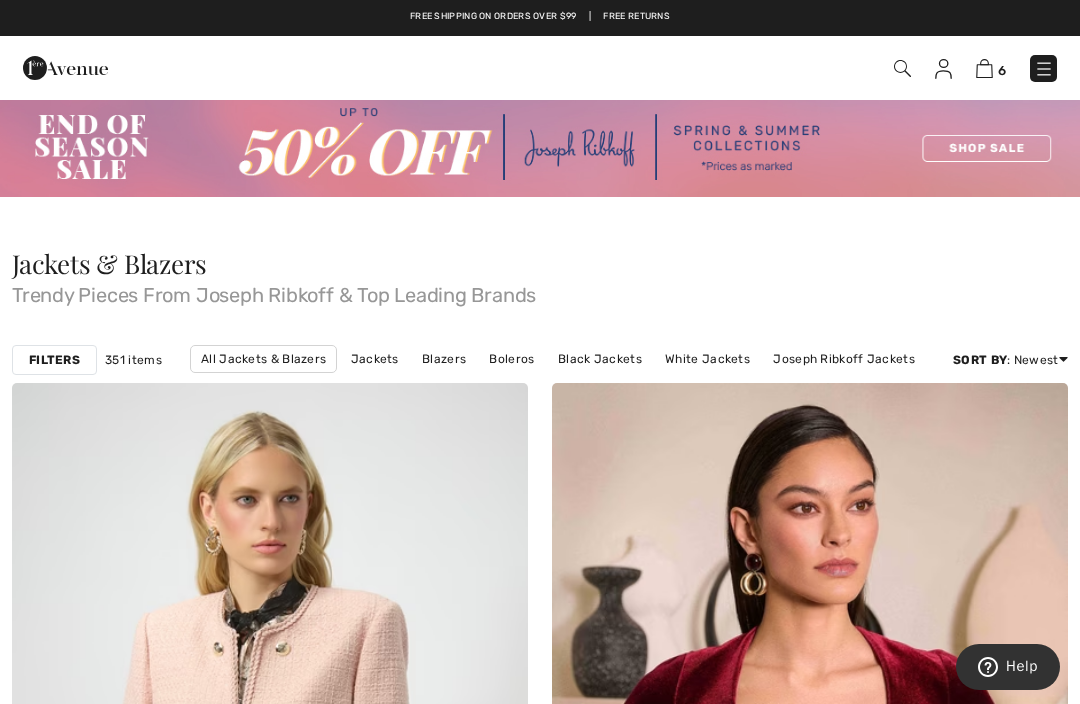 click at bounding box center (540, 147) 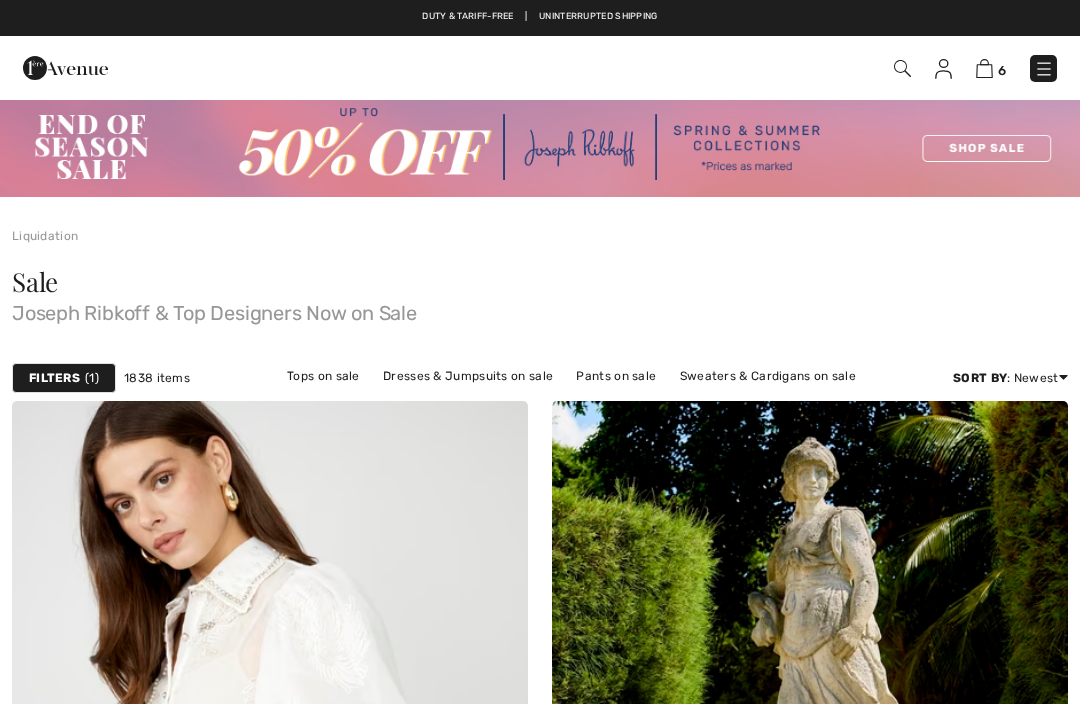 scroll, scrollTop: 0, scrollLeft: 0, axis: both 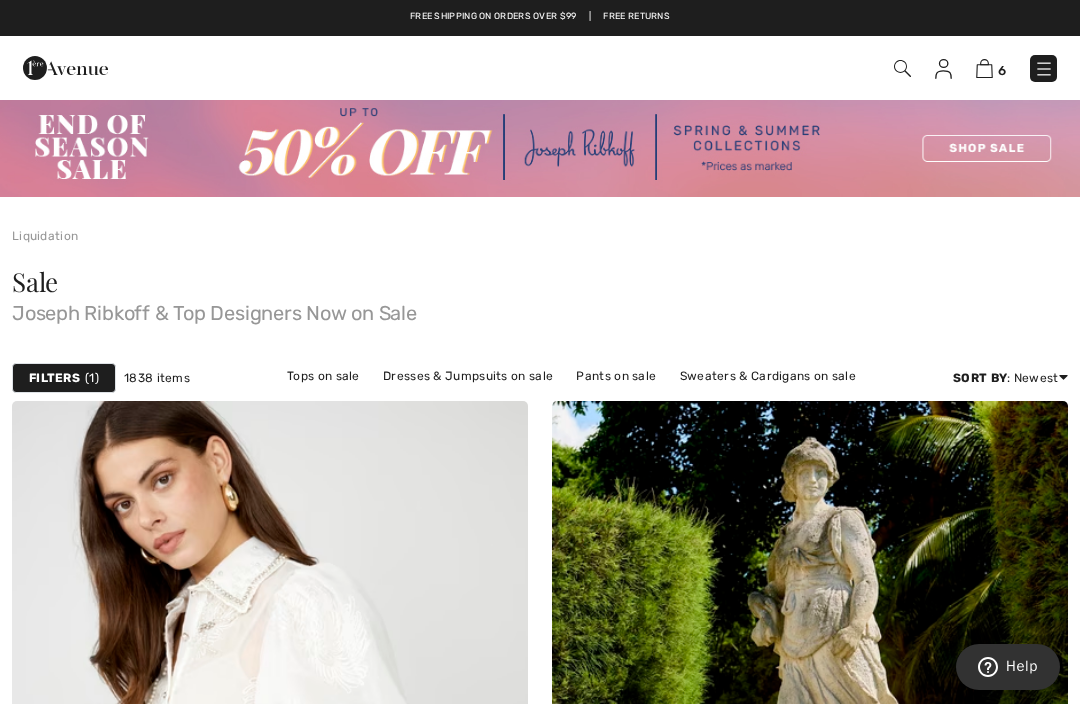 click at bounding box center (1044, 69) 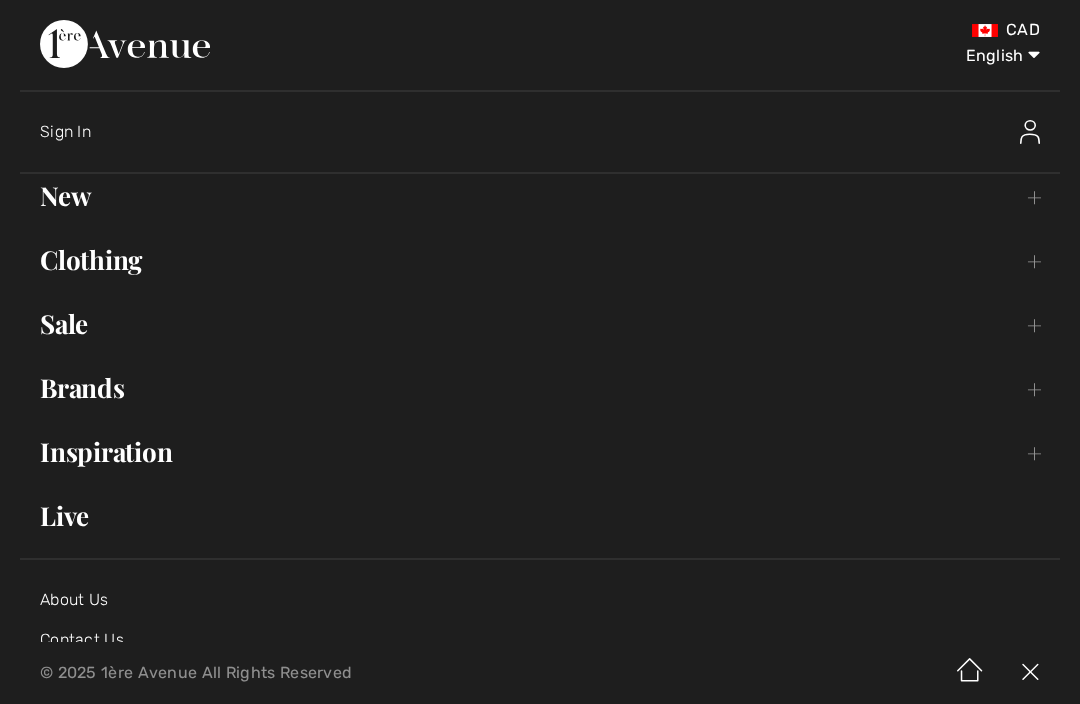 click on "Sale Toggle submenu" at bounding box center (540, 324) 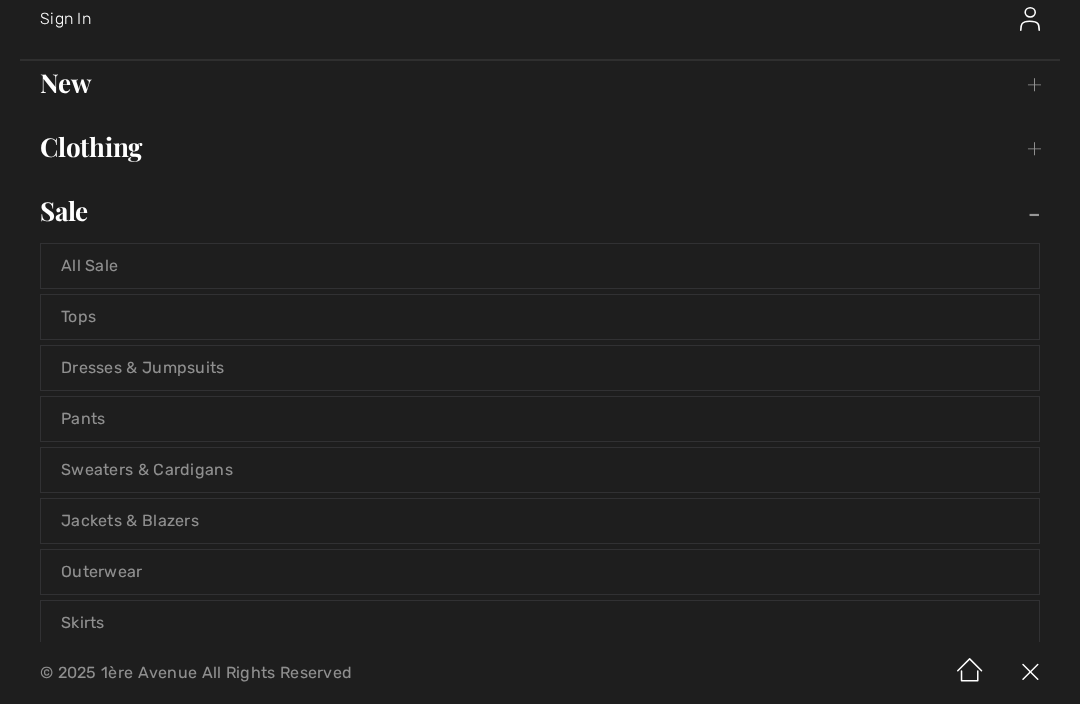 scroll, scrollTop: 124, scrollLeft: 0, axis: vertical 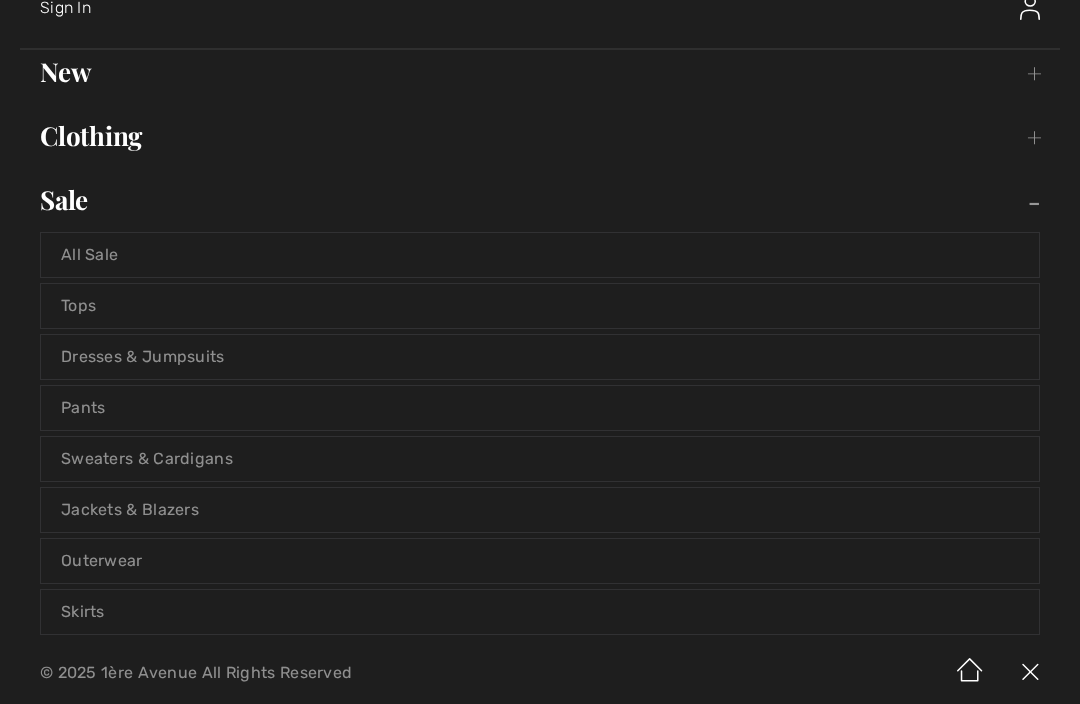 click on "Jackets & Blazers" at bounding box center (540, 510) 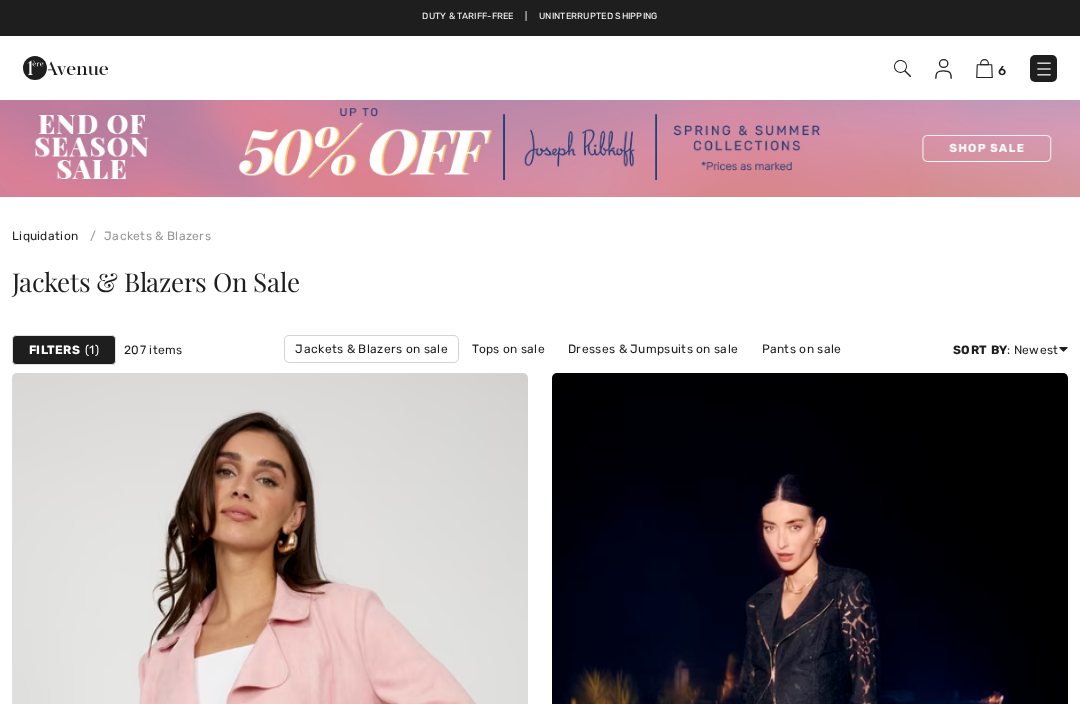 scroll, scrollTop: 43, scrollLeft: 0, axis: vertical 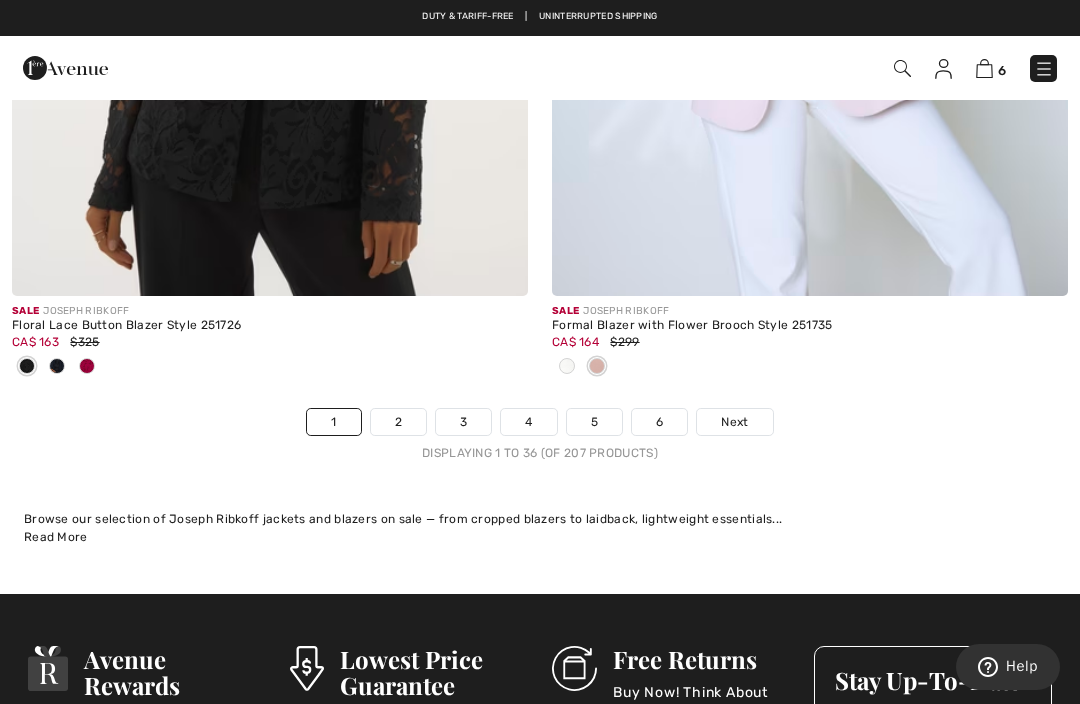 click on "Next" at bounding box center (734, 422) 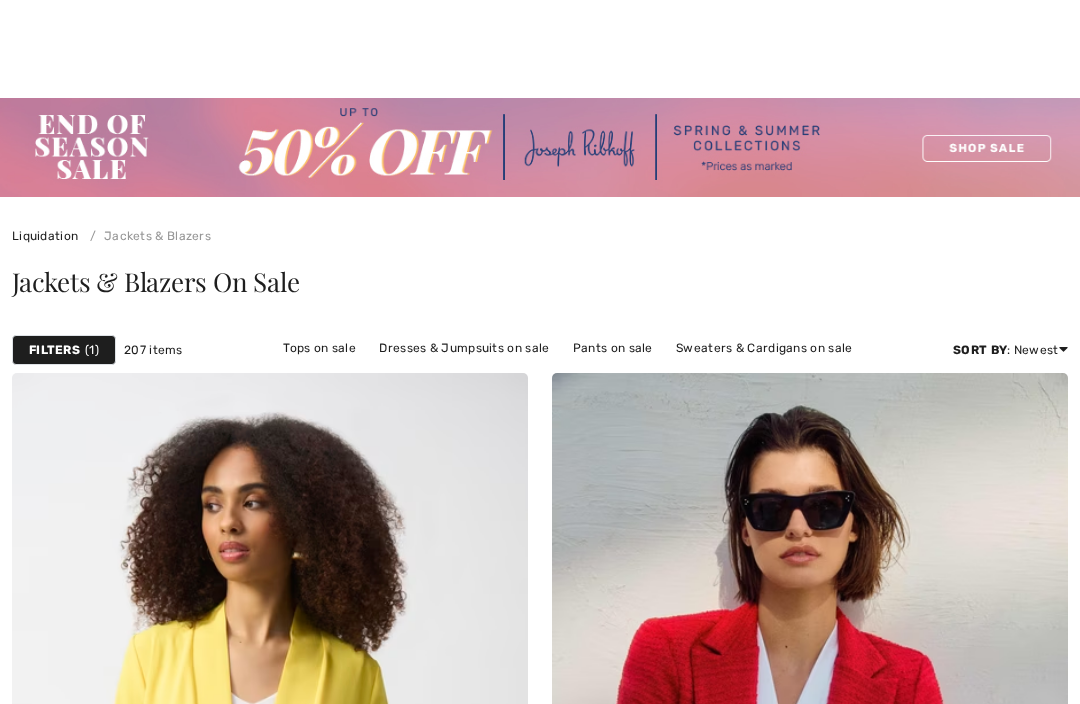 scroll, scrollTop: 391, scrollLeft: 0, axis: vertical 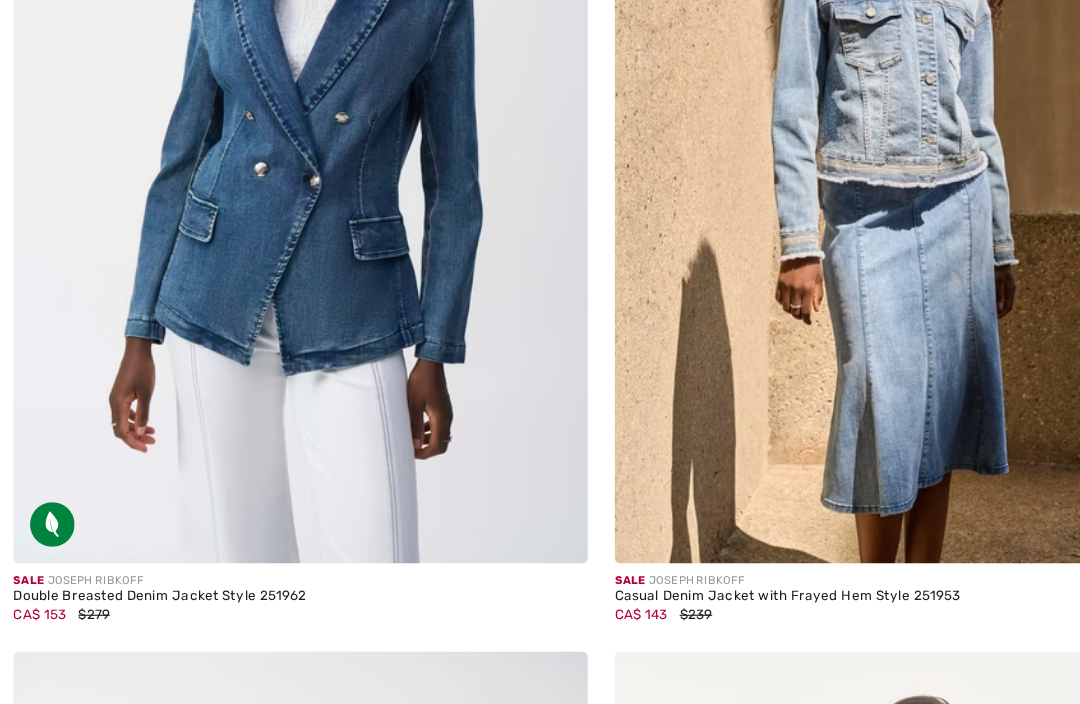 click at bounding box center (270, 132) 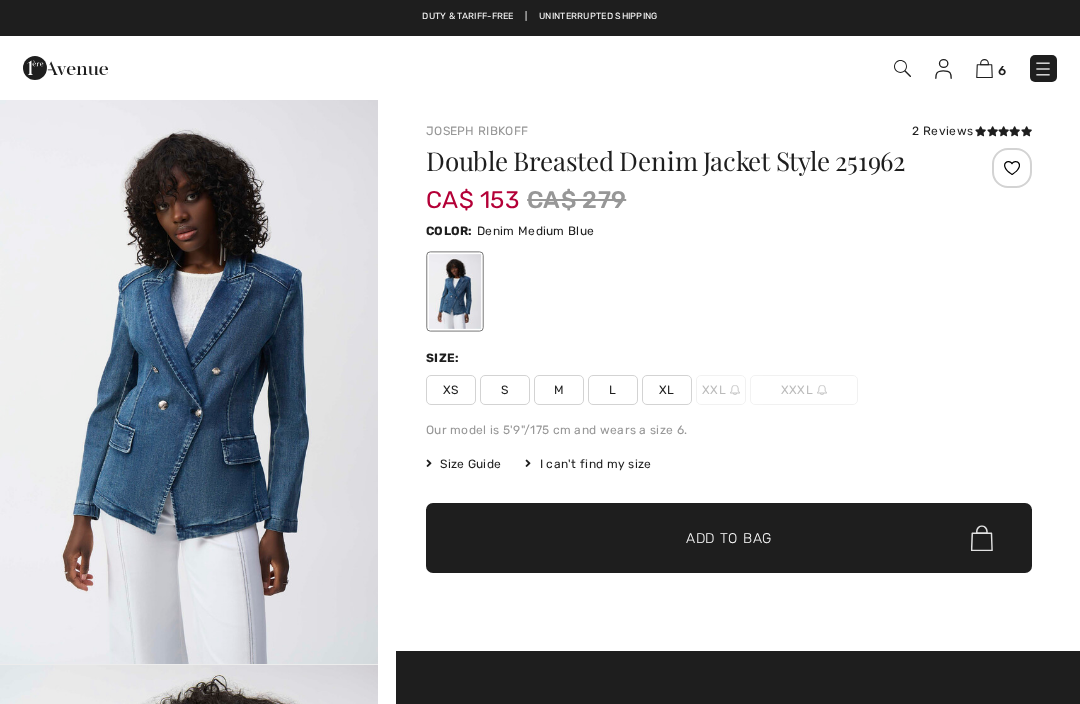 scroll, scrollTop: 0, scrollLeft: 0, axis: both 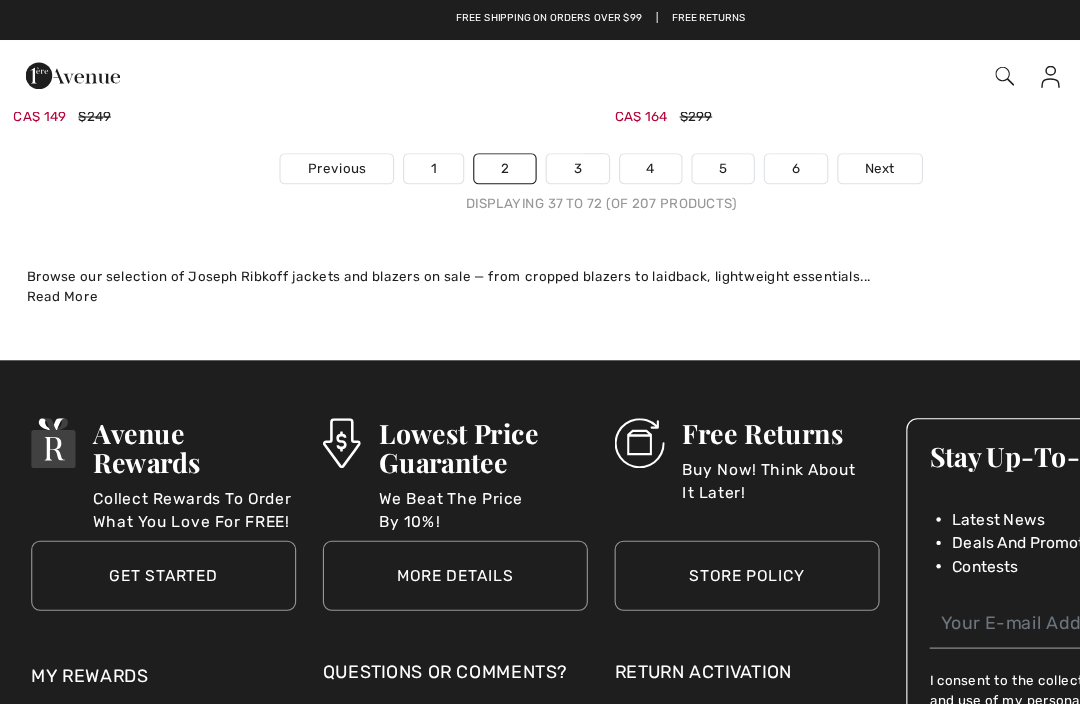 click on "Next" at bounding box center [790, 152] 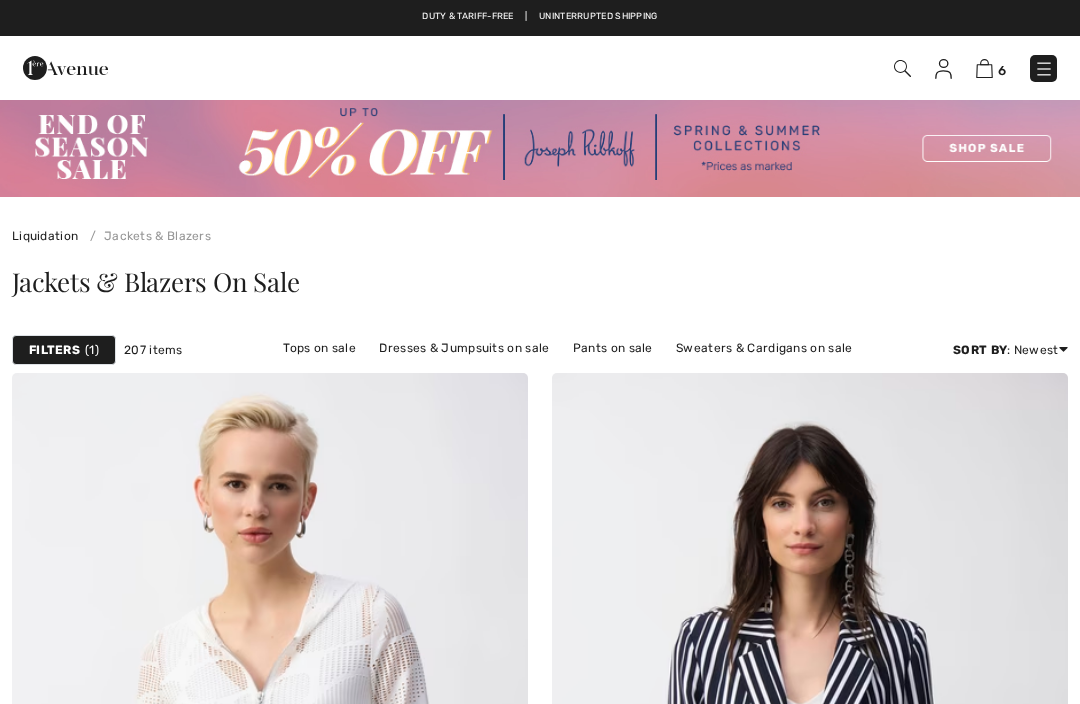 scroll, scrollTop: 0, scrollLeft: 0, axis: both 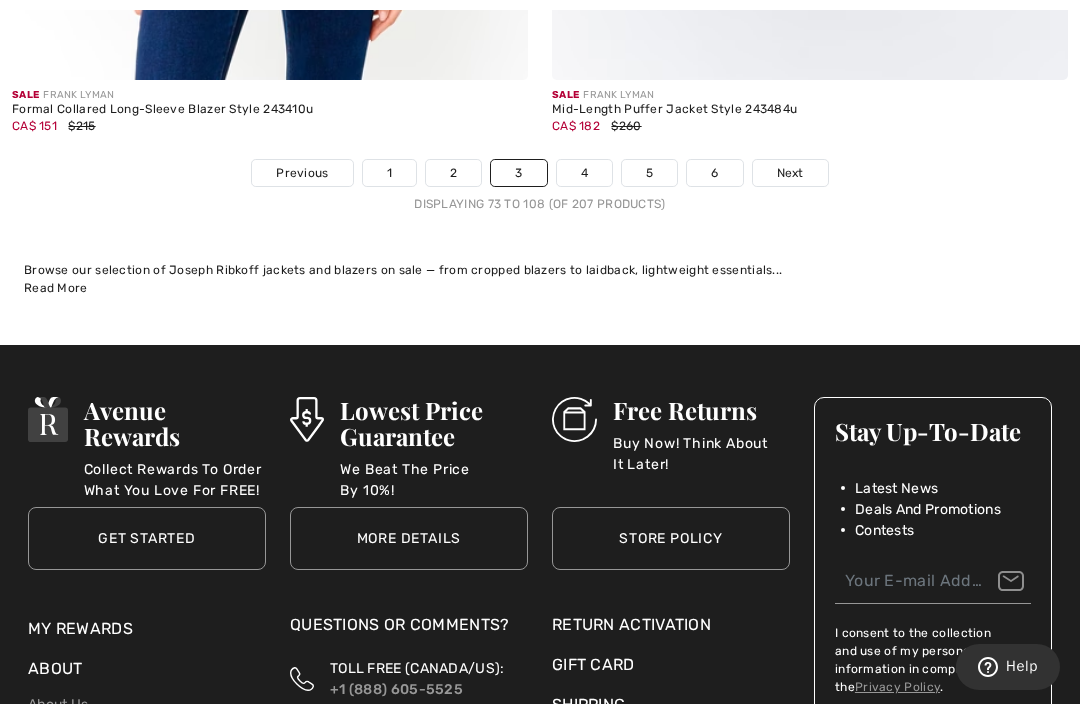 click on "Next" at bounding box center (790, 173) 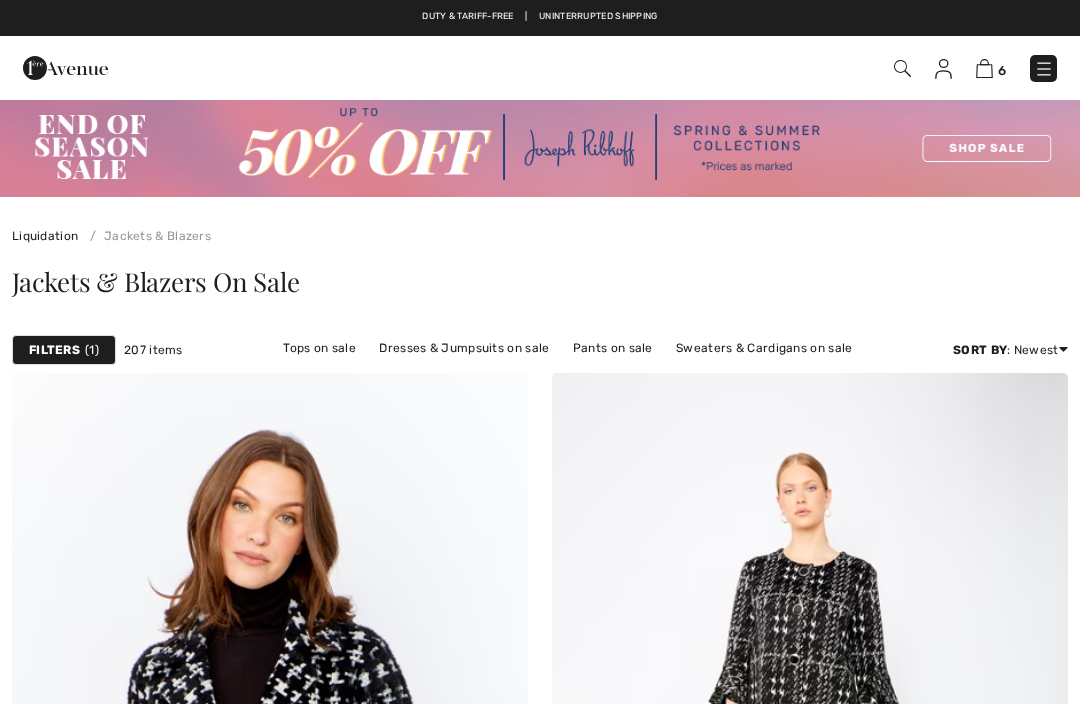 scroll, scrollTop: 203, scrollLeft: 0, axis: vertical 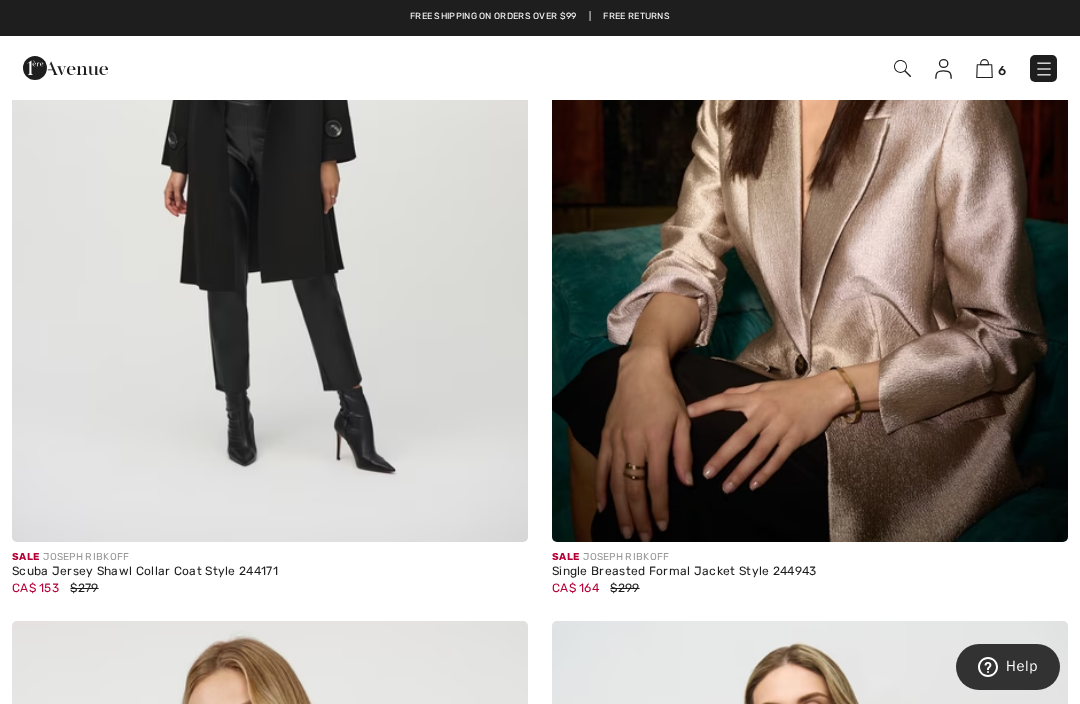 click at bounding box center [810, 155] 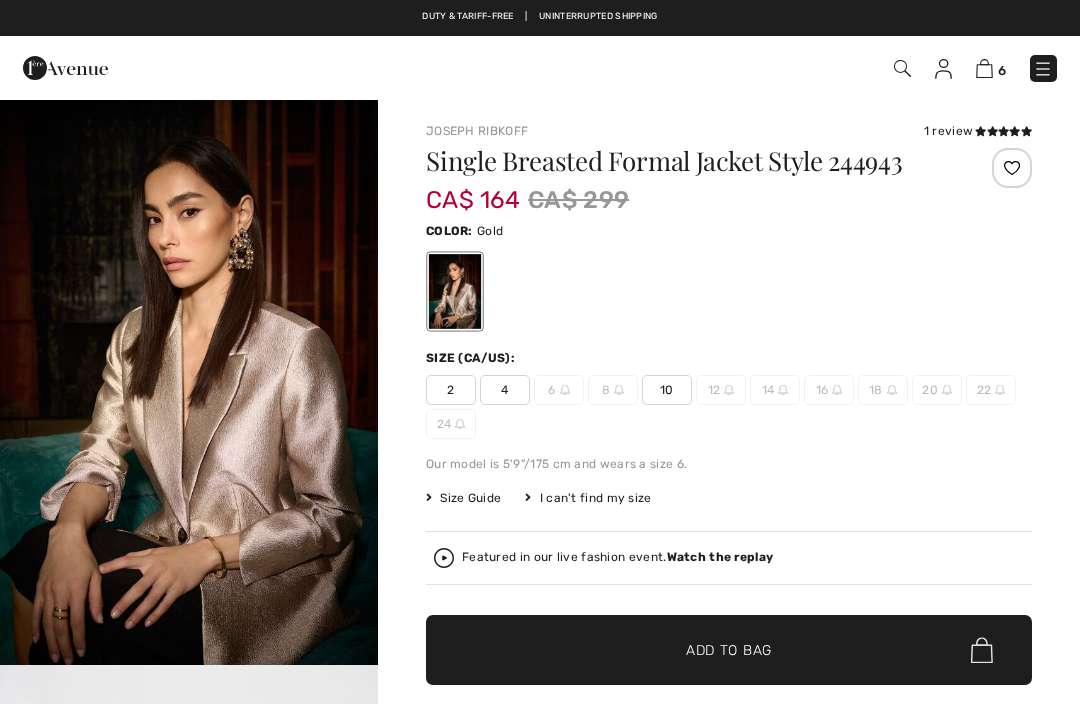 scroll, scrollTop: 0, scrollLeft: 0, axis: both 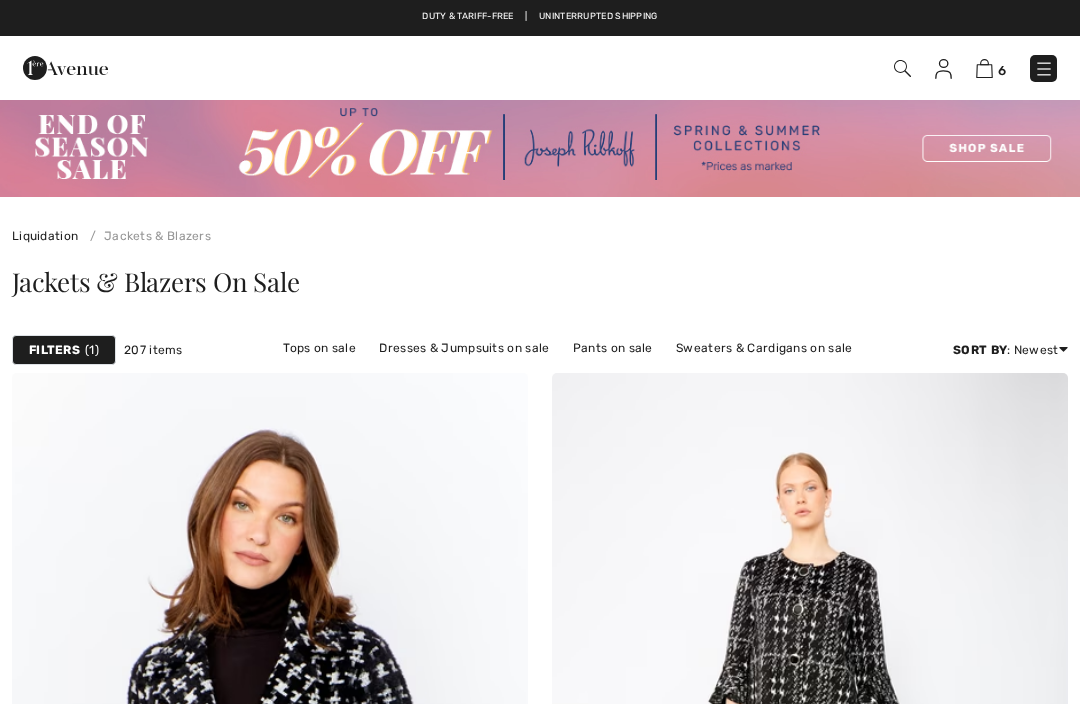 checkbox on "true" 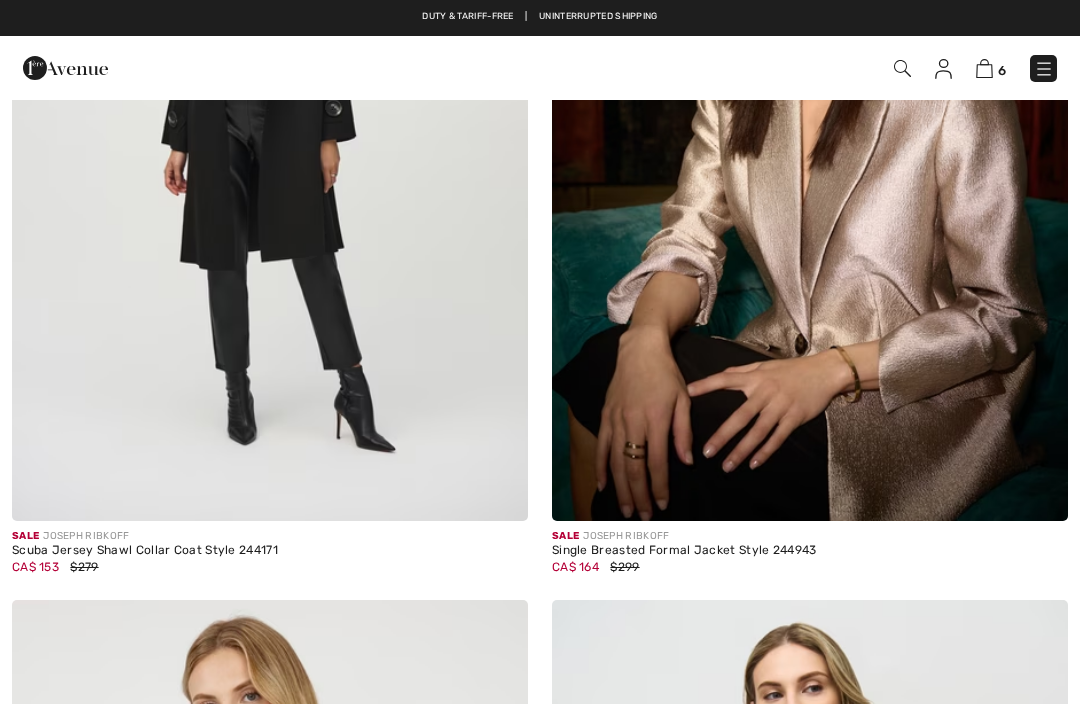 scroll, scrollTop: 0, scrollLeft: 0, axis: both 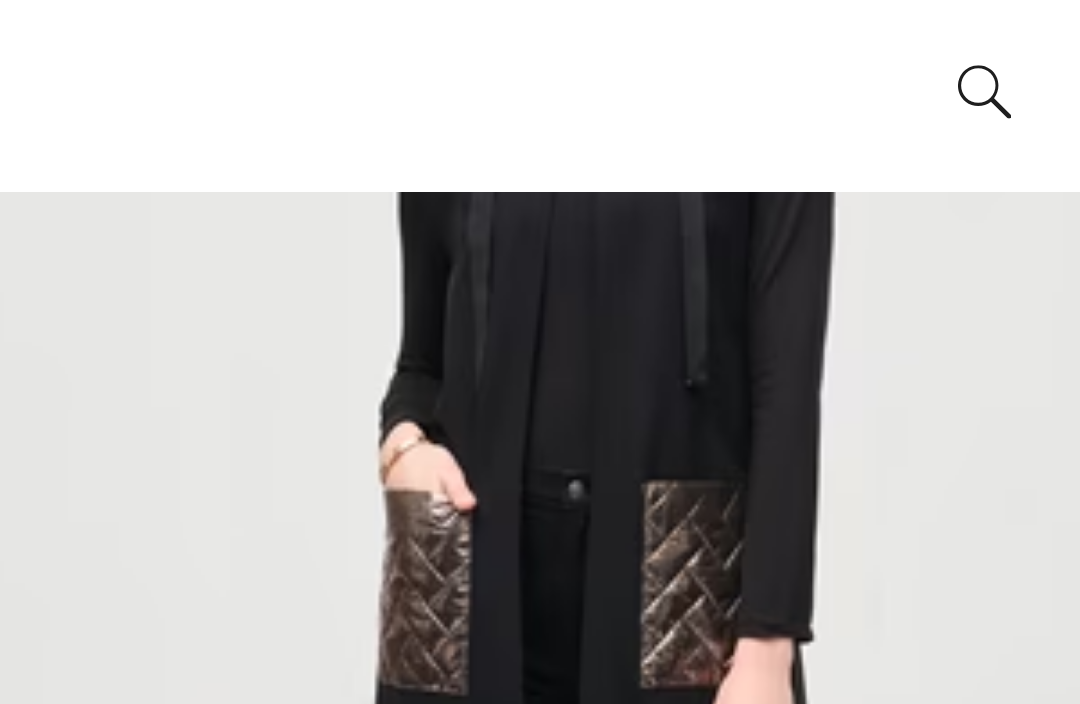 click on "6" at bounding box center [761, 68] 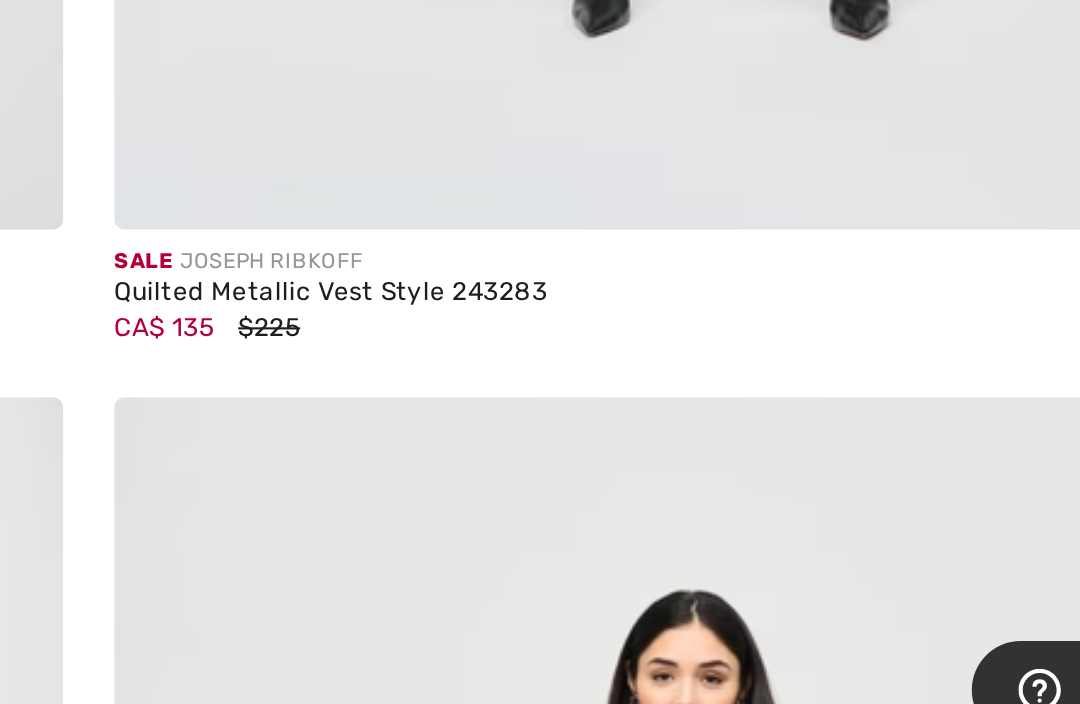 scroll, scrollTop: 14916, scrollLeft: 0, axis: vertical 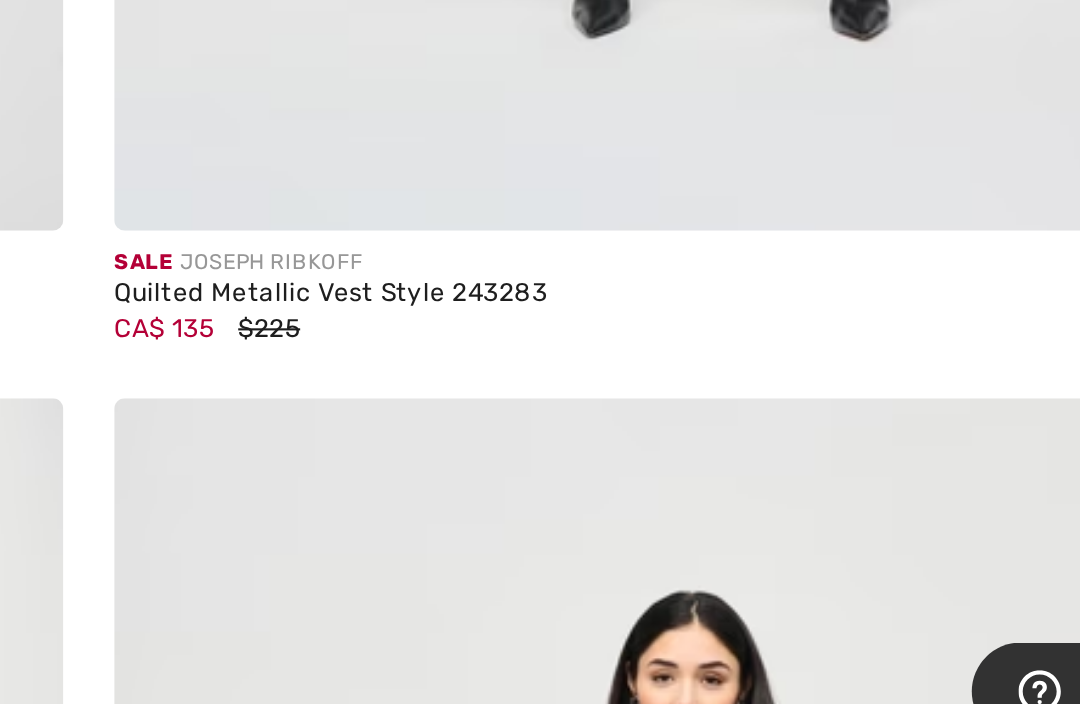 click on "Quilted Metallic Vest Style 243283" at bounding box center (810, 480) 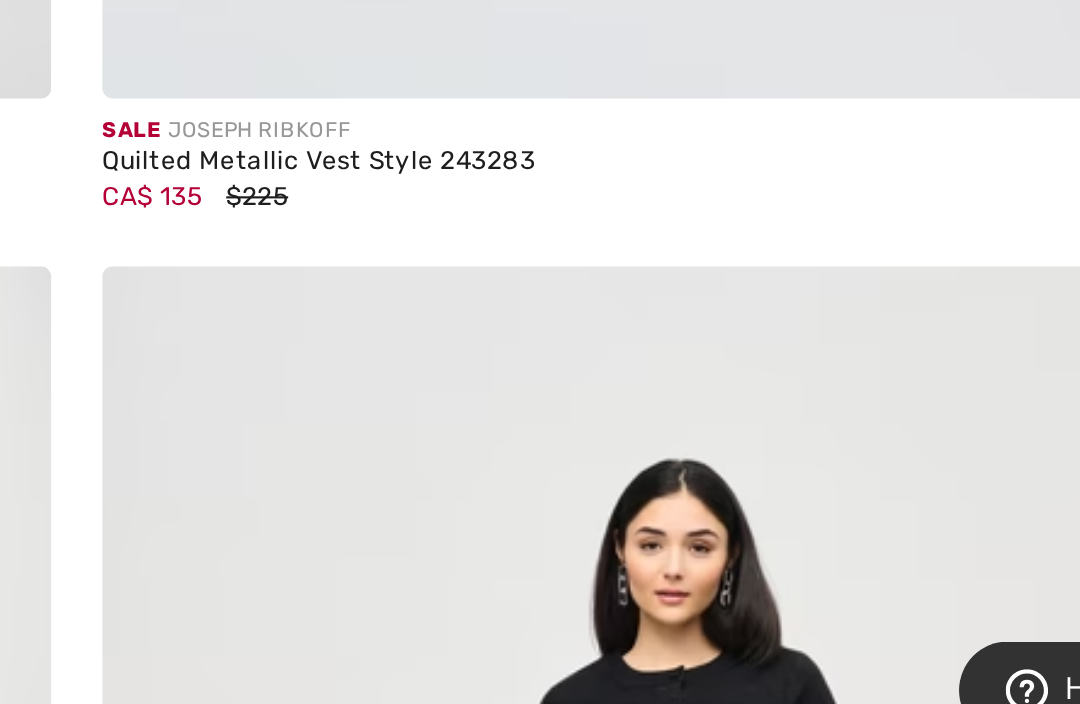 scroll, scrollTop: 14979, scrollLeft: 0, axis: vertical 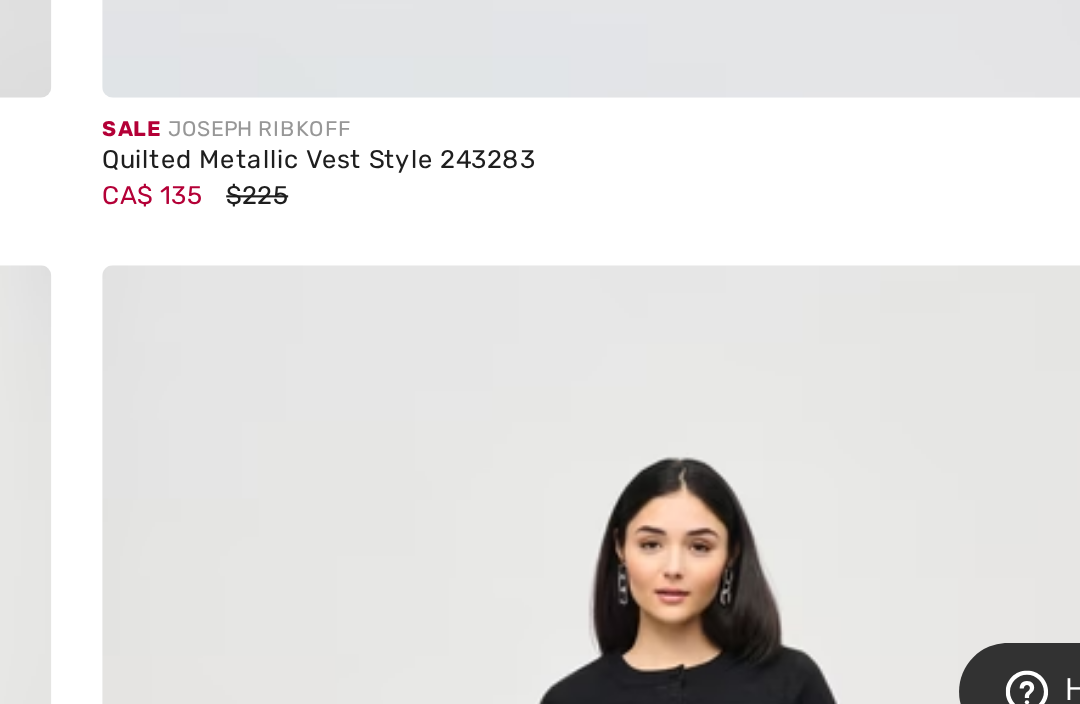 click on "Quilted Metallic Vest Style 243283" at bounding box center [810, 417] 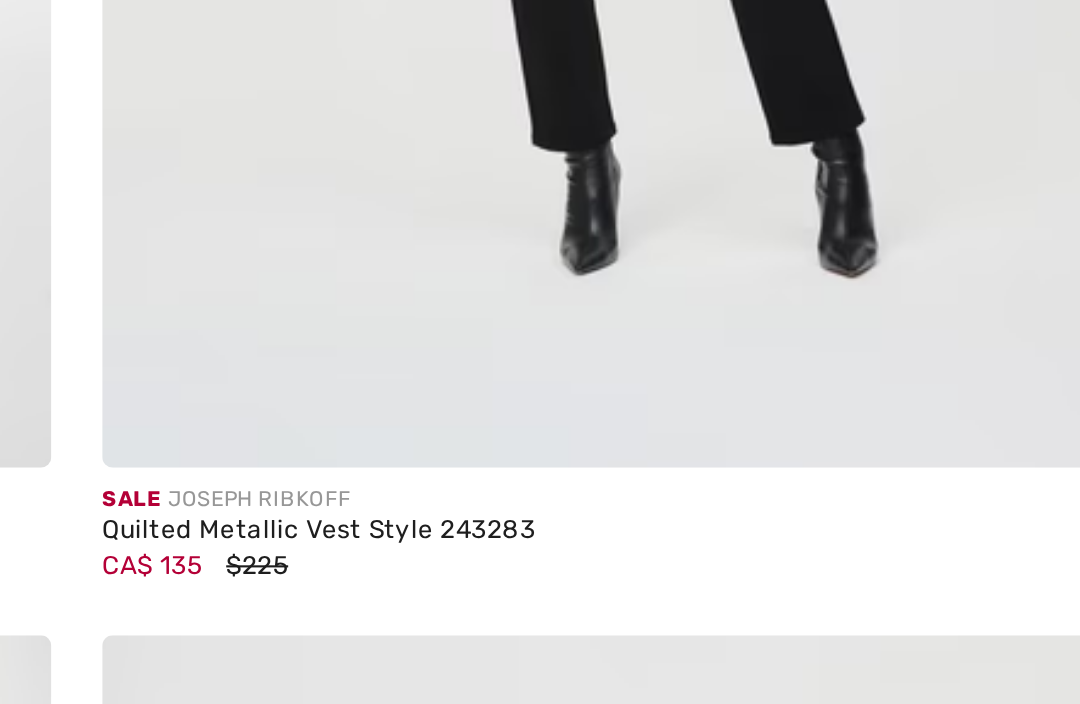 click at bounding box center [810, 1] 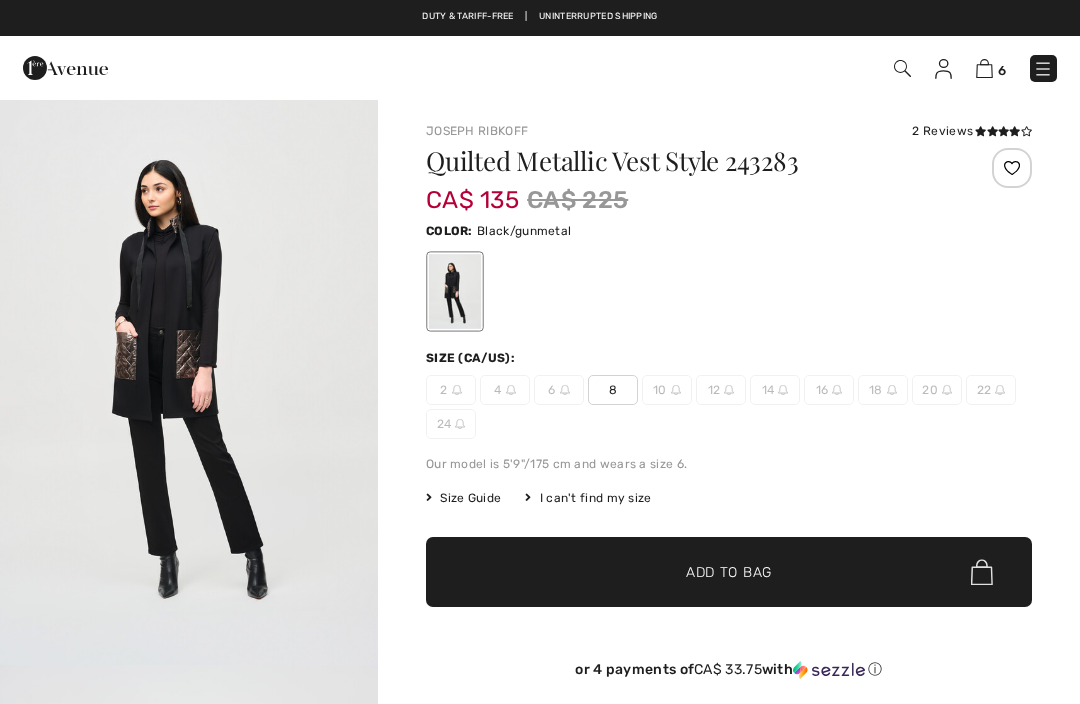 scroll, scrollTop: 0, scrollLeft: 0, axis: both 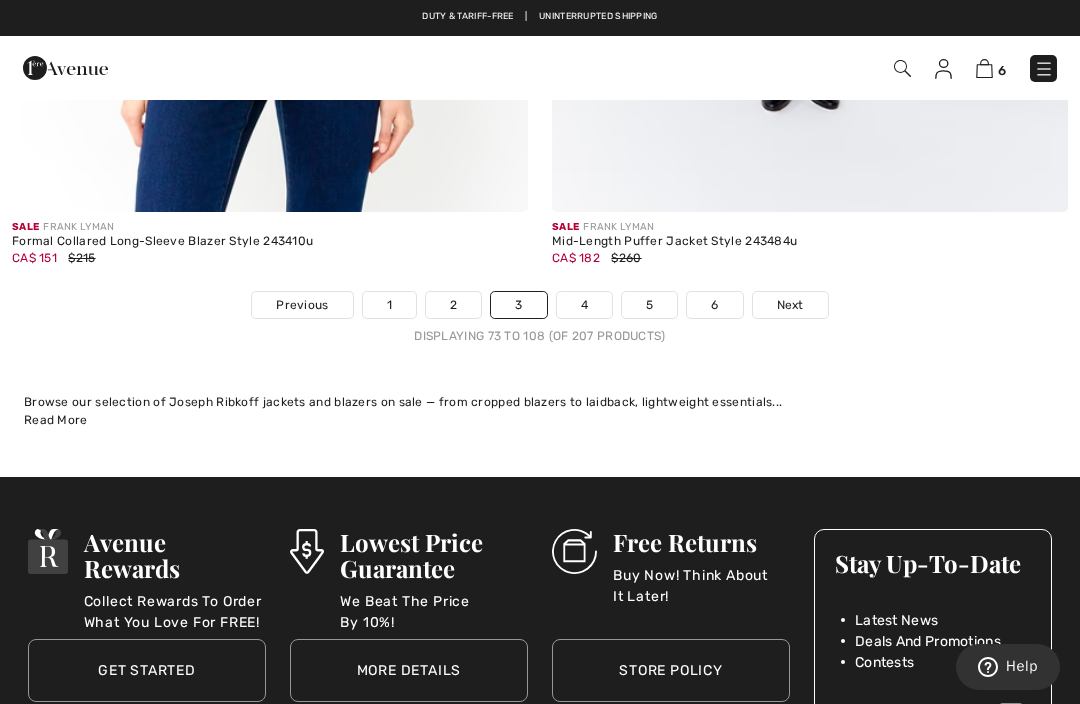 click on "Next" at bounding box center (790, 305) 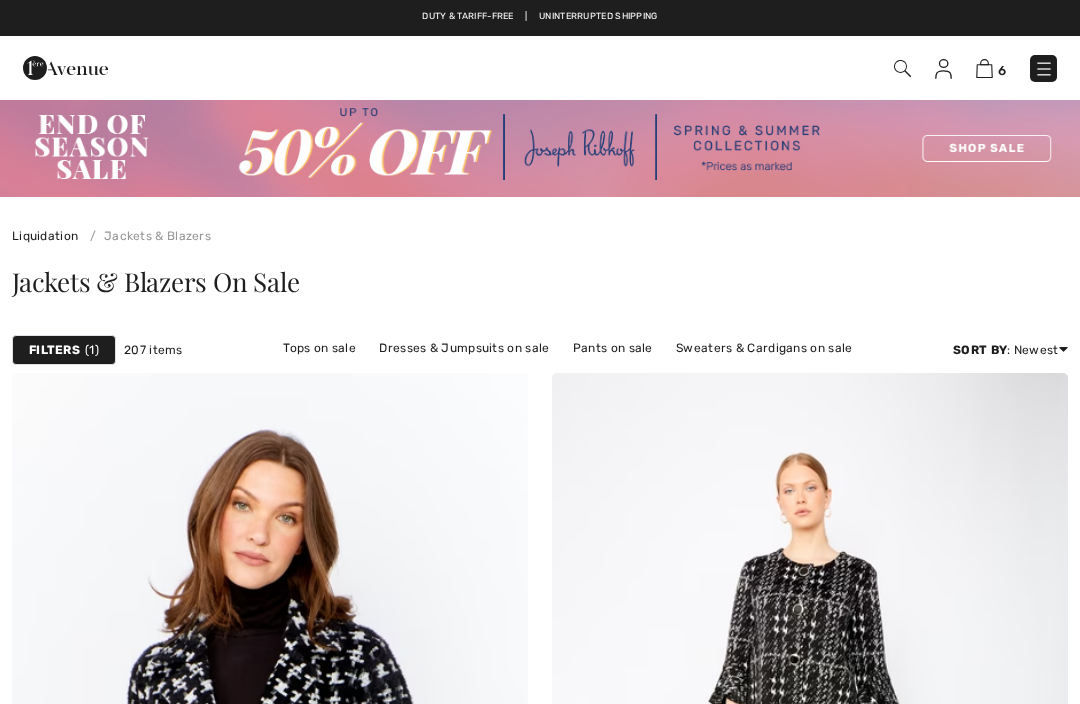 scroll, scrollTop: 0, scrollLeft: 0, axis: both 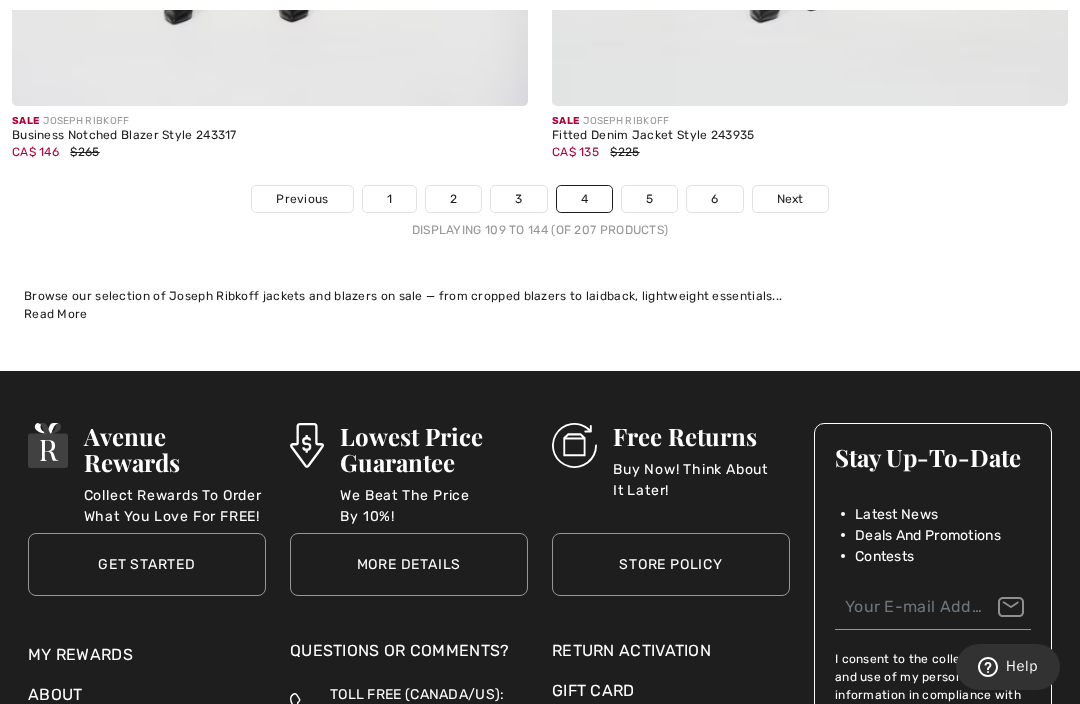 click on "Next" at bounding box center [790, 199] 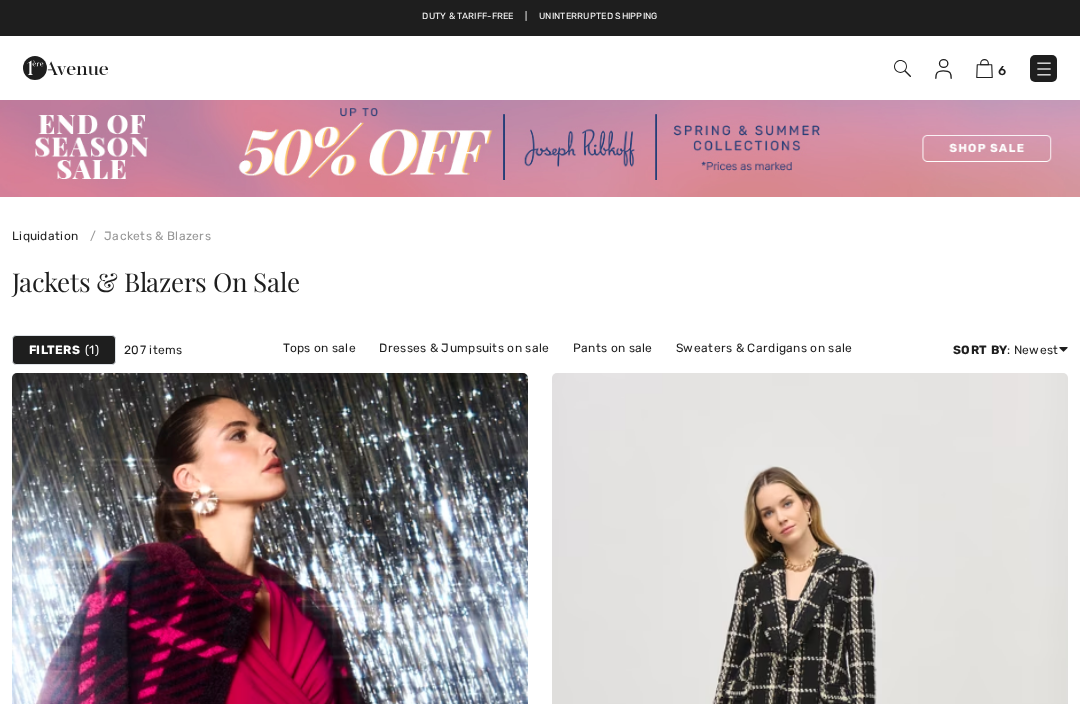 scroll, scrollTop: 174, scrollLeft: 0, axis: vertical 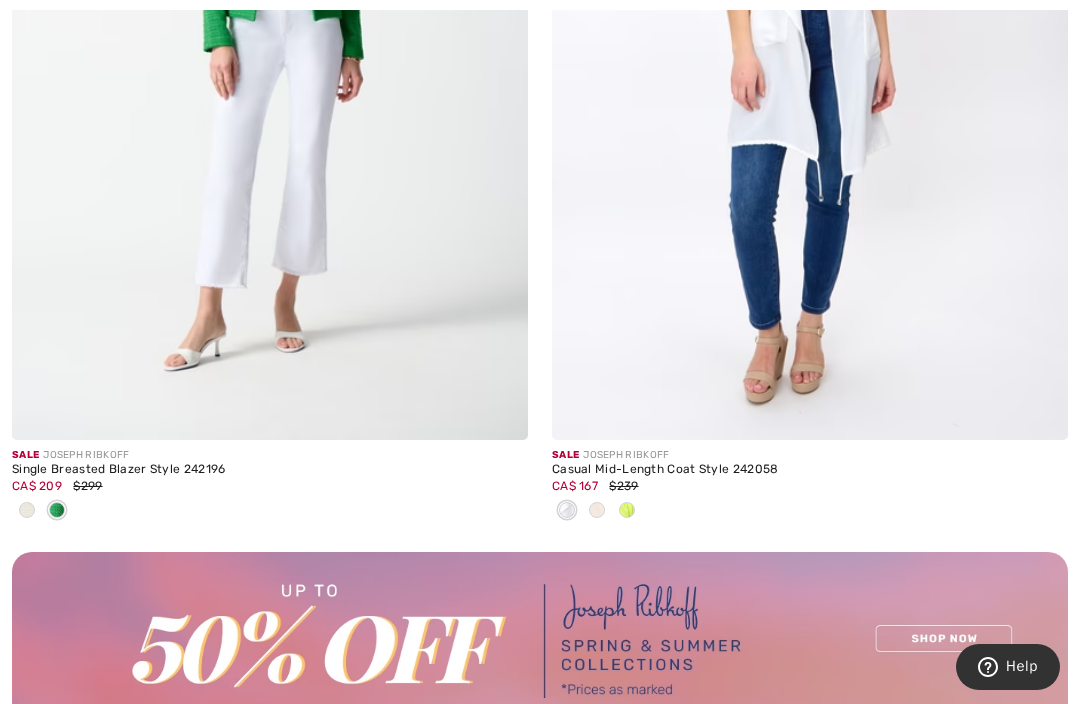 click at bounding box center (810, 53) 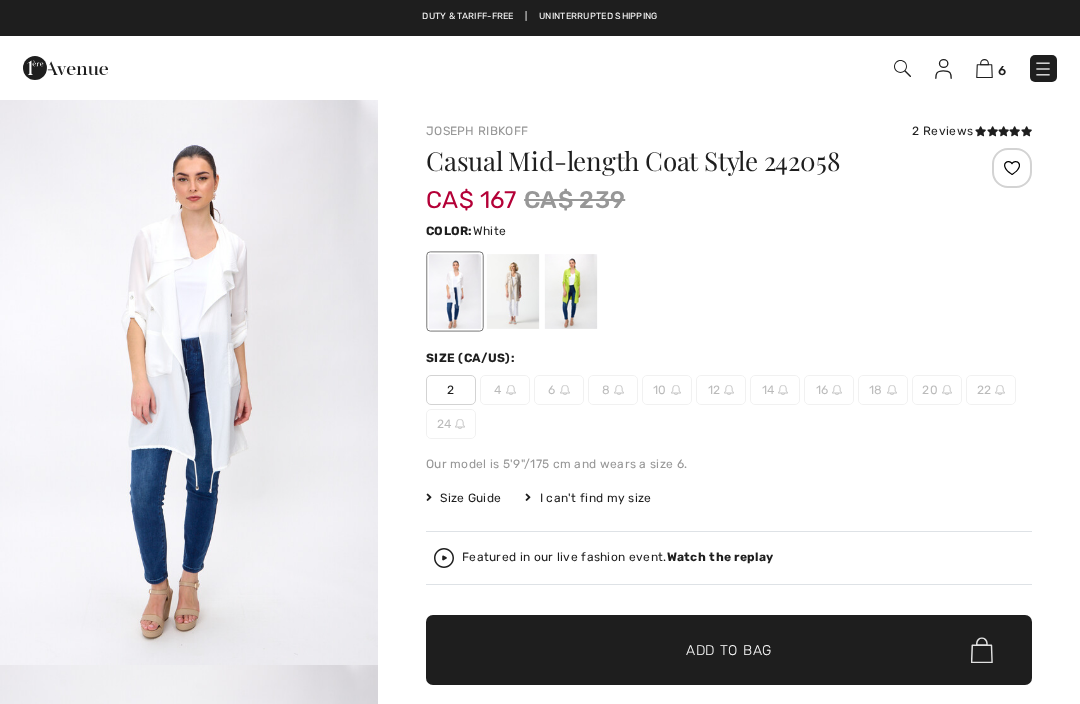 scroll, scrollTop: 0, scrollLeft: 0, axis: both 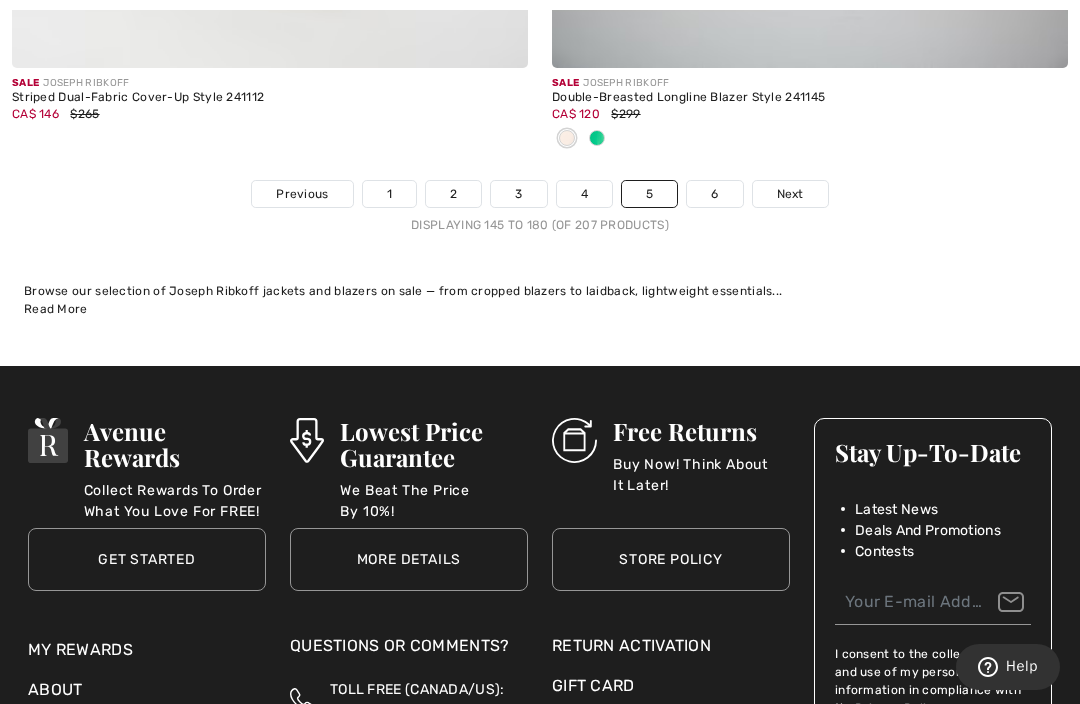 click on "Next" at bounding box center (790, 194) 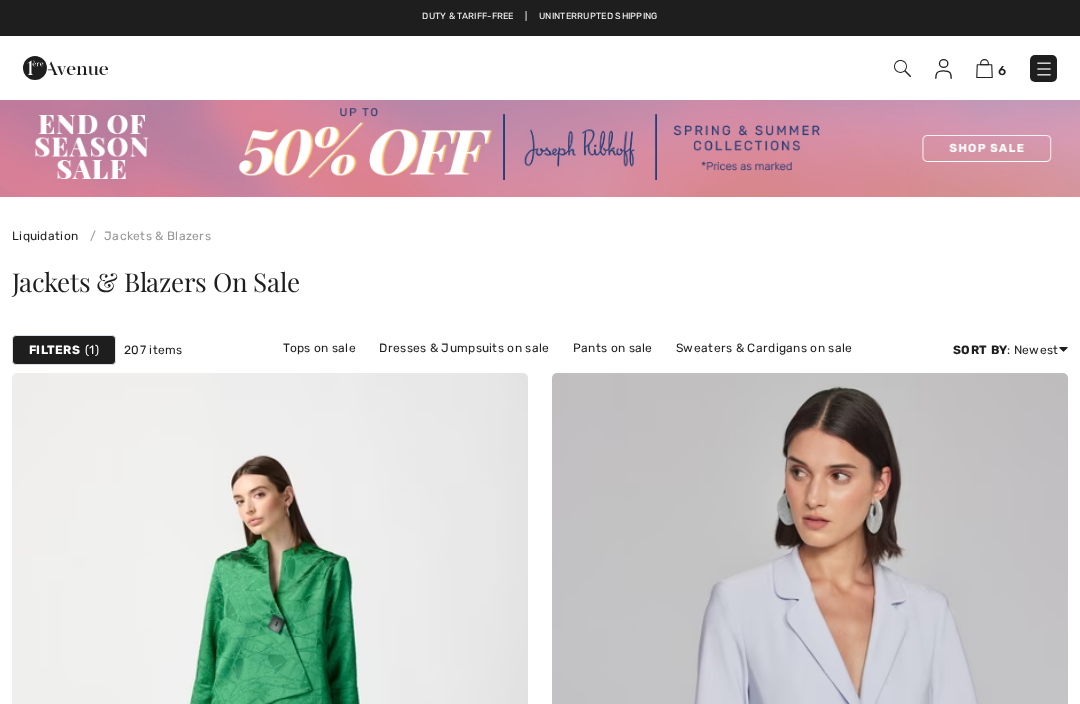 scroll, scrollTop: 193, scrollLeft: 0, axis: vertical 